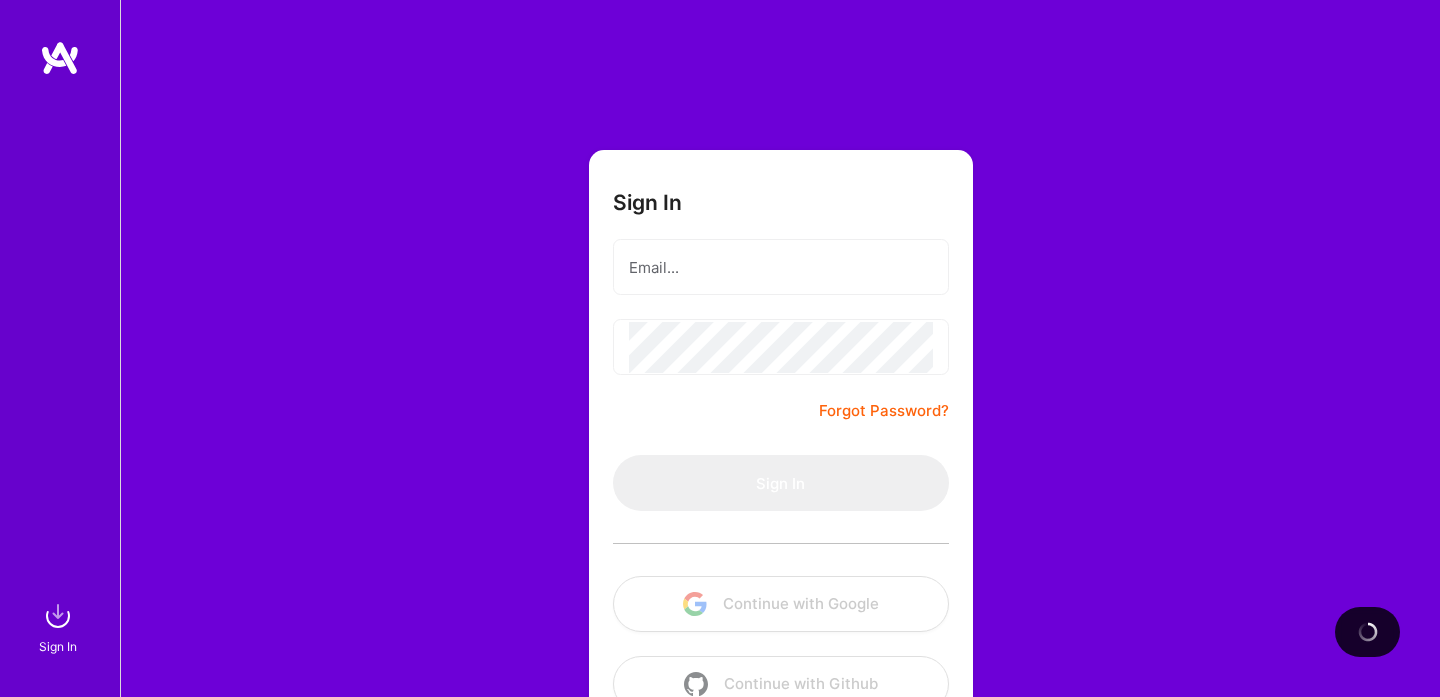 scroll, scrollTop: 54, scrollLeft: 0, axis: vertical 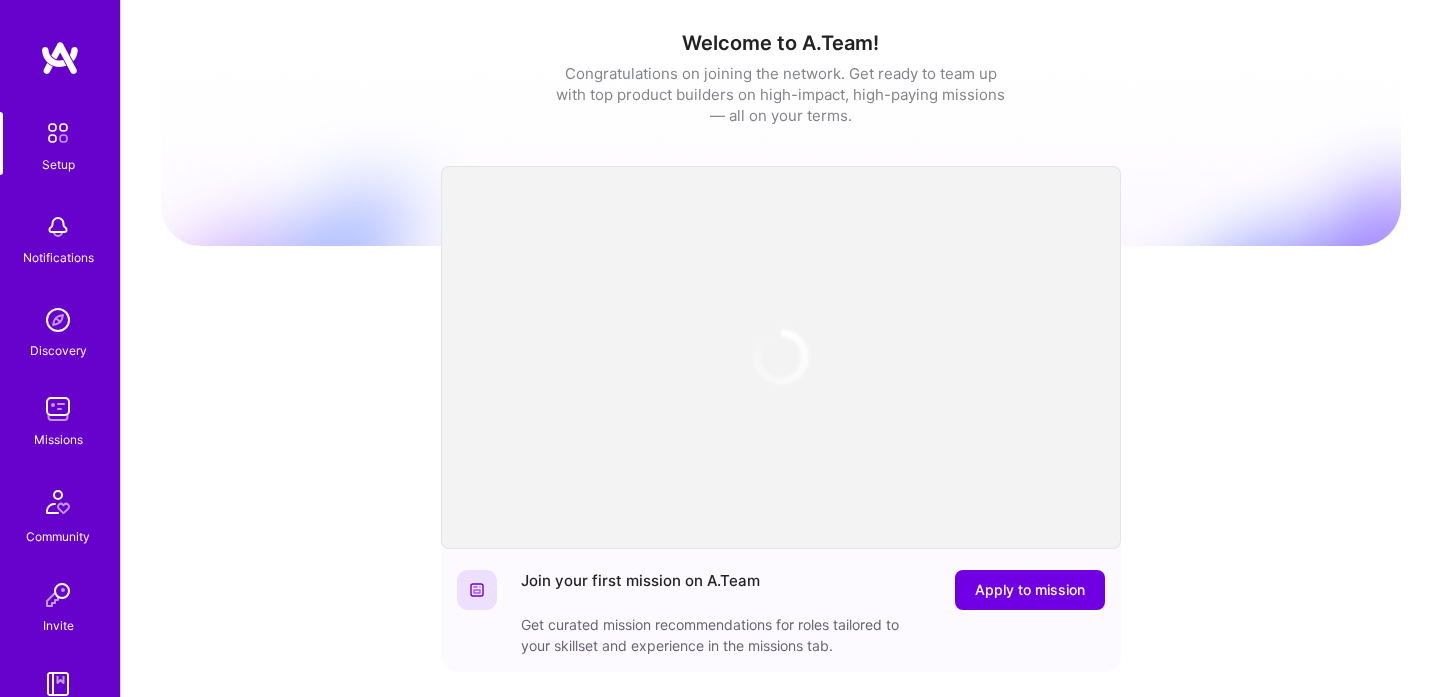click at bounding box center (58, 409) 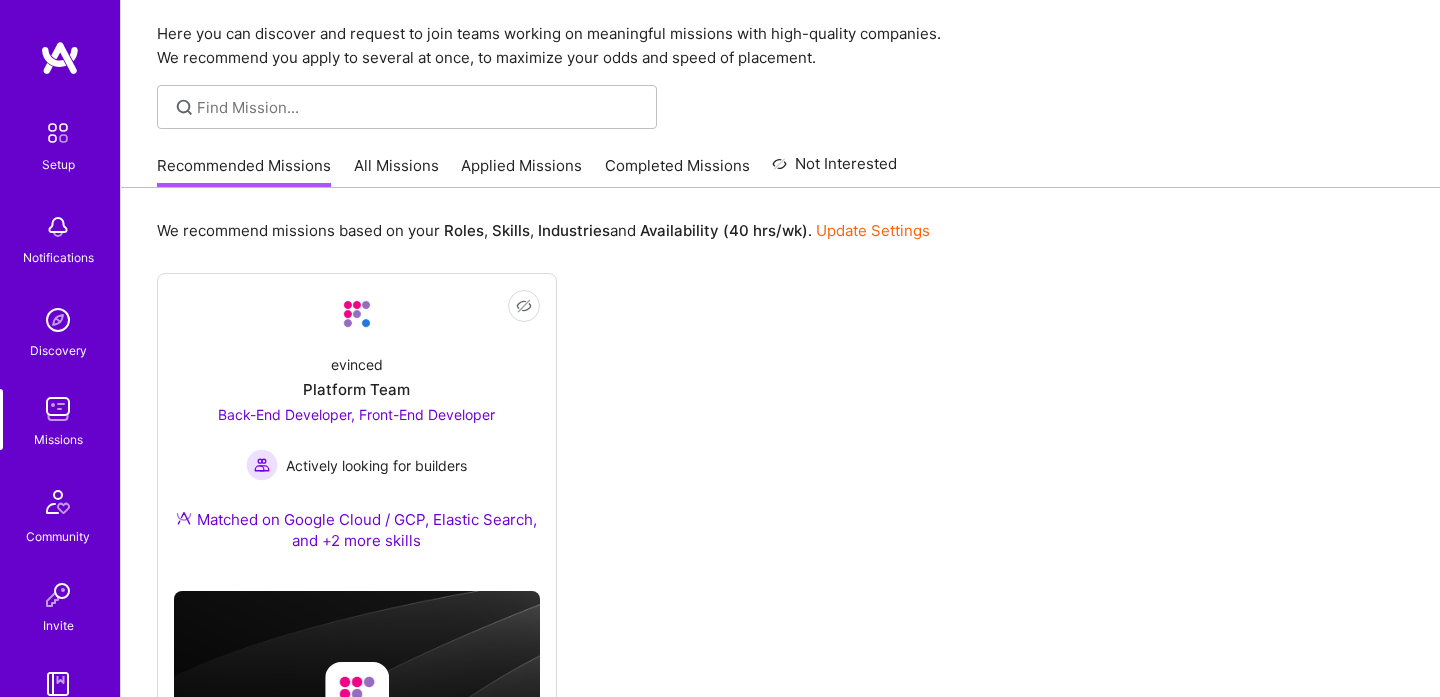 scroll, scrollTop: 111, scrollLeft: 0, axis: vertical 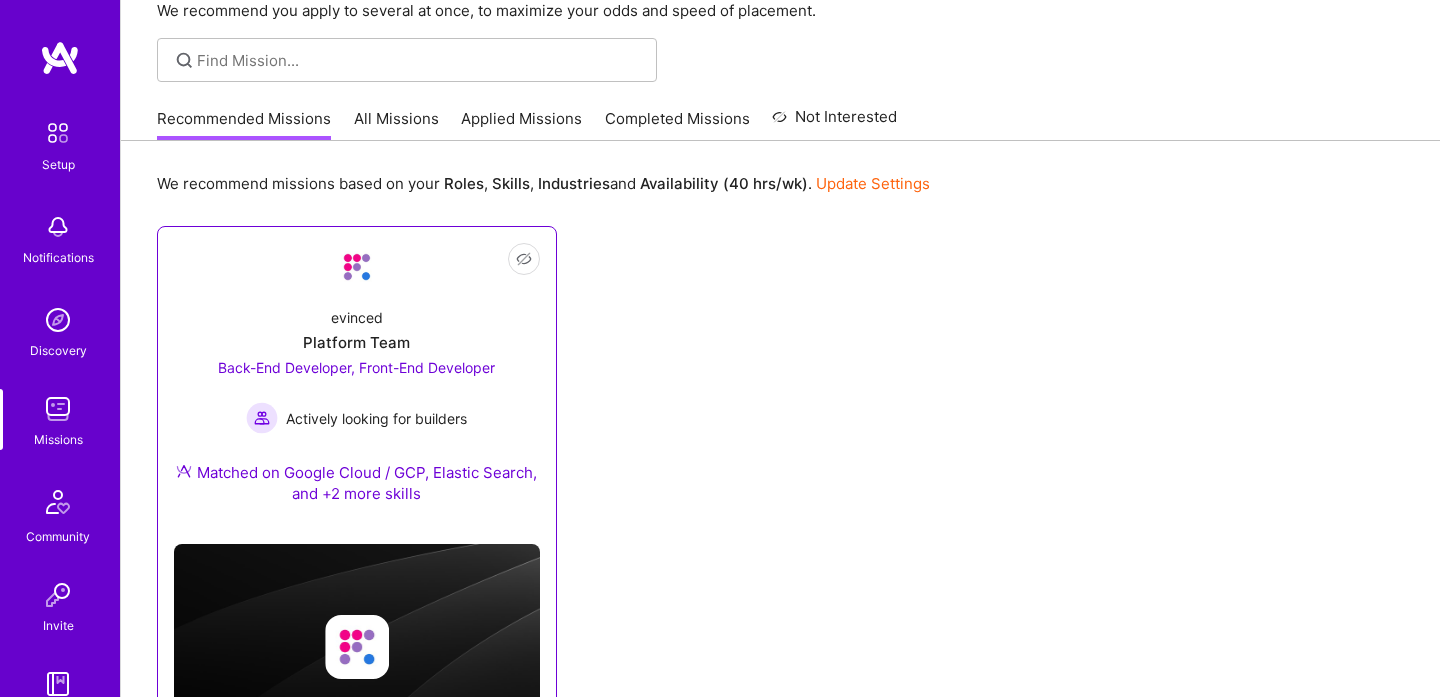 click on "Platform Team" at bounding box center (356, 342) 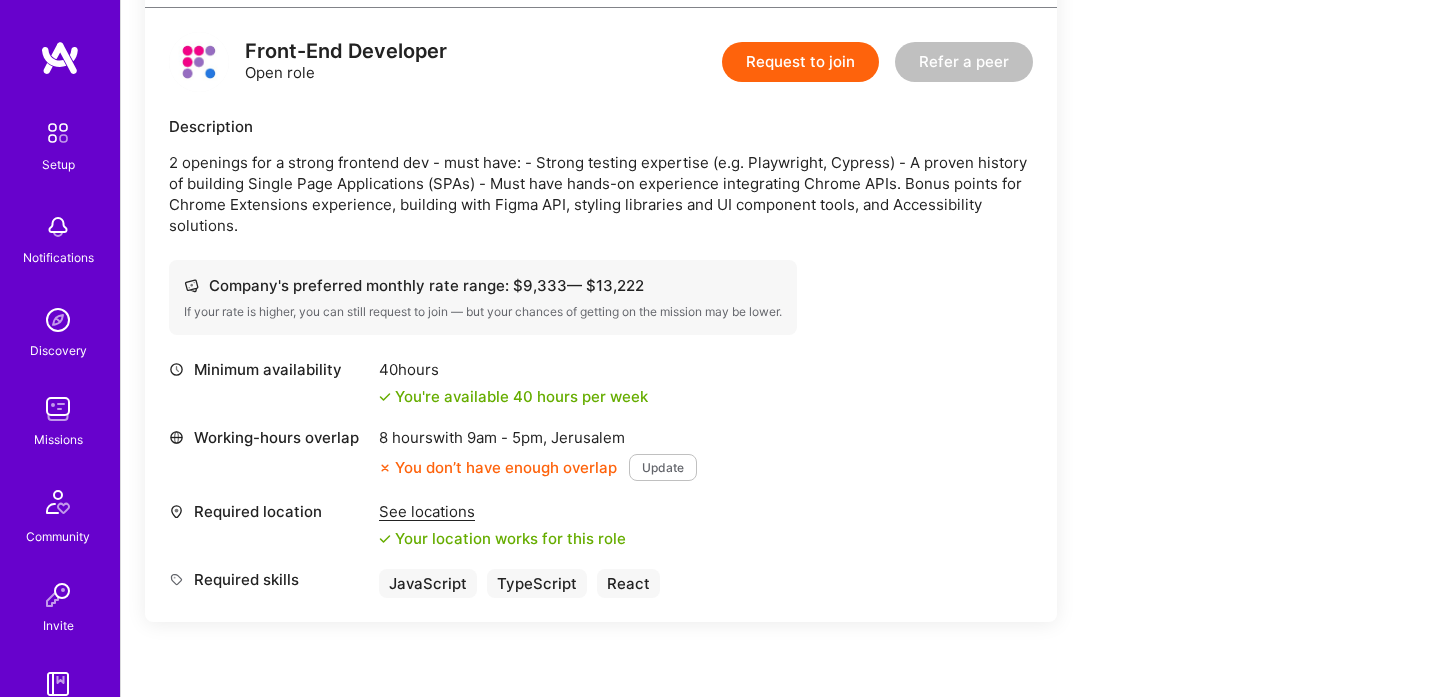 scroll, scrollTop: 1387, scrollLeft: 0, axis: vertical 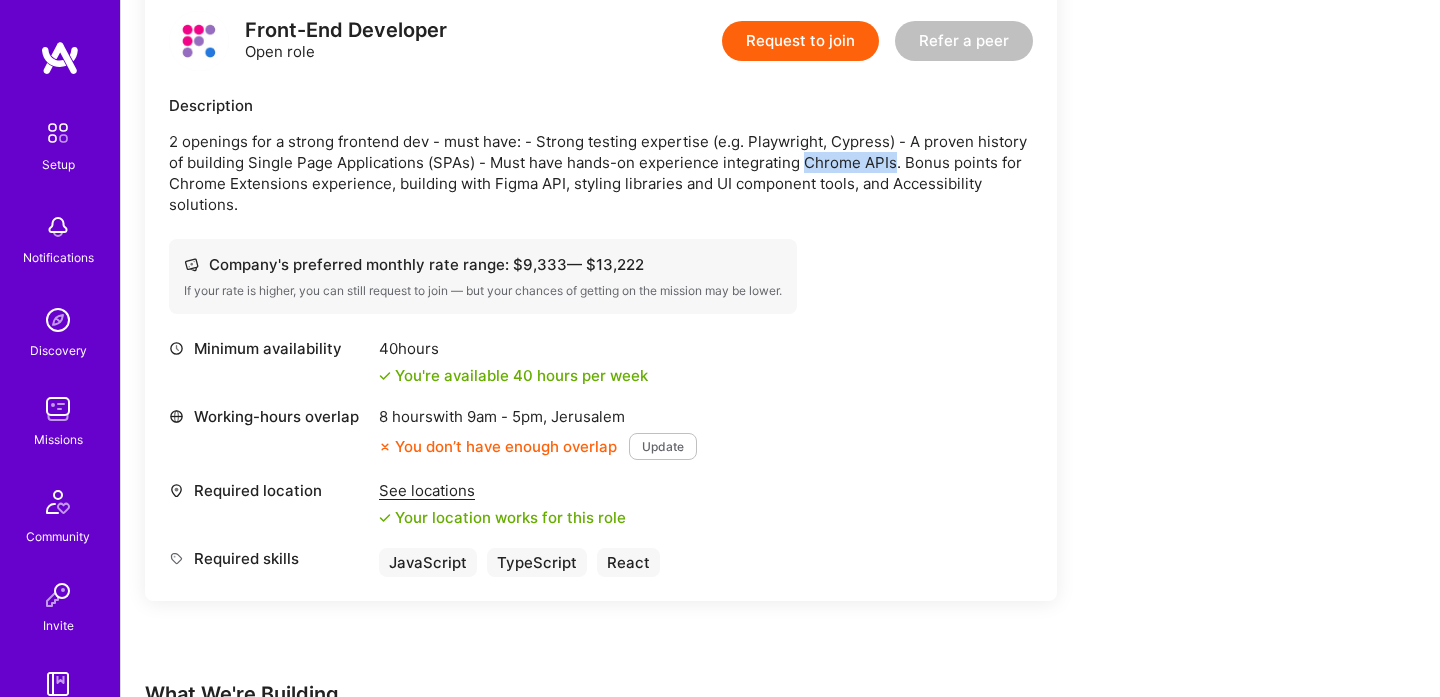 drag, startPoint x: 800, startPoint y: 164, endPoint x: 892, endPoint y: 163, distance: 92.00543 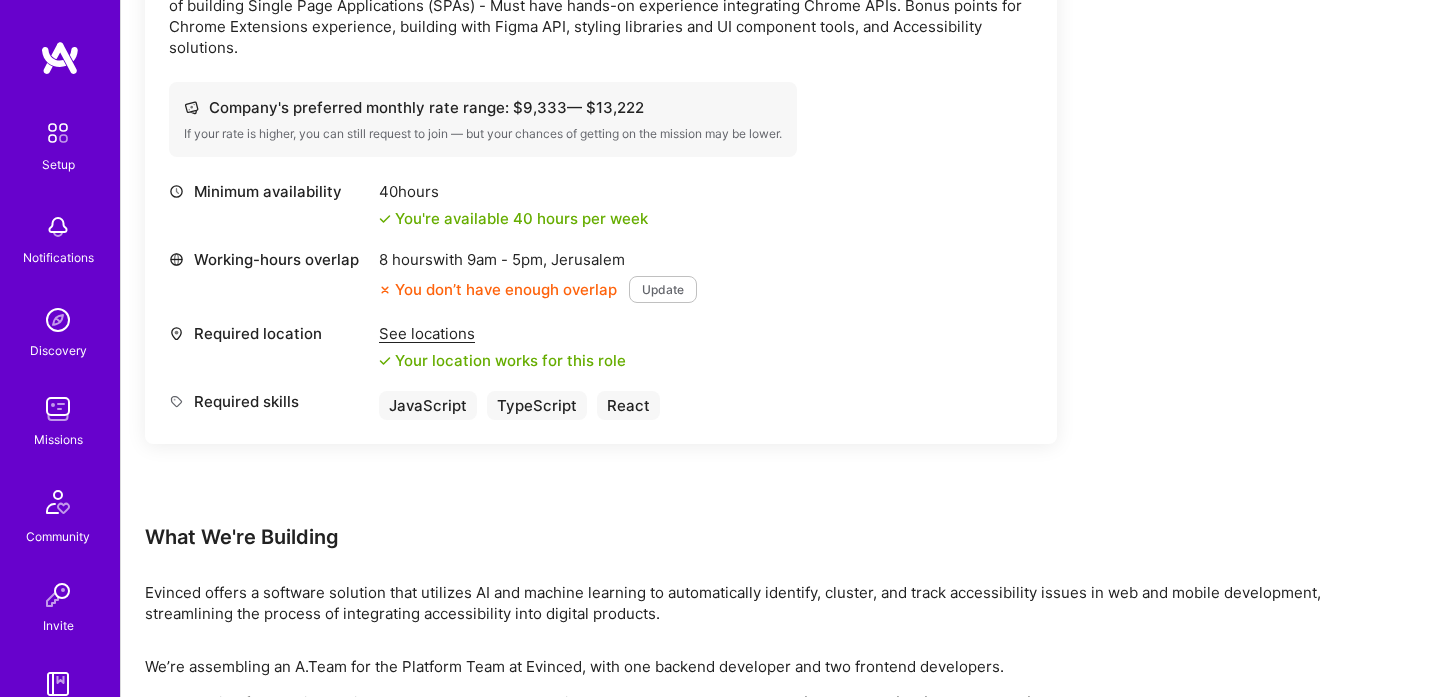 click on "See locations" at bounding box center [502, 333] 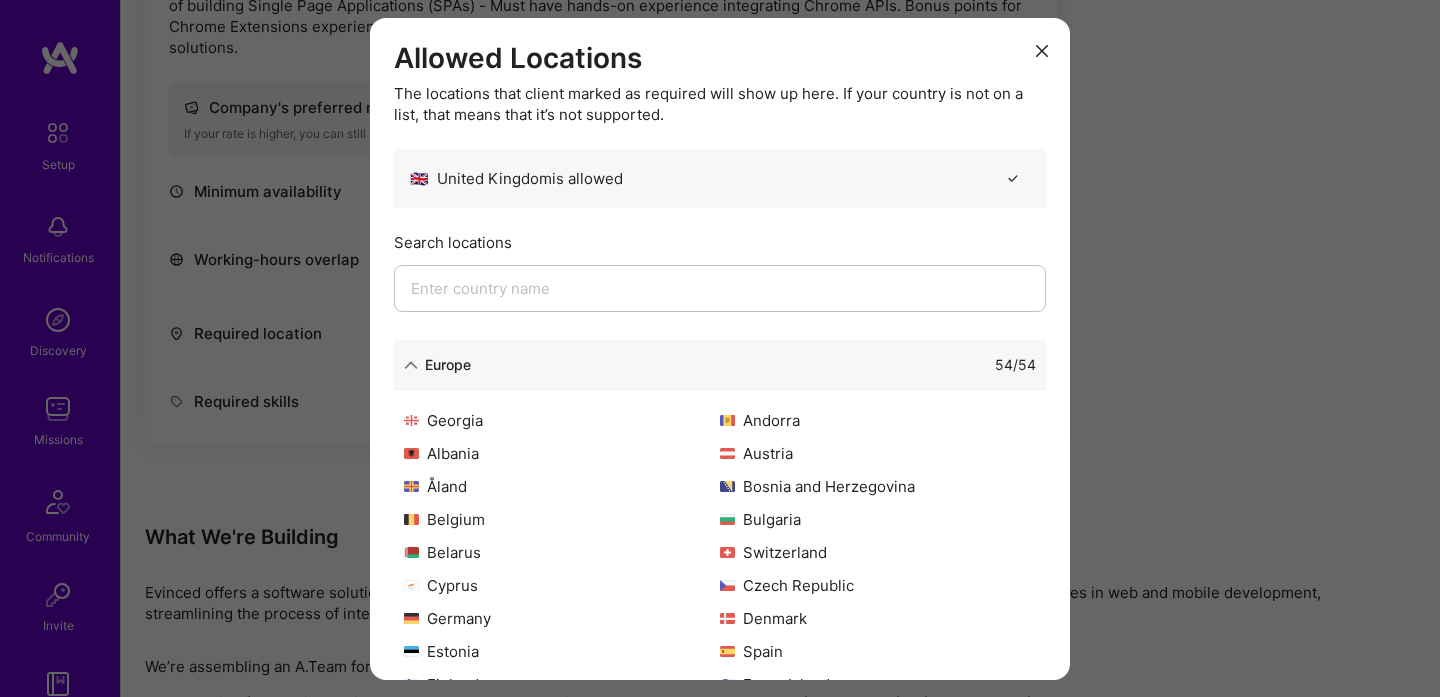 scroll, scrollTop: 312, scrollLeft: 0, axis: vertical 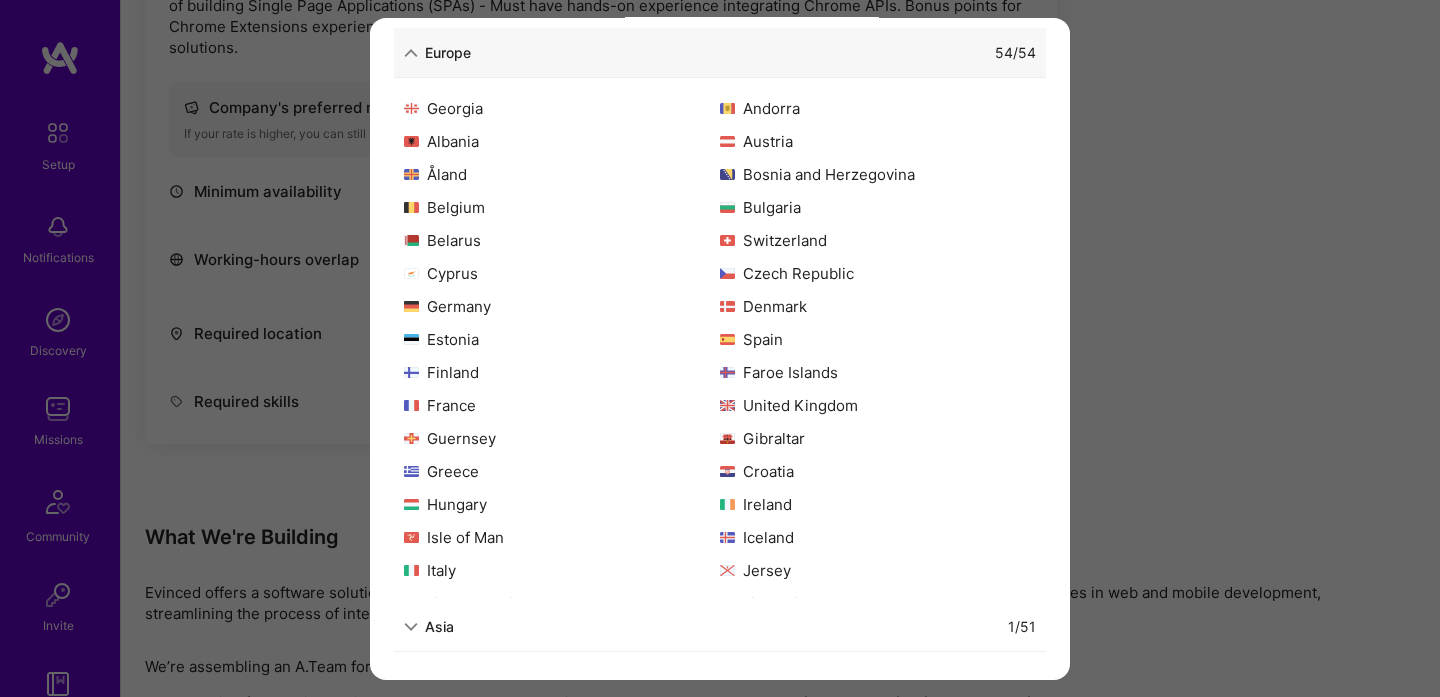 click at bounding box center (411, 627) 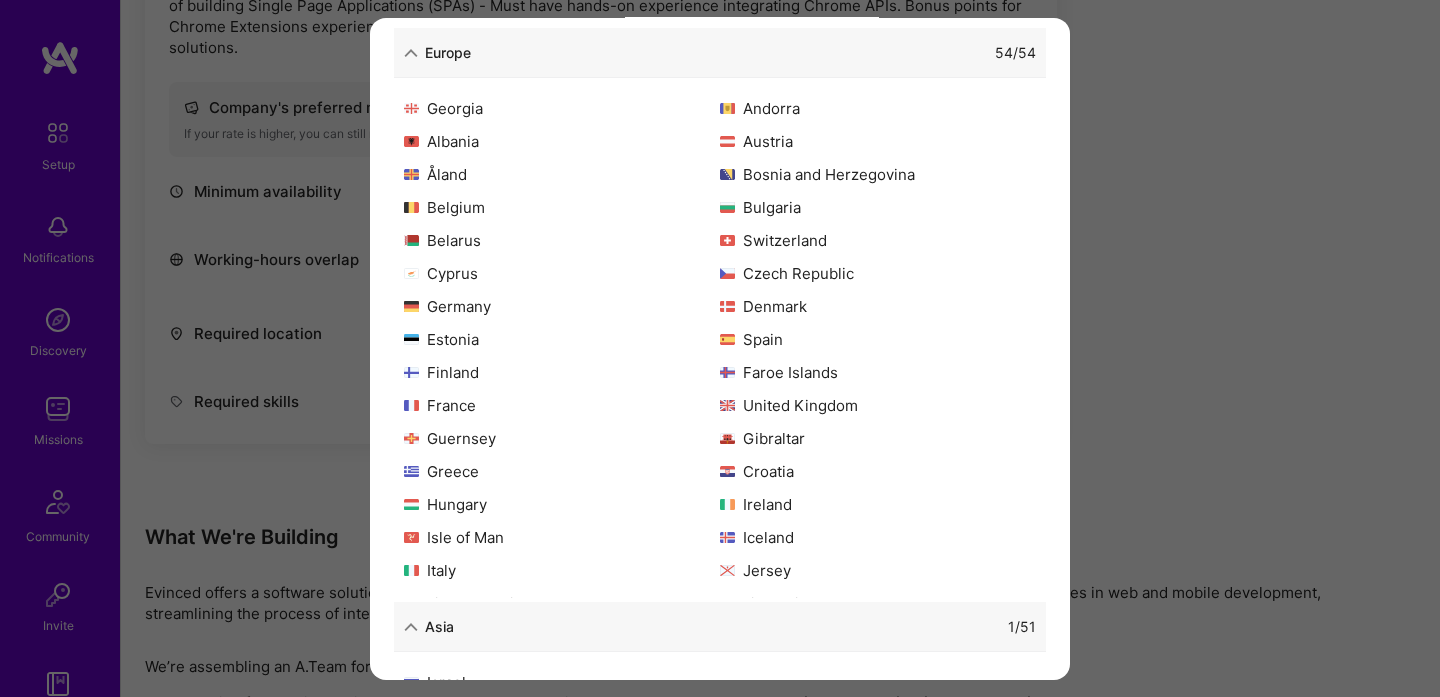 scroll, scrollTop: 361, scrollLeft: 0, axis: vertical 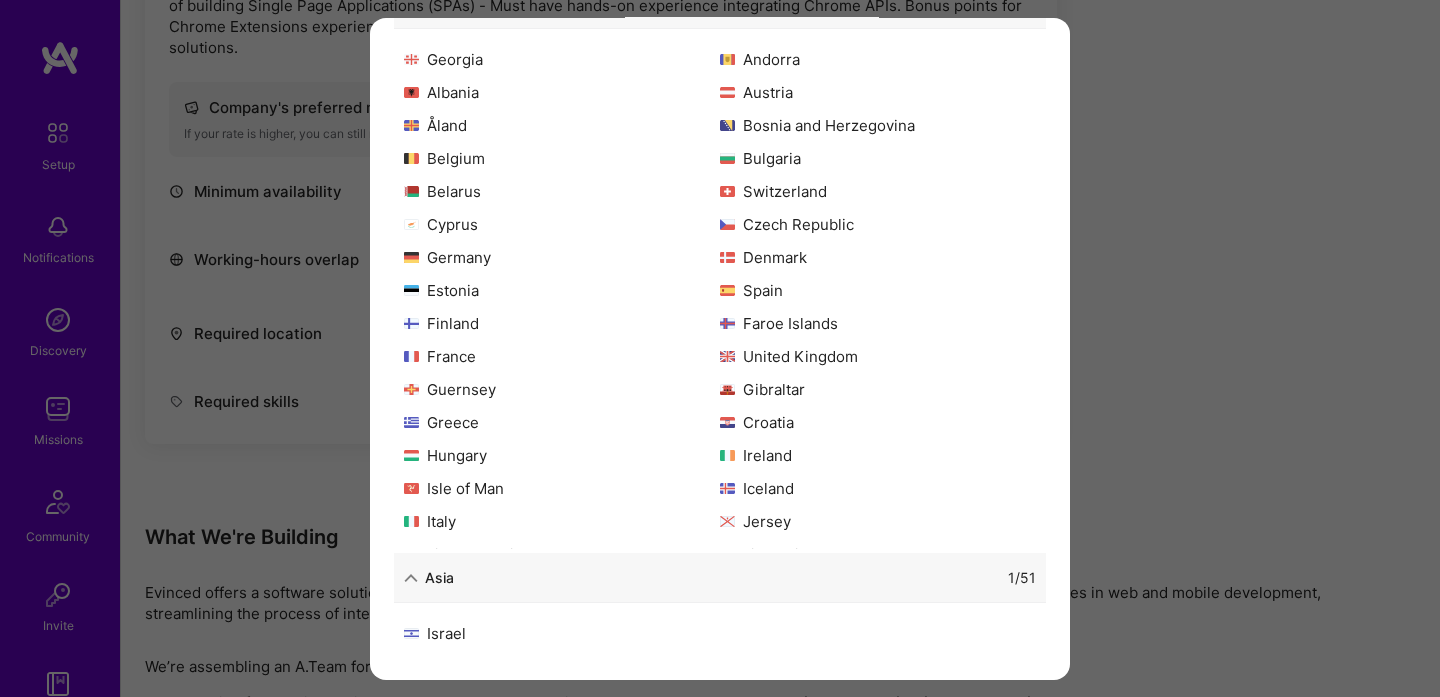 click at bounding box center [411, 578] 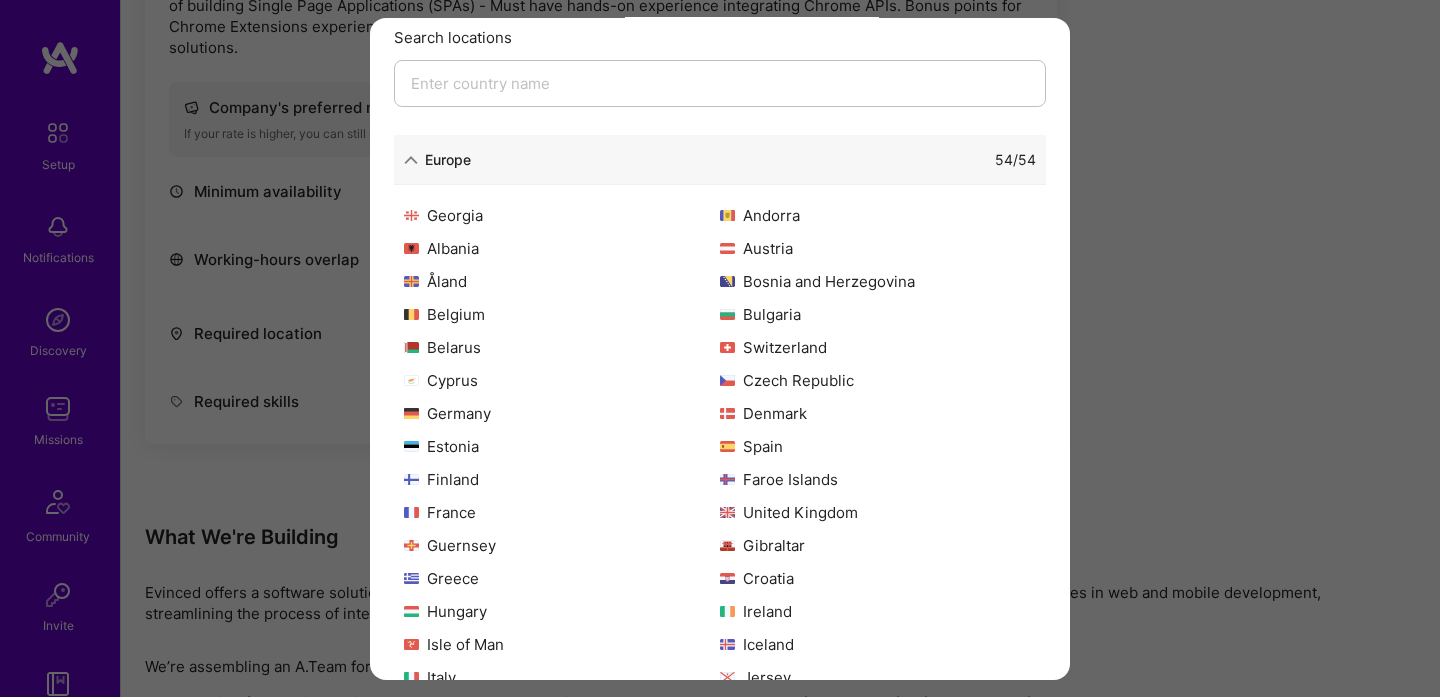 scroll, scrollTop: 178, scrollLeft: 0, axis: vertical 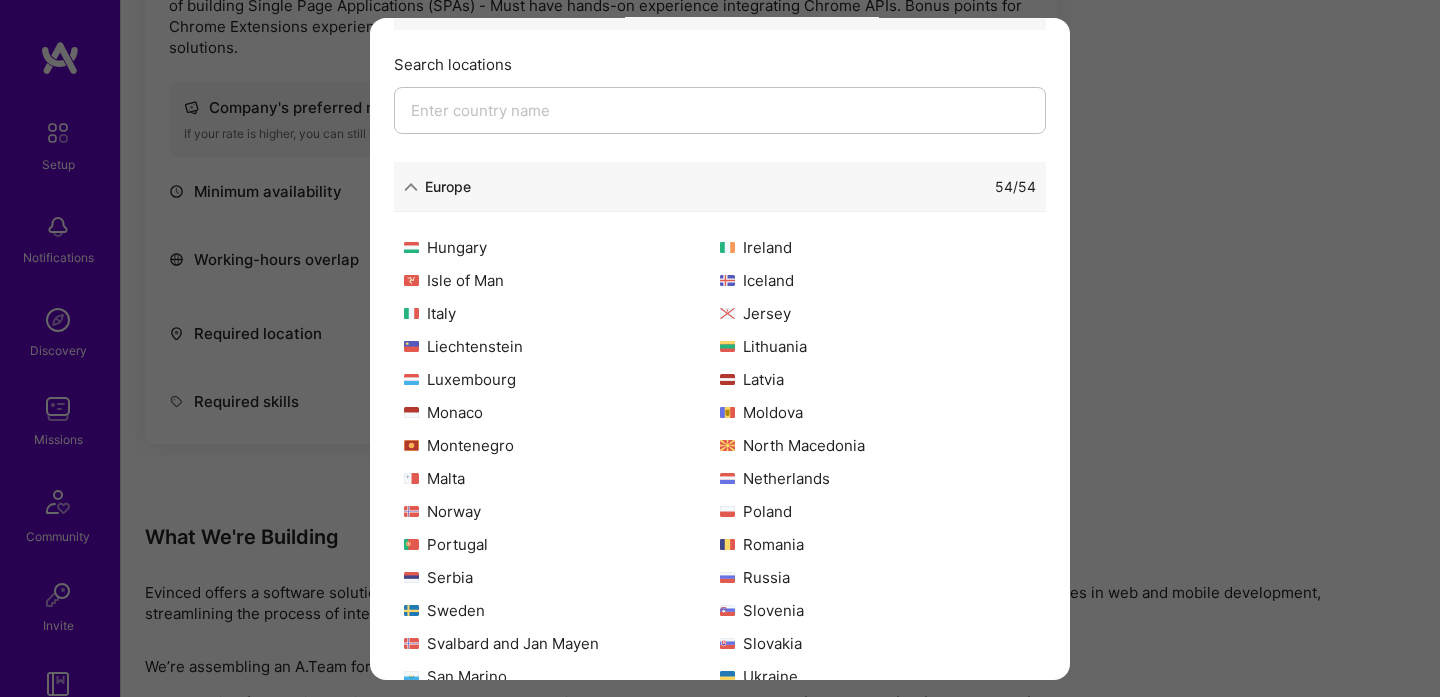 click on "Allowed Locations The locations that client marked as required will show up here. If your country is not on a list, that means that it’s not supported. 🇬🇧 United Kingdom  is allowed Search locations Europe 54 / 54 Georgia Andorra Albania Austria Åland Bosnia and Herzegovina Belgium Bulgaria Belarus Switzerland Cyprus Czech Republic Germany Denmark Estonia Spain Finland Faroe Islands France United Kingdom Guernsey Gibraltar Greece Croatia Hungary Ireland Isle of Man Iceland Italy Jersey Liechtenstein Lithuania Luxembourg Latvia Monaco Moldova Montenegro North Macedonia Malta Netherlands Norway Poland Portugal Romania Serbia Russia Sweden Slovenia Svalbard and Jan Mayen Slovakia San Marino Ukraine Vatican City Kosovo Asia 1 / 51" at bounding box center (720, 348) 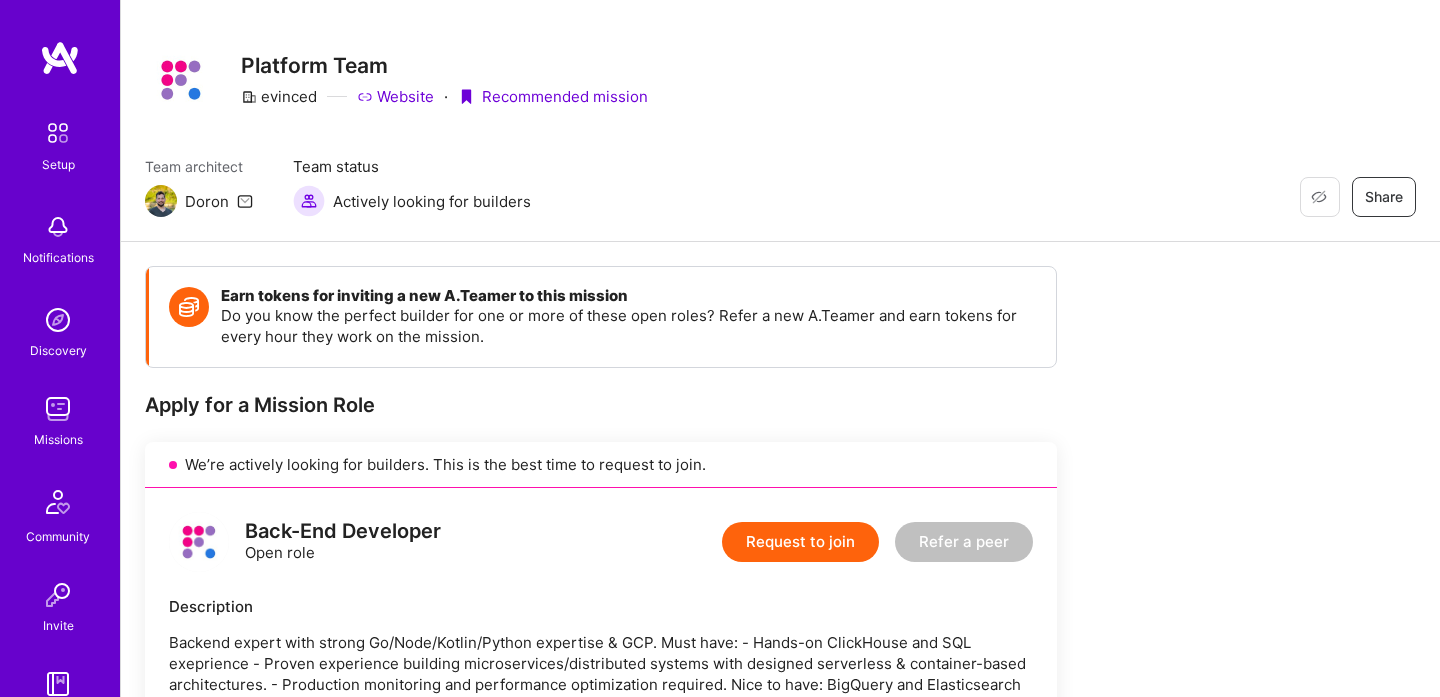 scroll, scrollTop: 0, scrollLeft: 0, axis: both 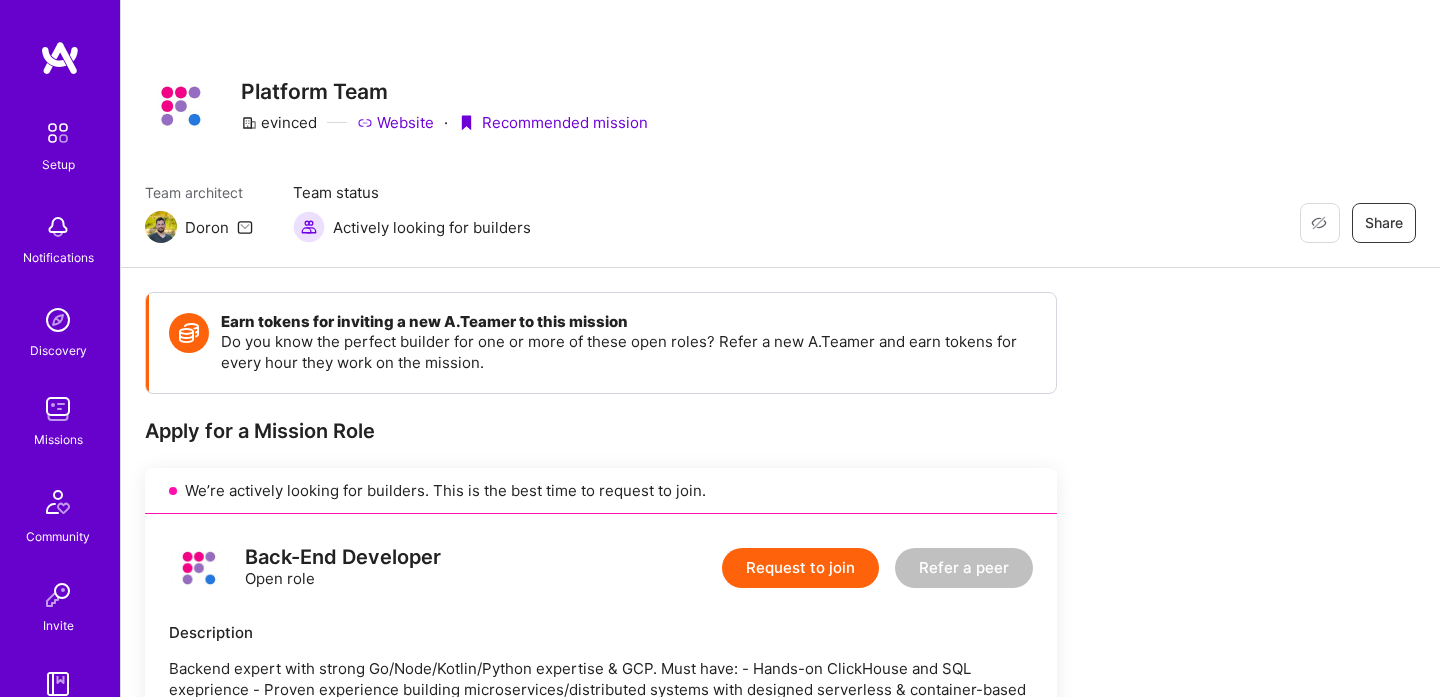 click at bounding box center [58, 227] 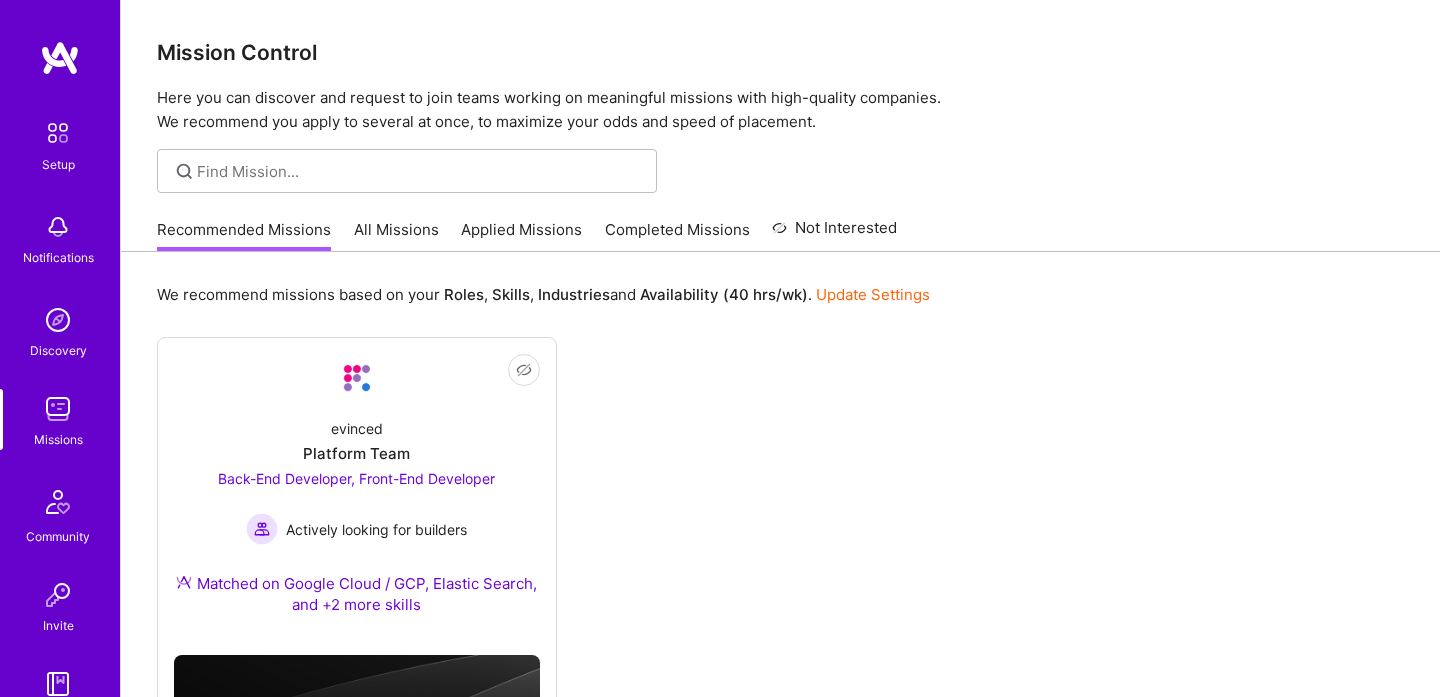 click at bounding box center (60, 58) 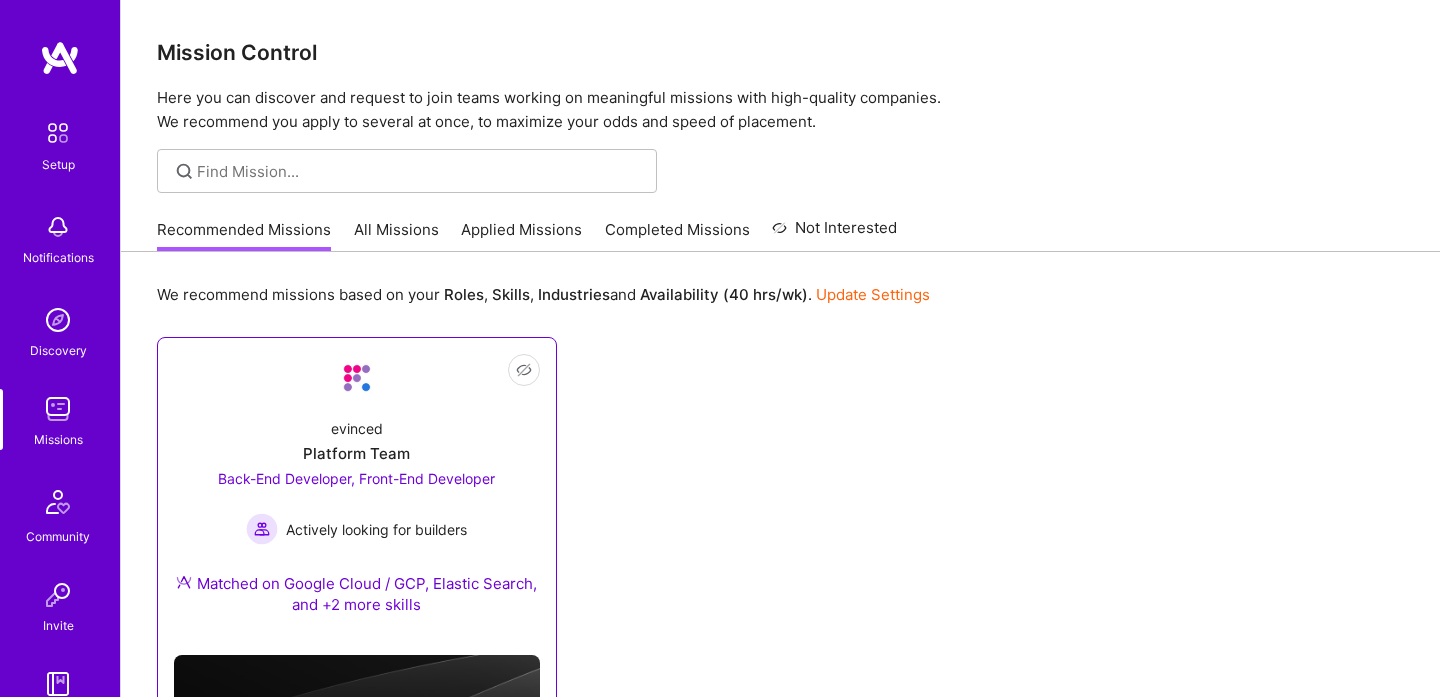 click on "Not Interested evinced Platform Team Back-End Developer, Front-End Developer Actively looking for builders Matched on Google Cloud / GCP, Elastic Search, and +2 more skills" at bounding box center [357, 496] 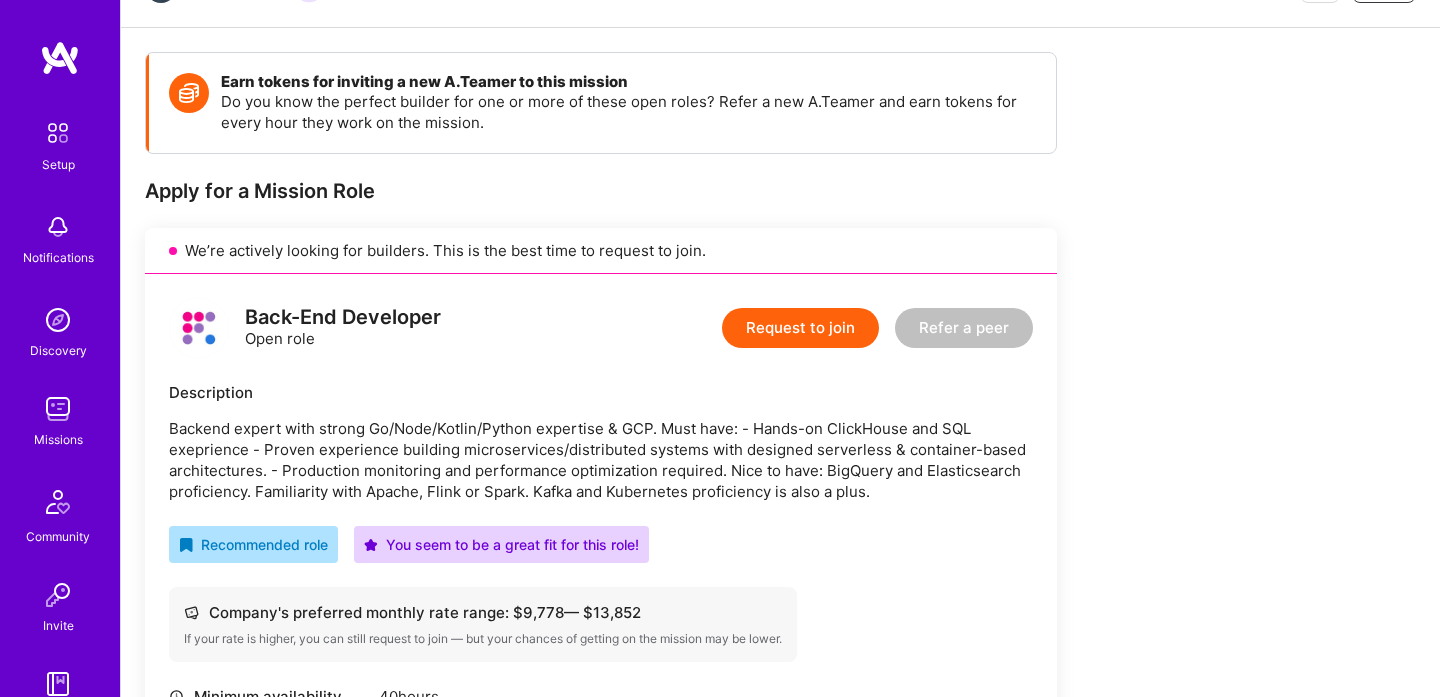 scroll, scrollTop: 462, scrollLeft: 0, axis: vertical 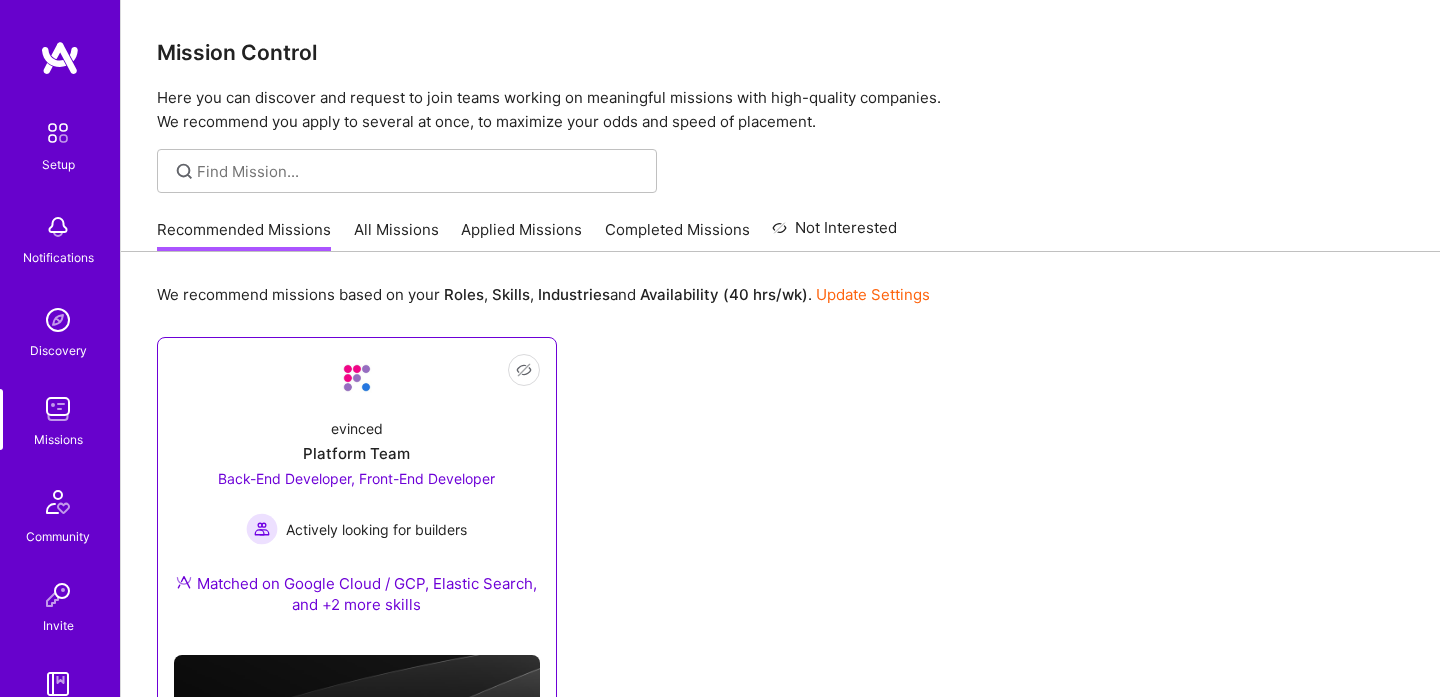 click on "Not Interested evinced Platform Team Back-End Developer, Front-End Developer Actively looking for builders Matched on Google Cloud / GCP, Elastic Search, and +2 more skills" at bounding box center [357, 520] 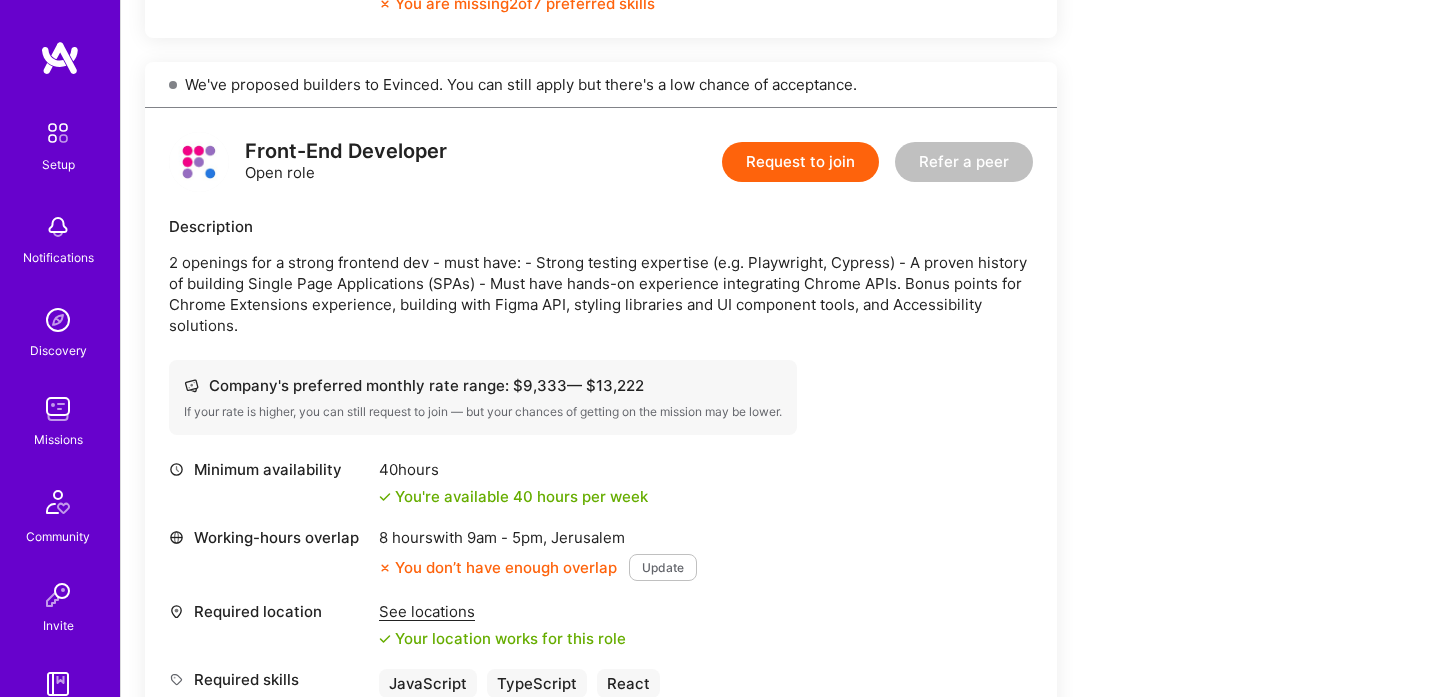 scroll, scrollTop: 1409, scrollLeft: 0, axis: vertical 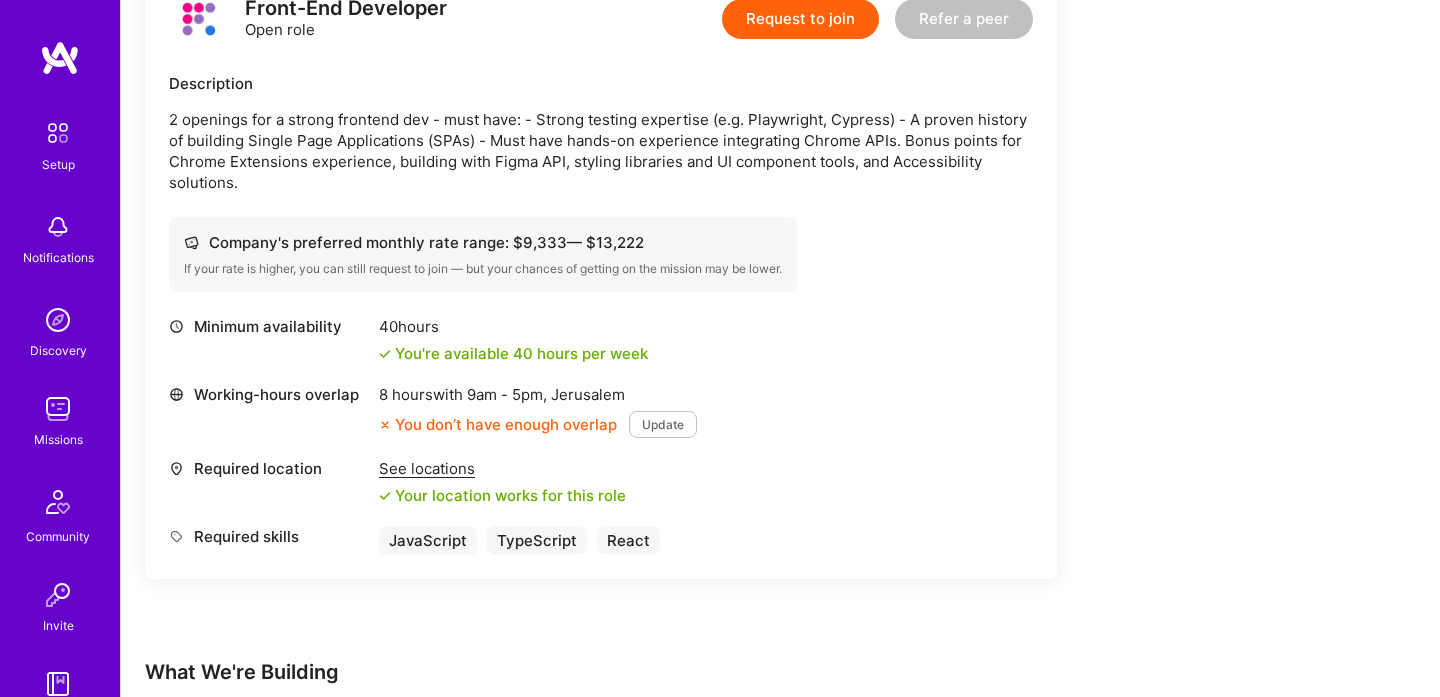 click on "Update" at bounding box center (663, 424) 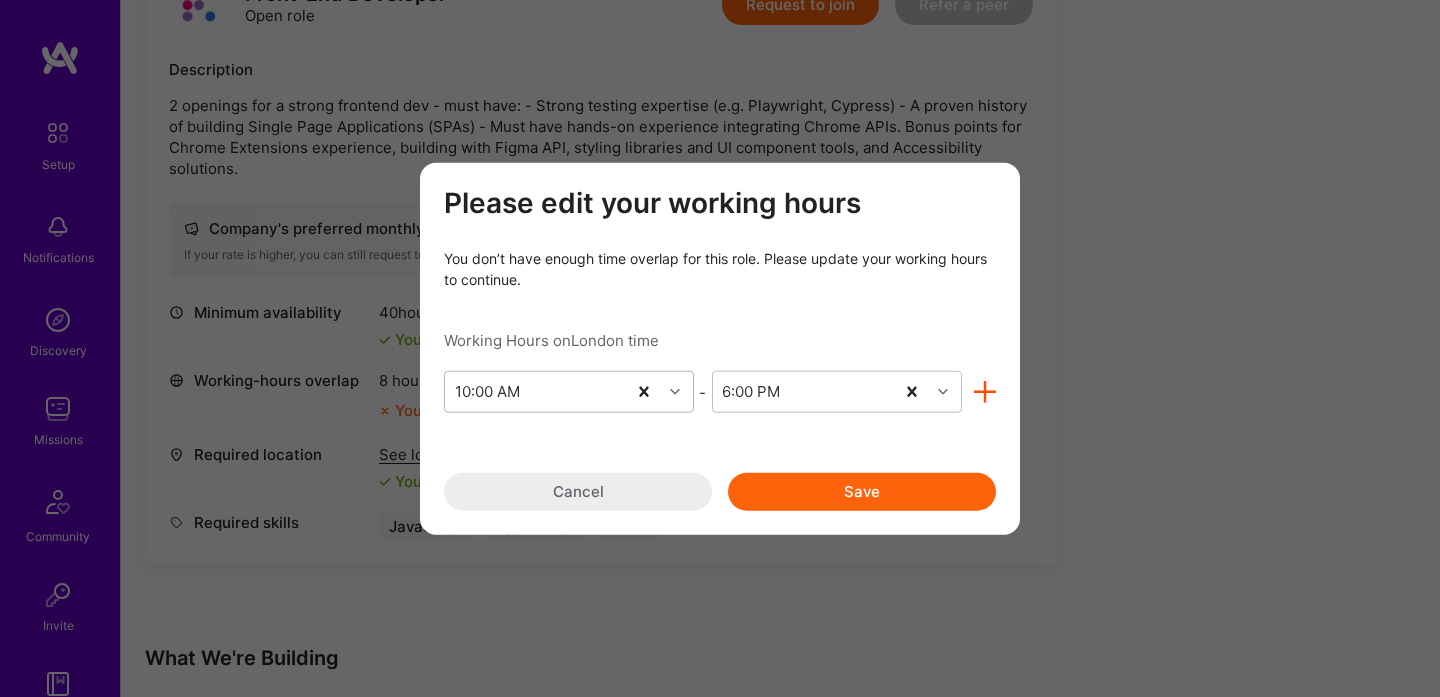 click on "10:00 AM" at bounding box center (535, 392) 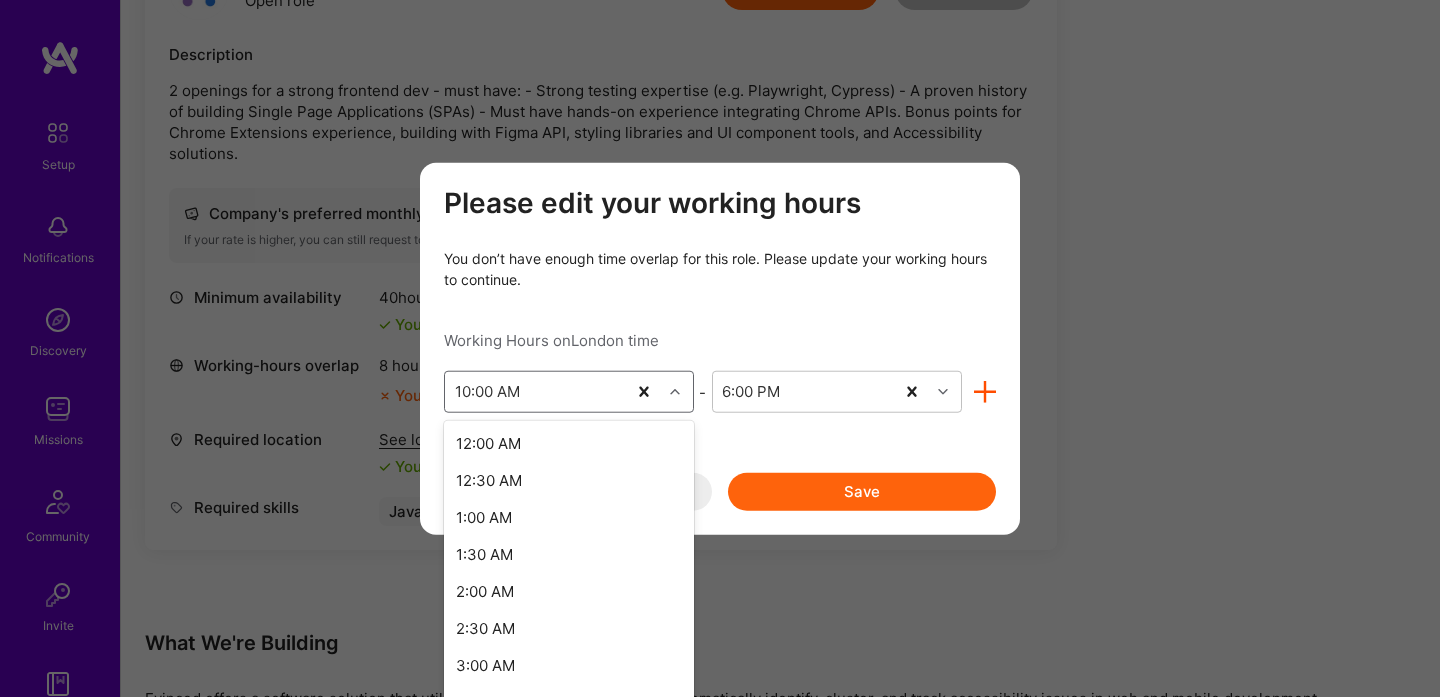scroll, scrollTop: 1441, scrollLeft: 0, axis: vertical 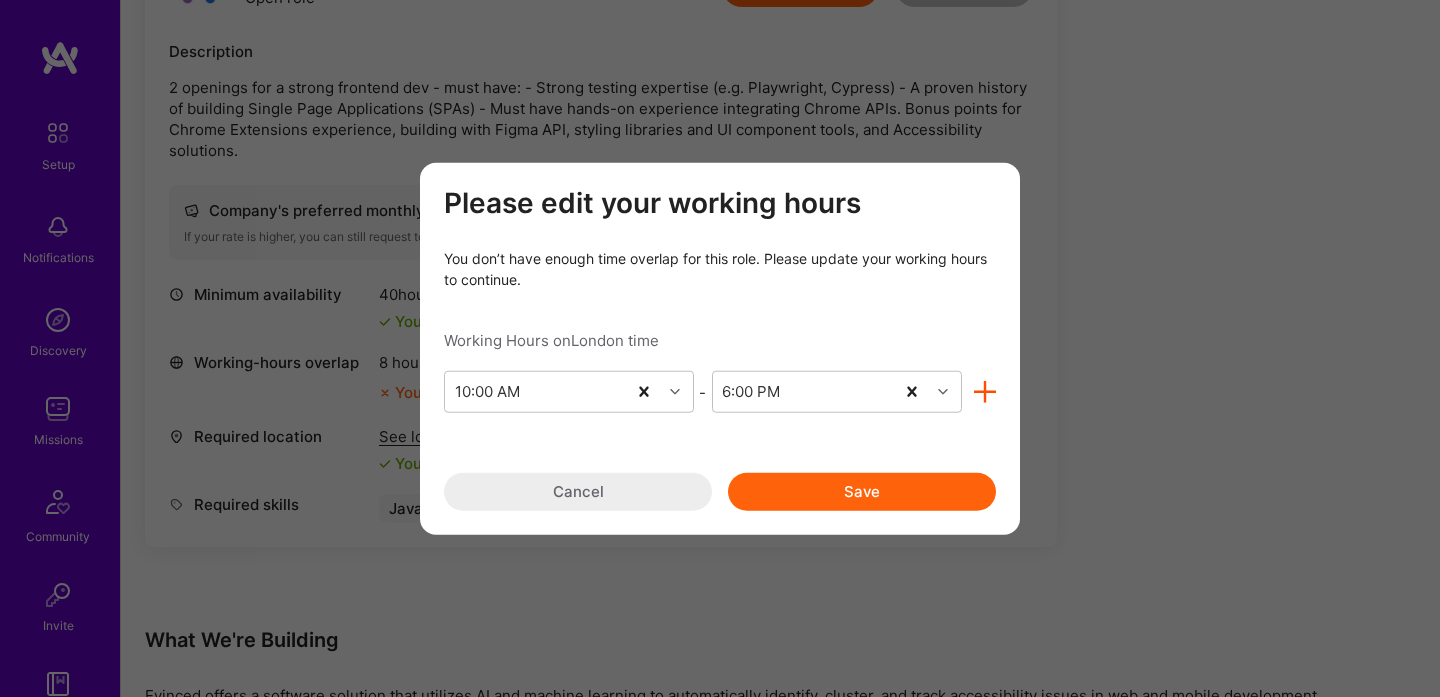 click on "Working Hours on London time" at bounding box center (720, 340) 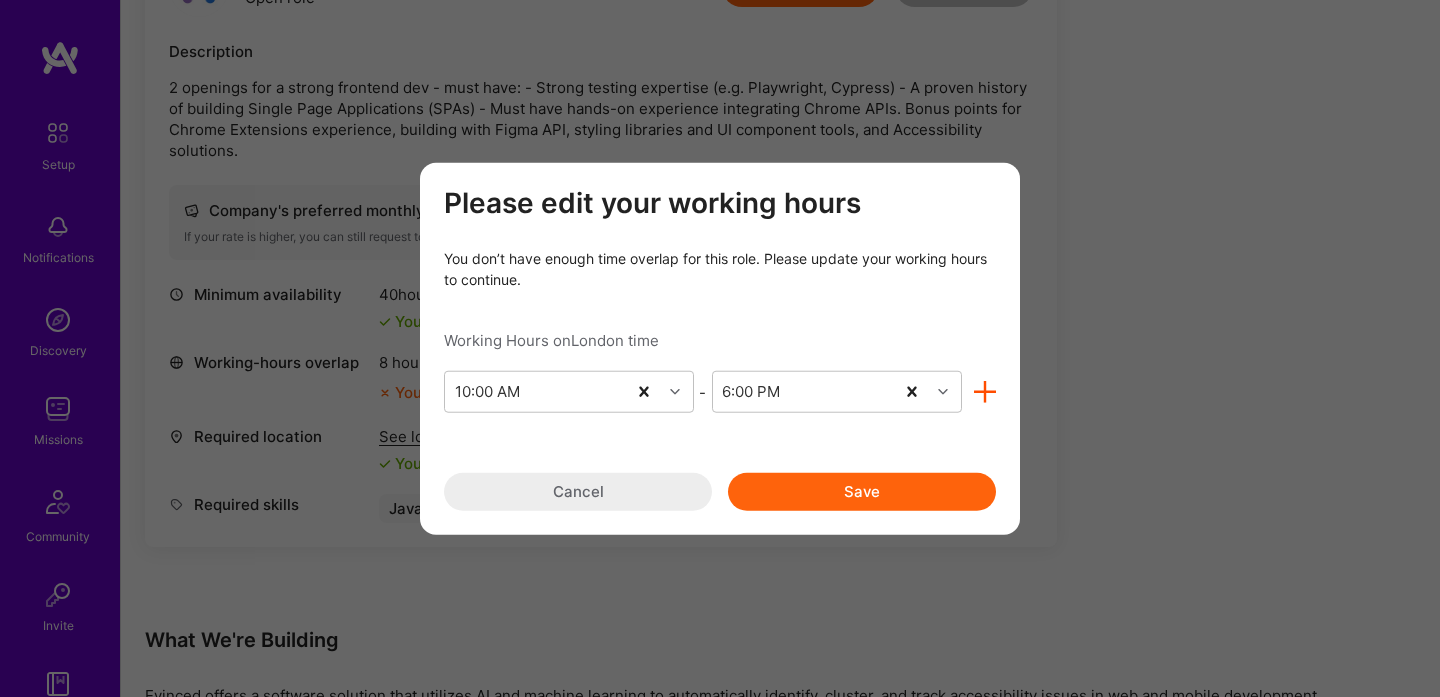 click on "Cancel" at bounding box center [578, 492] 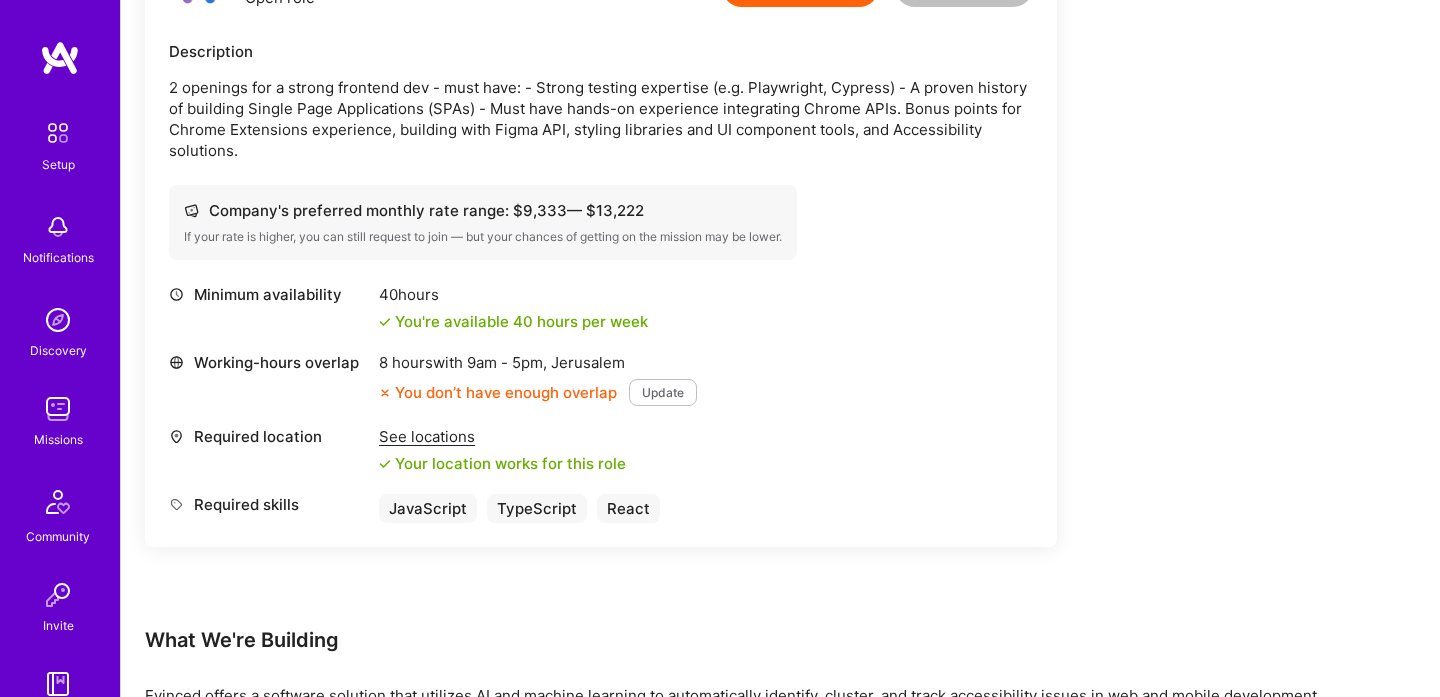 click on "Update" at bounding box center (663, 392) 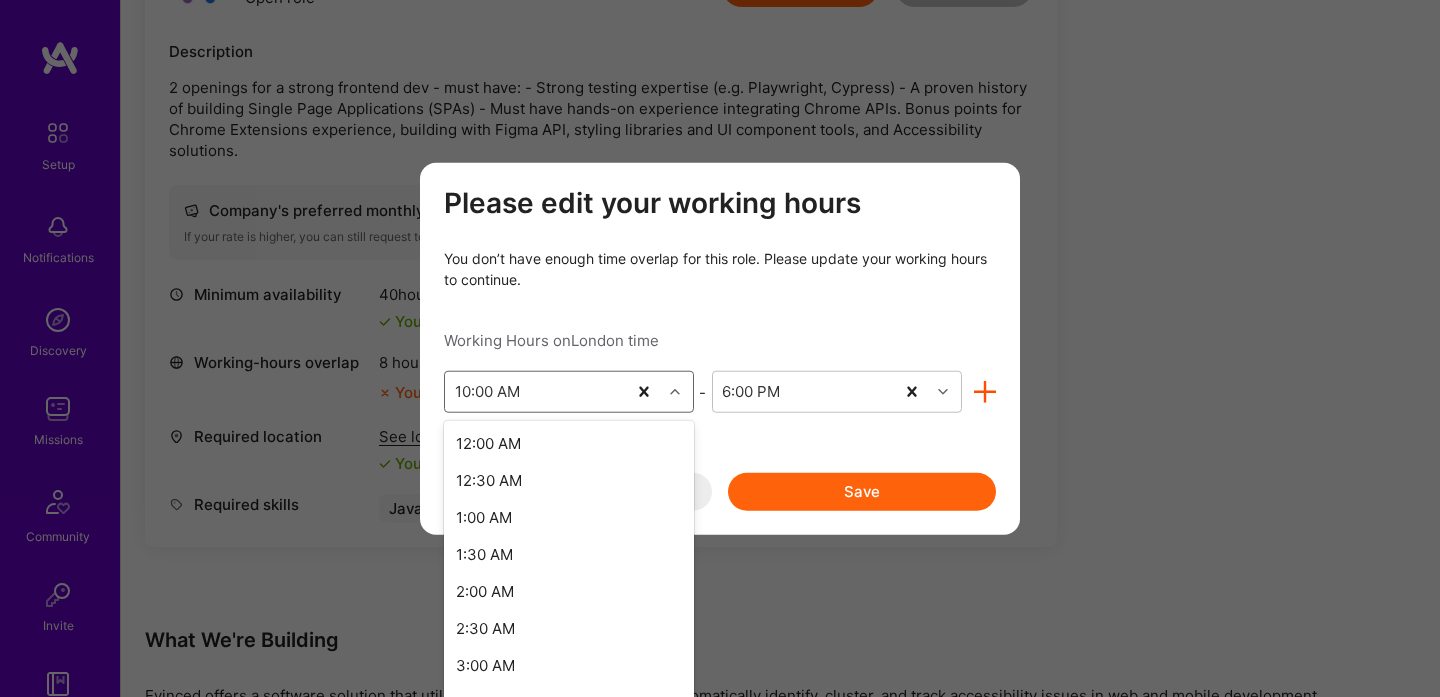 scroll, scrollTop: 1472, scrollLeft: 0, axis: vertical 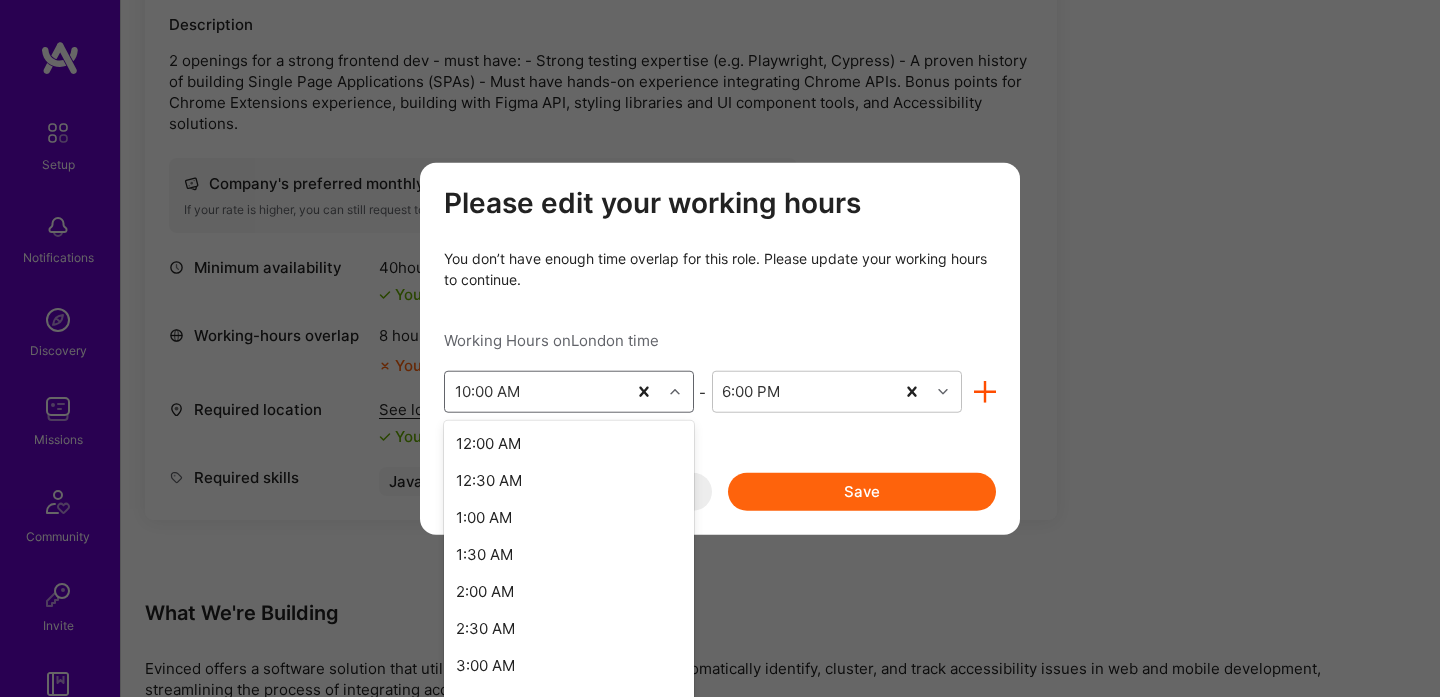 click on "10:00 AM" at bounding box center [535, 392] 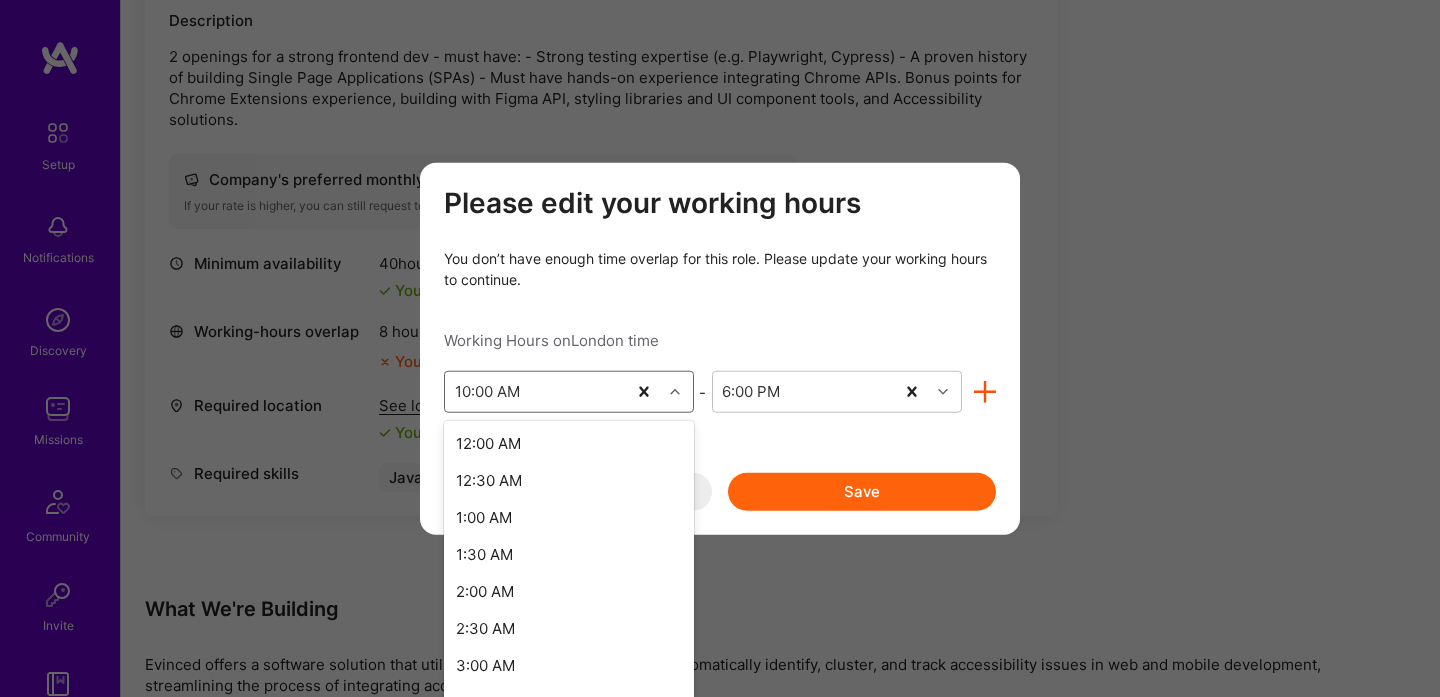 scroll, scrollTop: 493, scrollLeft: 0, axis: vertical 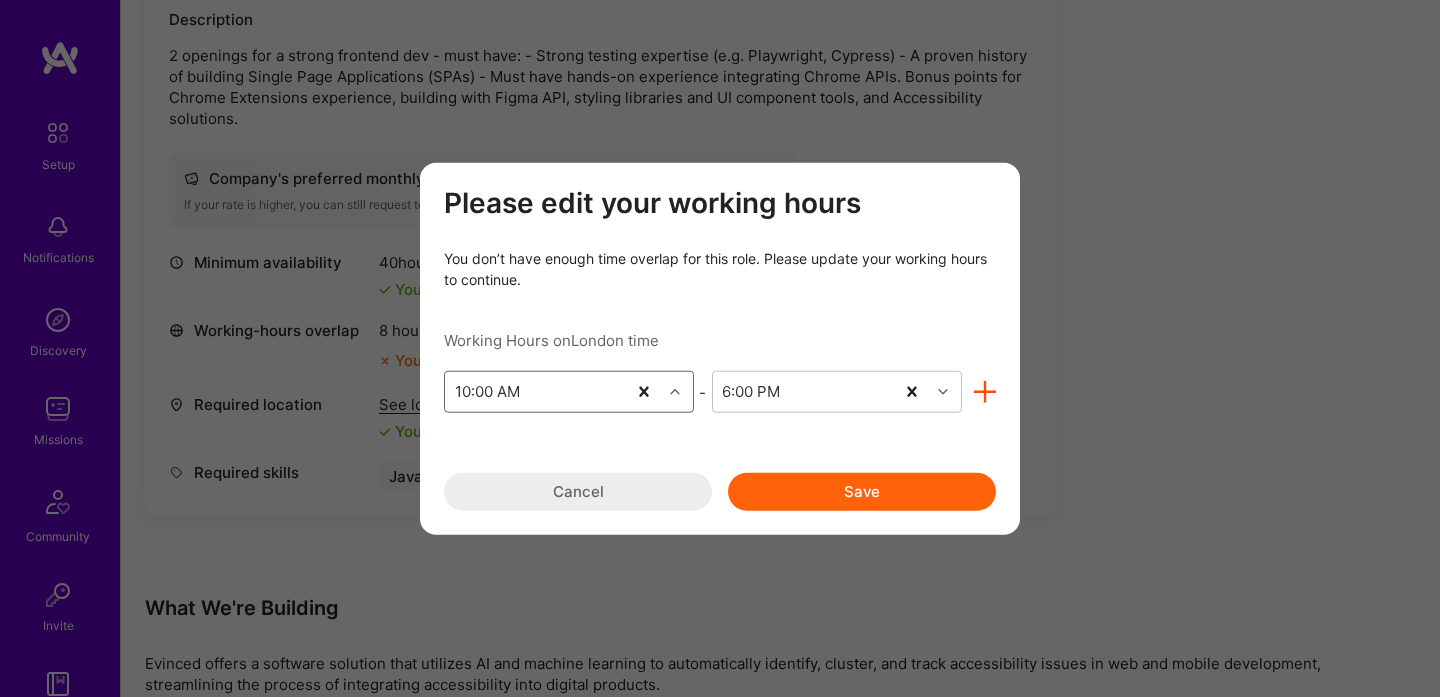 click on "10:00 AM" at bounding box center (535, 392) 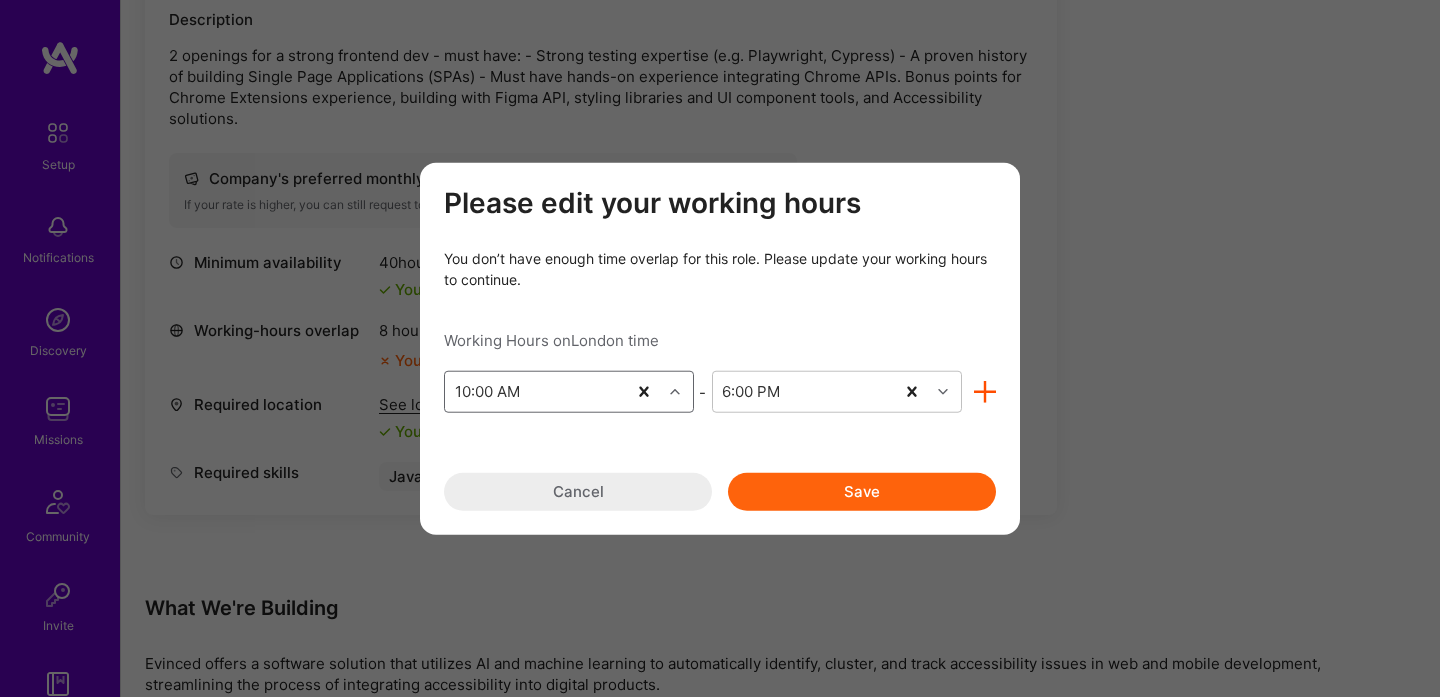 click on "Cancel" at bounding box center [578, 492] 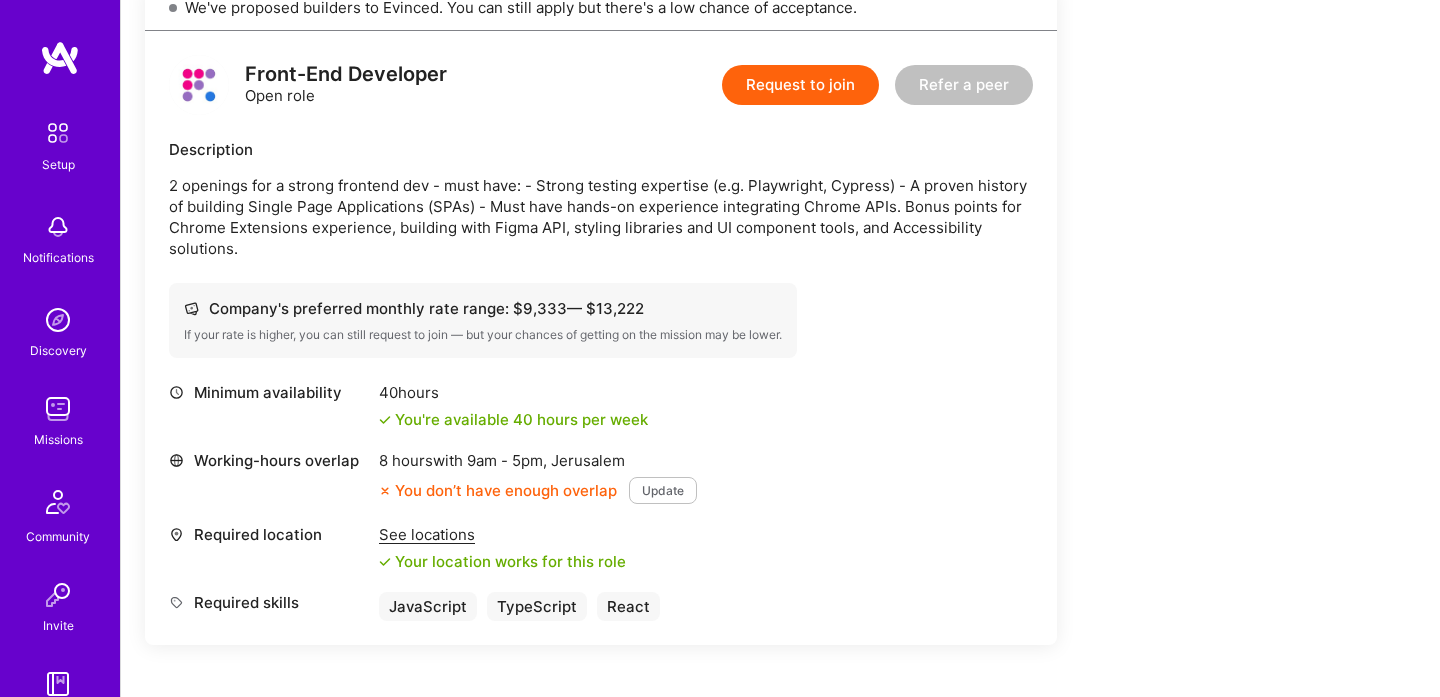 scroll, scrollTop: 1326, scrollLeft: 0, axis: vertical 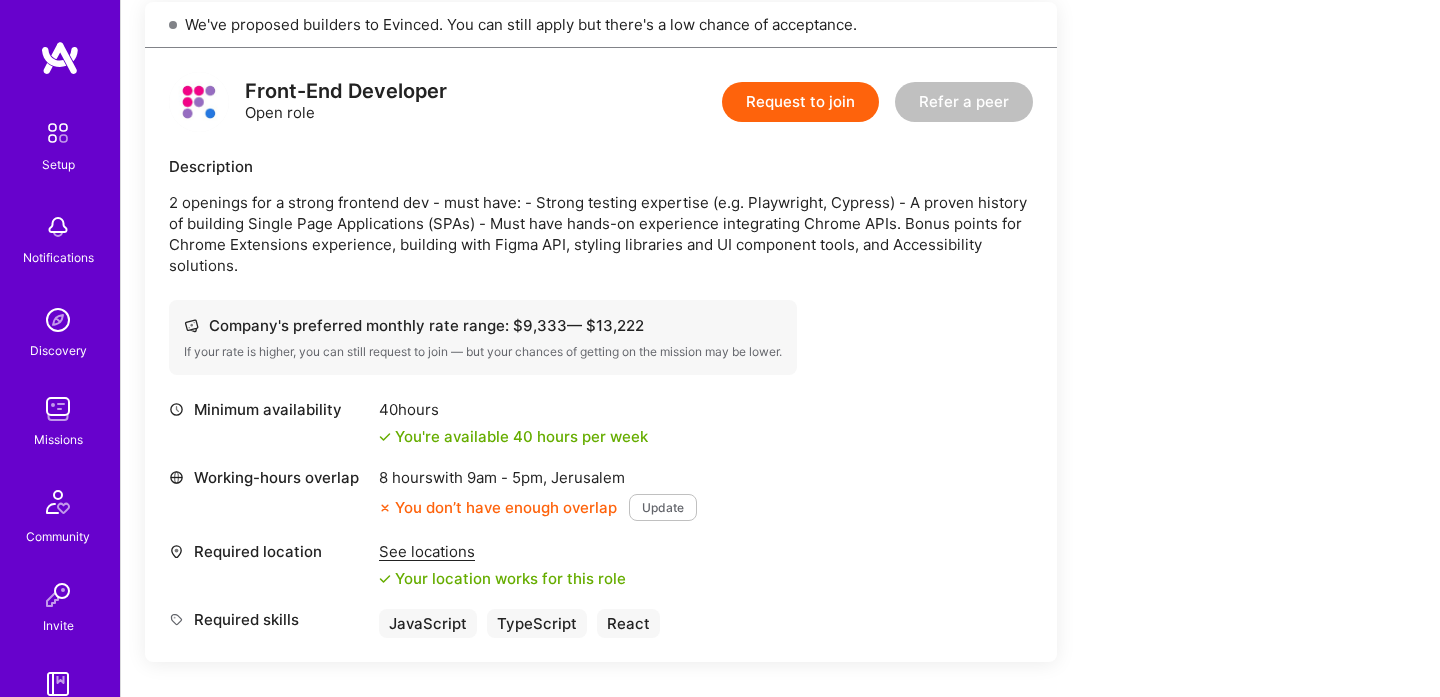 click on "Request to join" at bounding box center [800, 102] 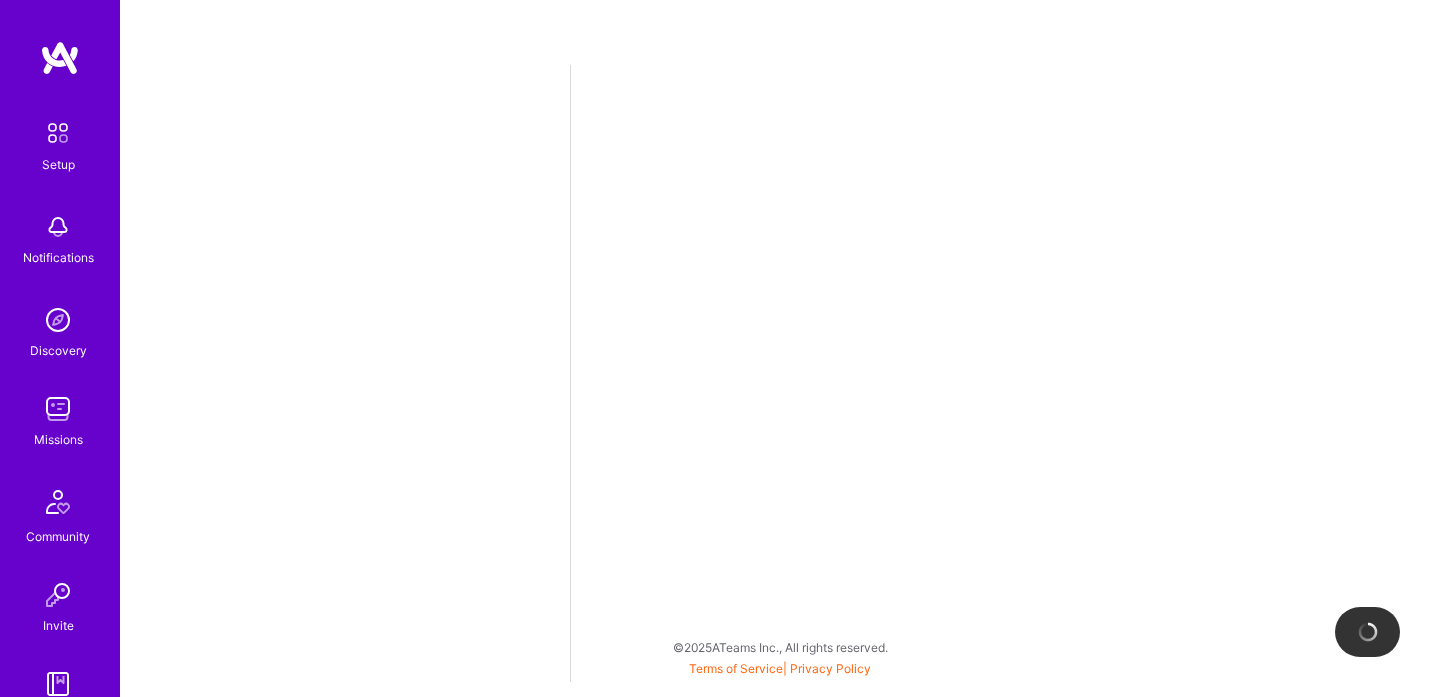 scroll, scrollTop: 0, scrollLeft: 0, axis: both 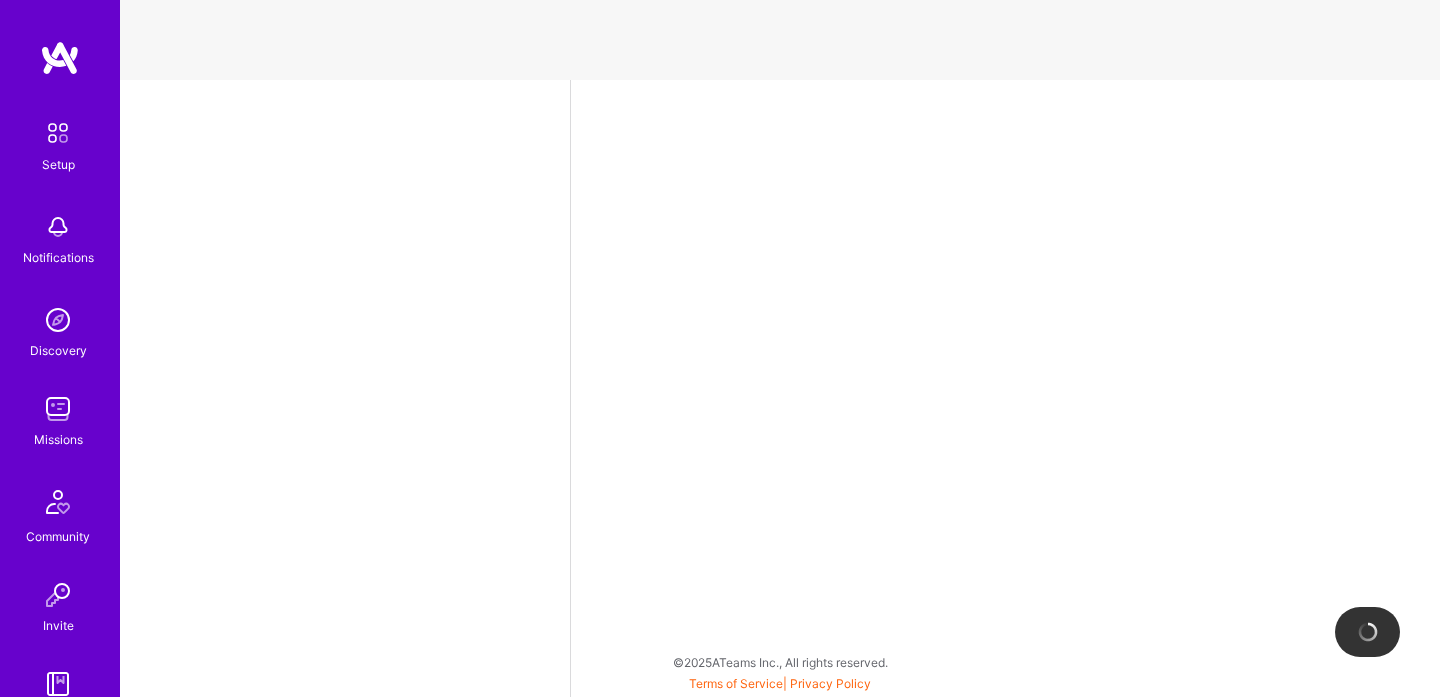 select on "GB" 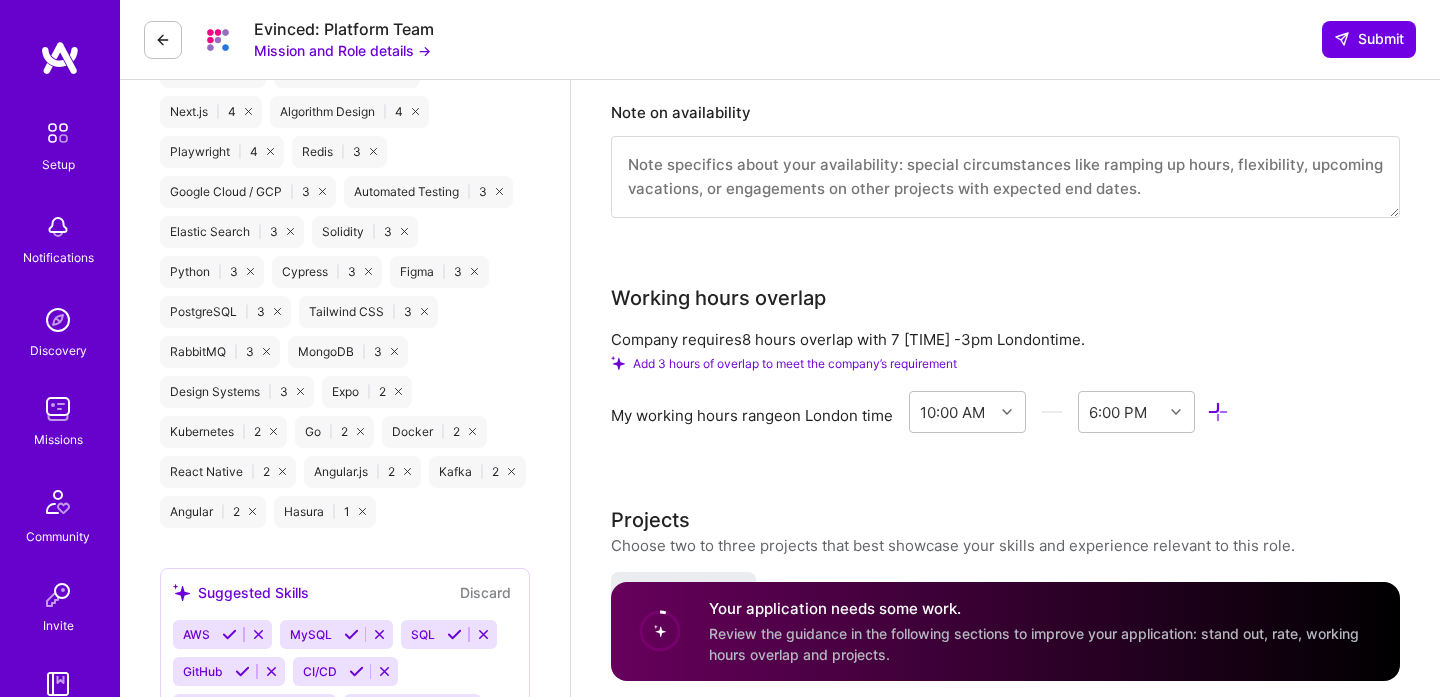 scroll, scrollTop: 1615, scrollLeft: 0, axis: vertical 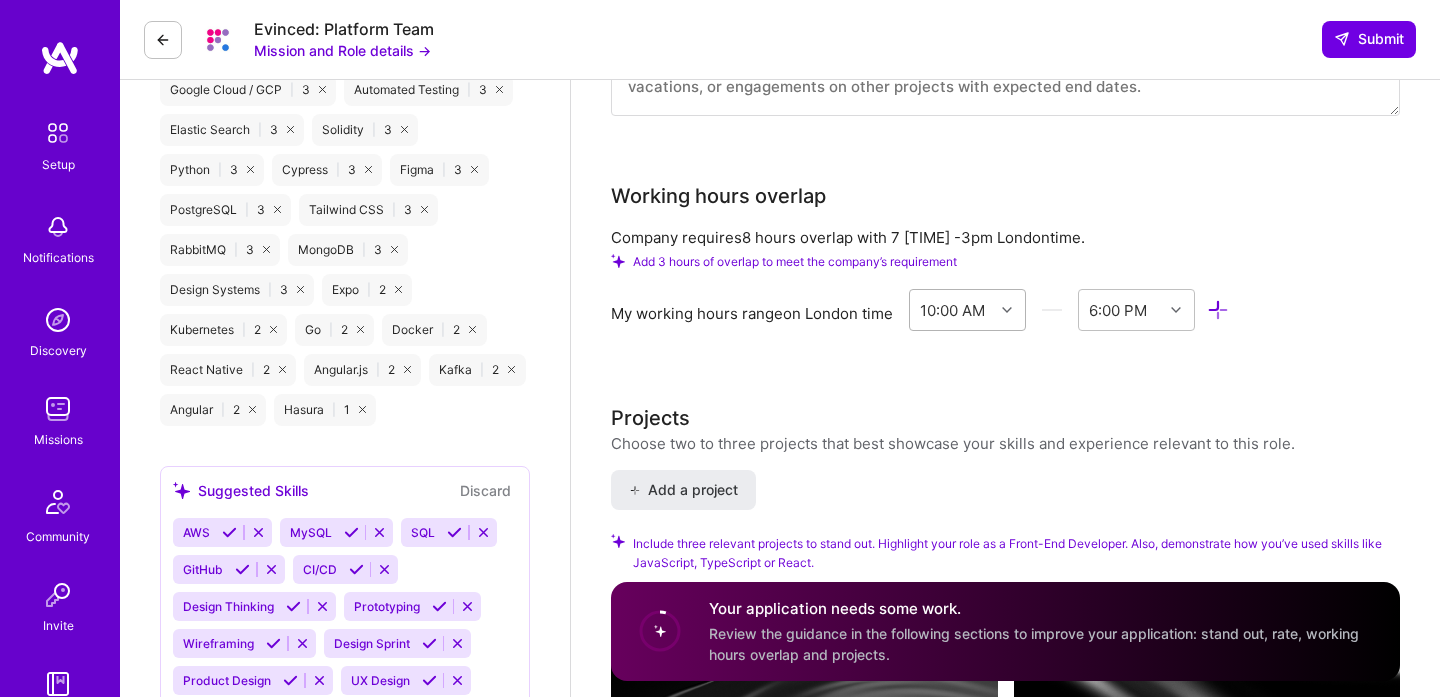 click on "10:00 AM" at bounding box center (952, 309) 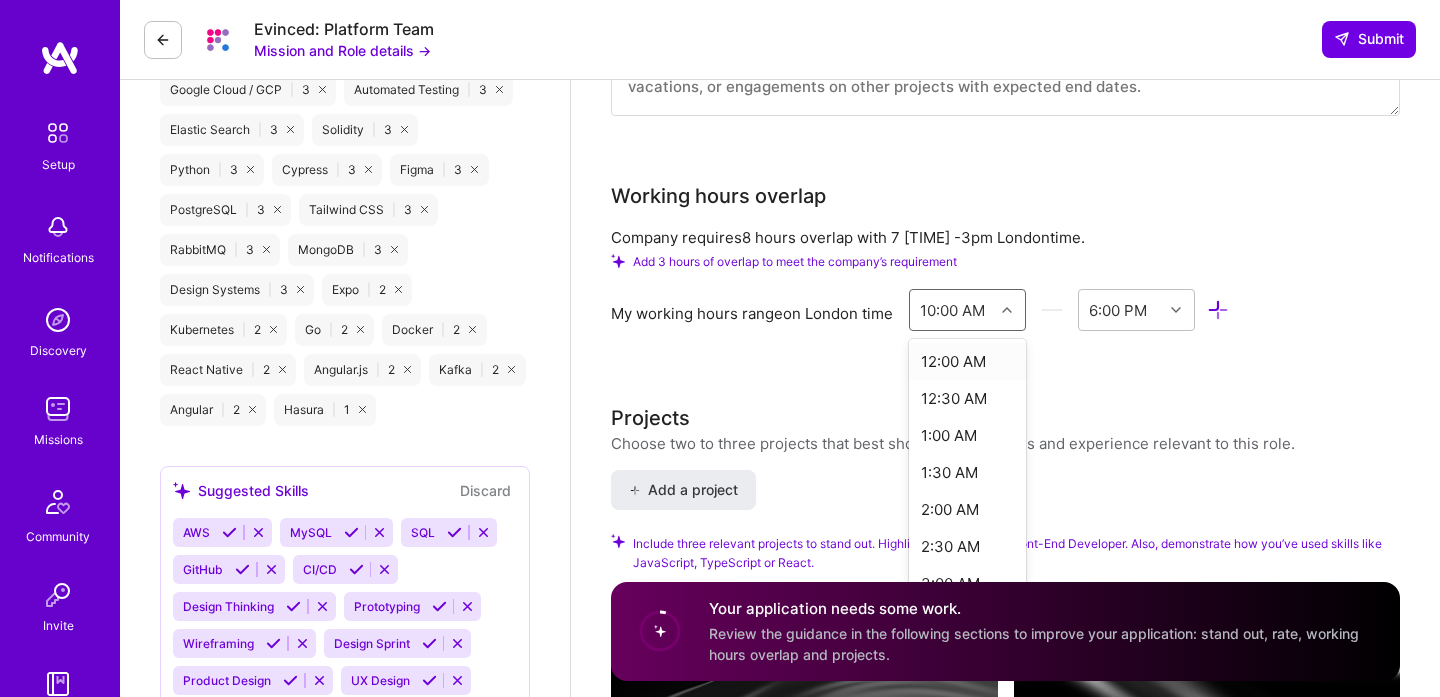 type on "7" 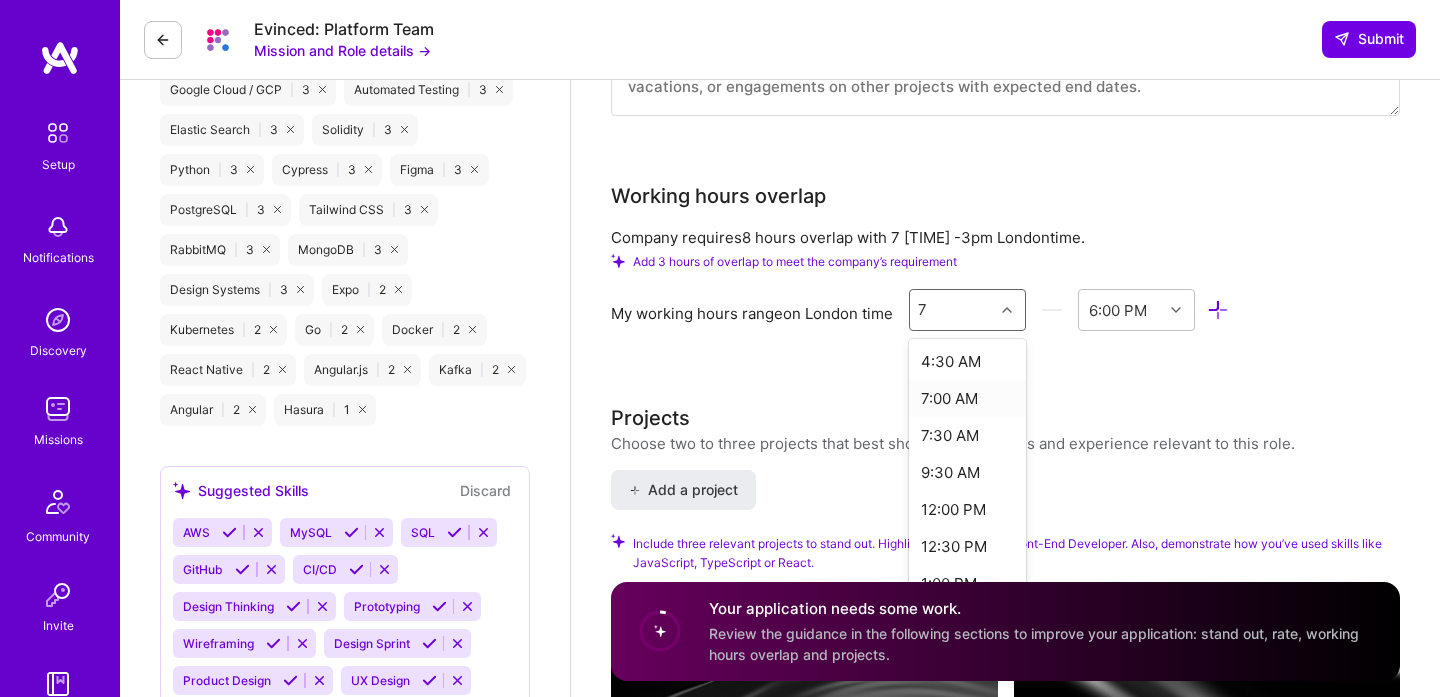 click on "7:00 AM" at bounding box center [967, 398] 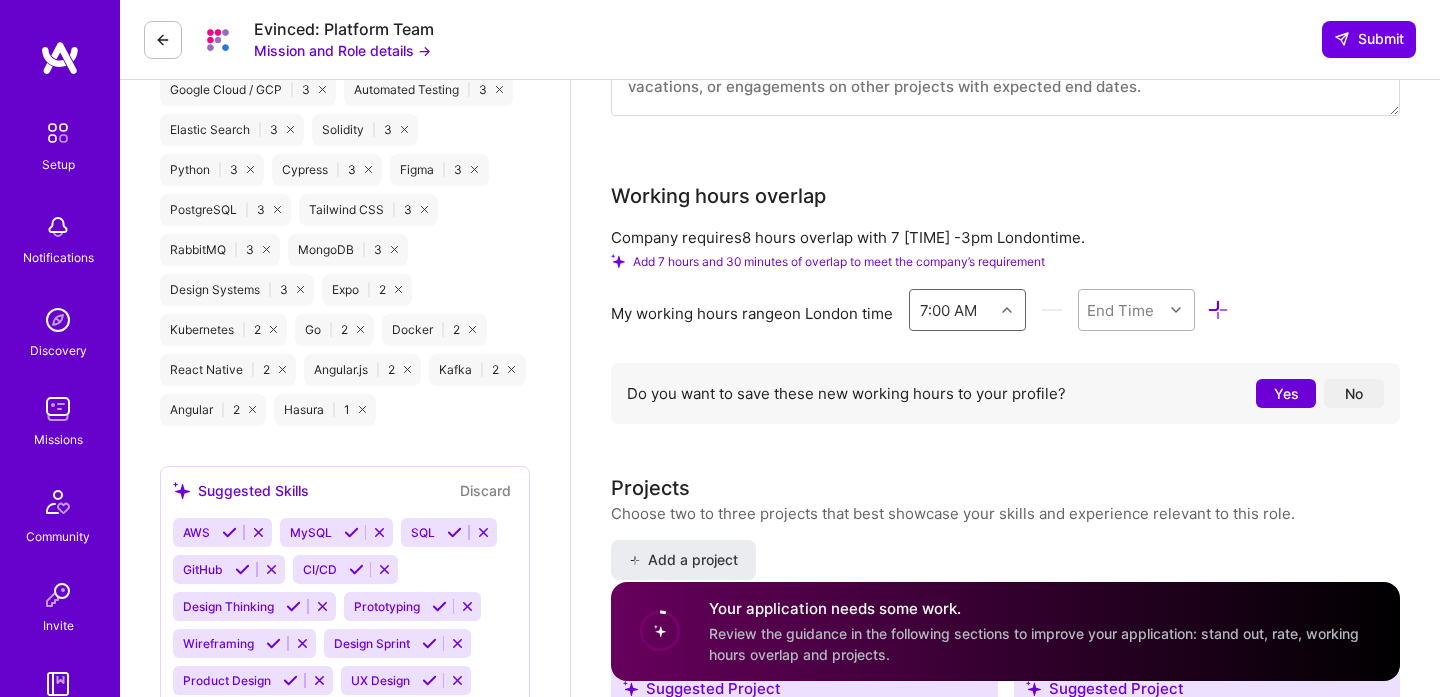 click on "End Time" at bounding box center (1120, 309) 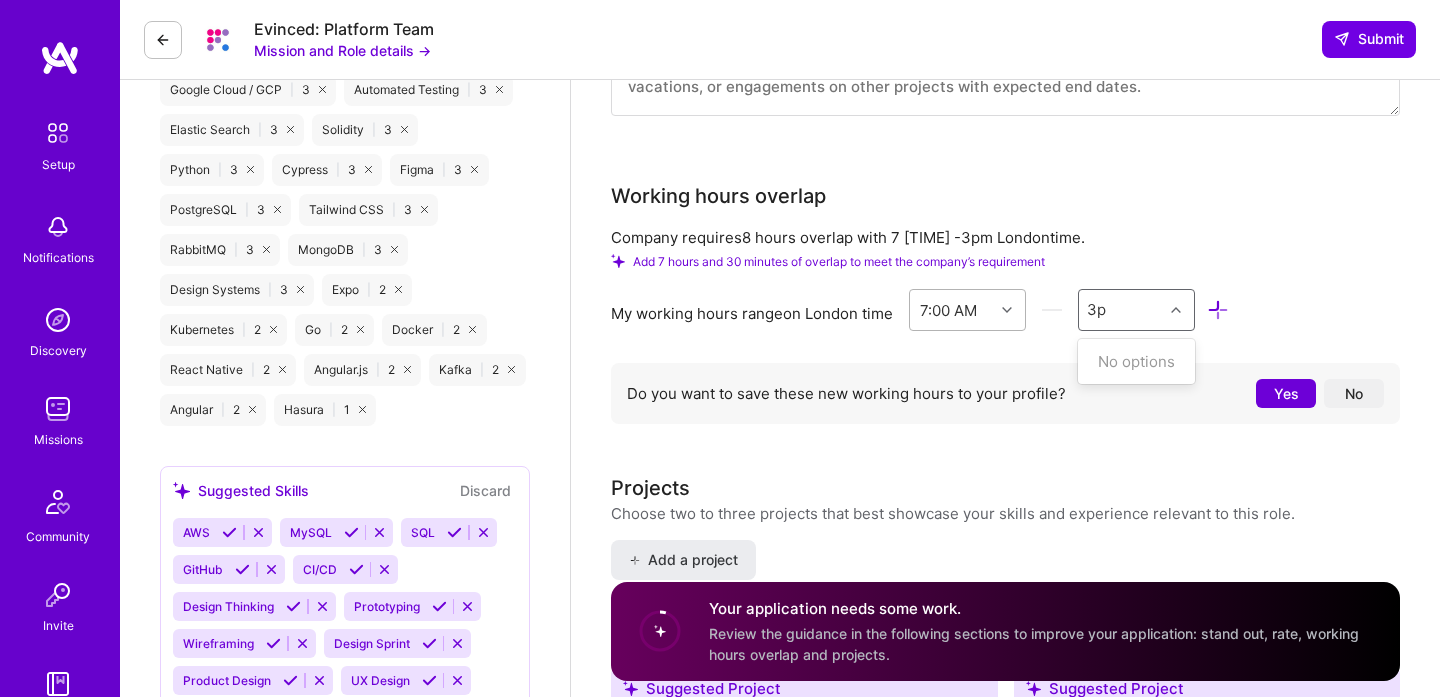 type on "3" 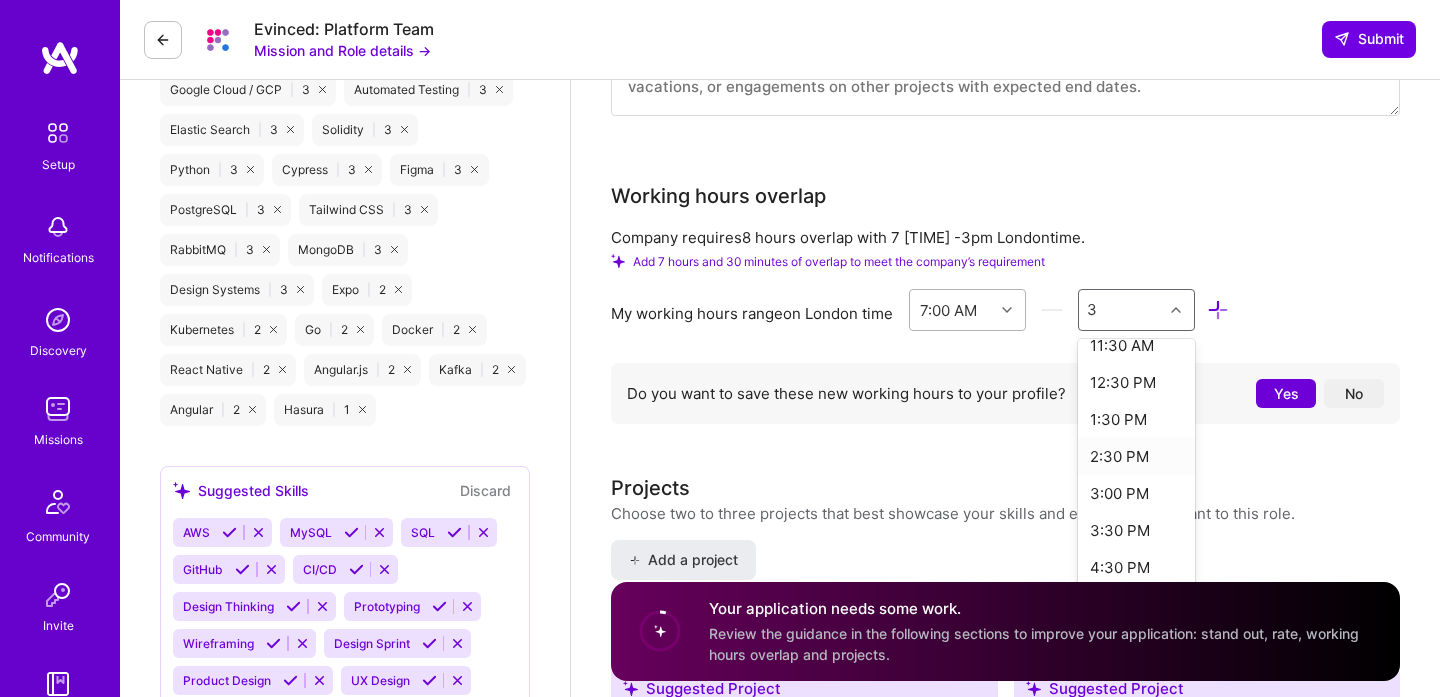 scroll, scrollTop: 186, scrollLeft: 0, axis: vertical 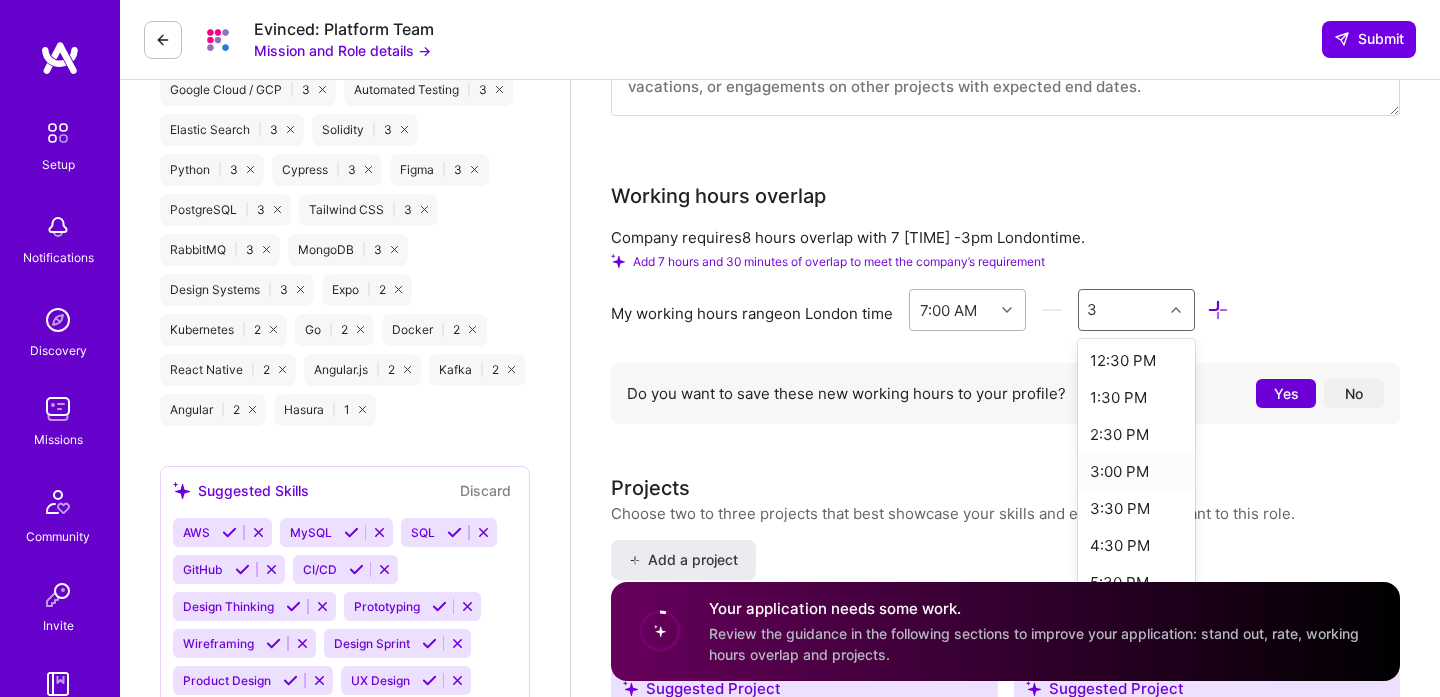 click on "3:00 PM" at bounding box center (1136, 471) 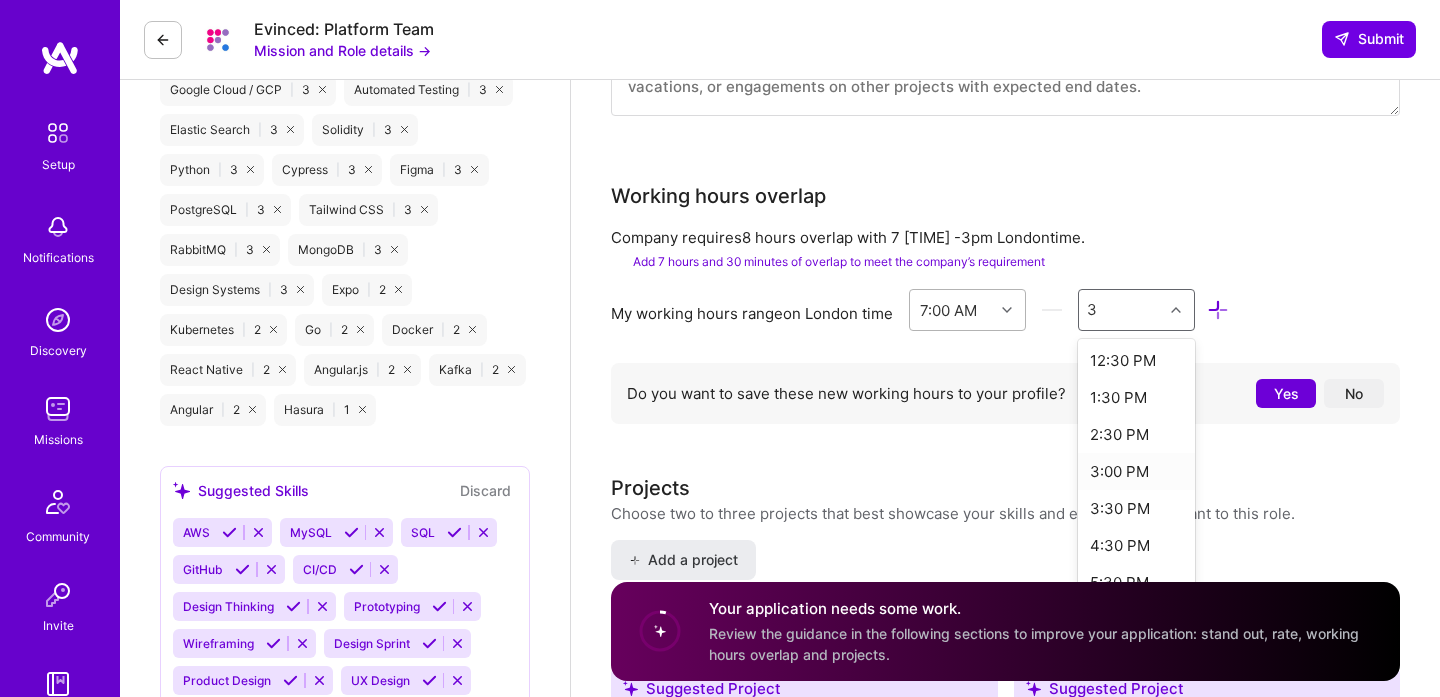 type 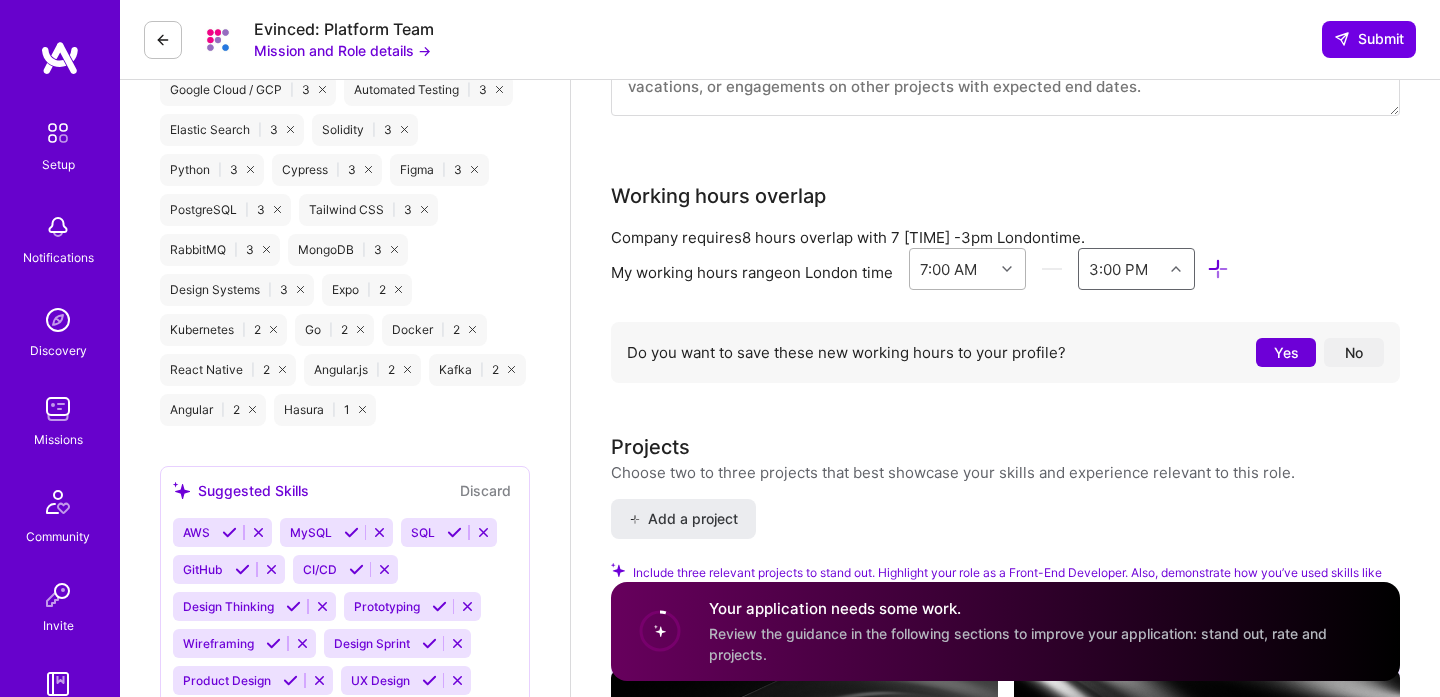 click on "No" at bounding box center (1354, 352) 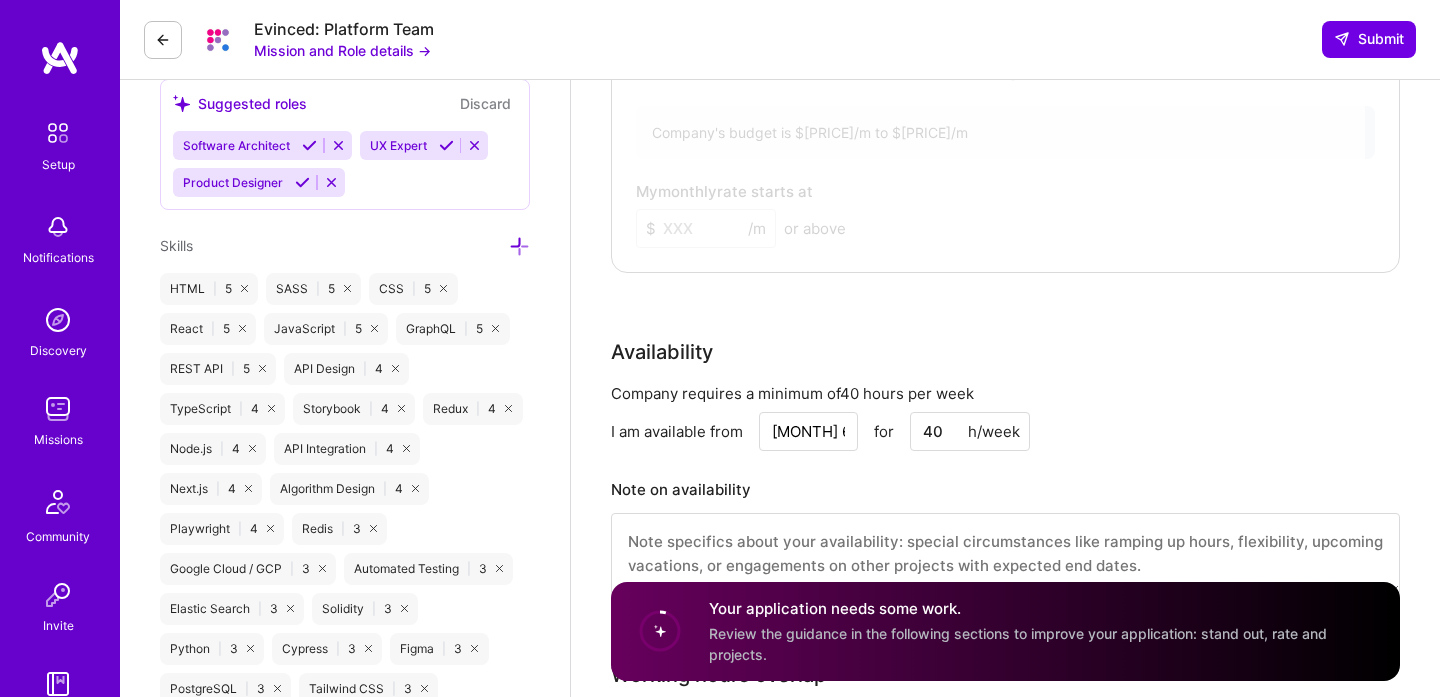 scroll, scrollTop: 1203, scrollLeft: 0, axis: vertical 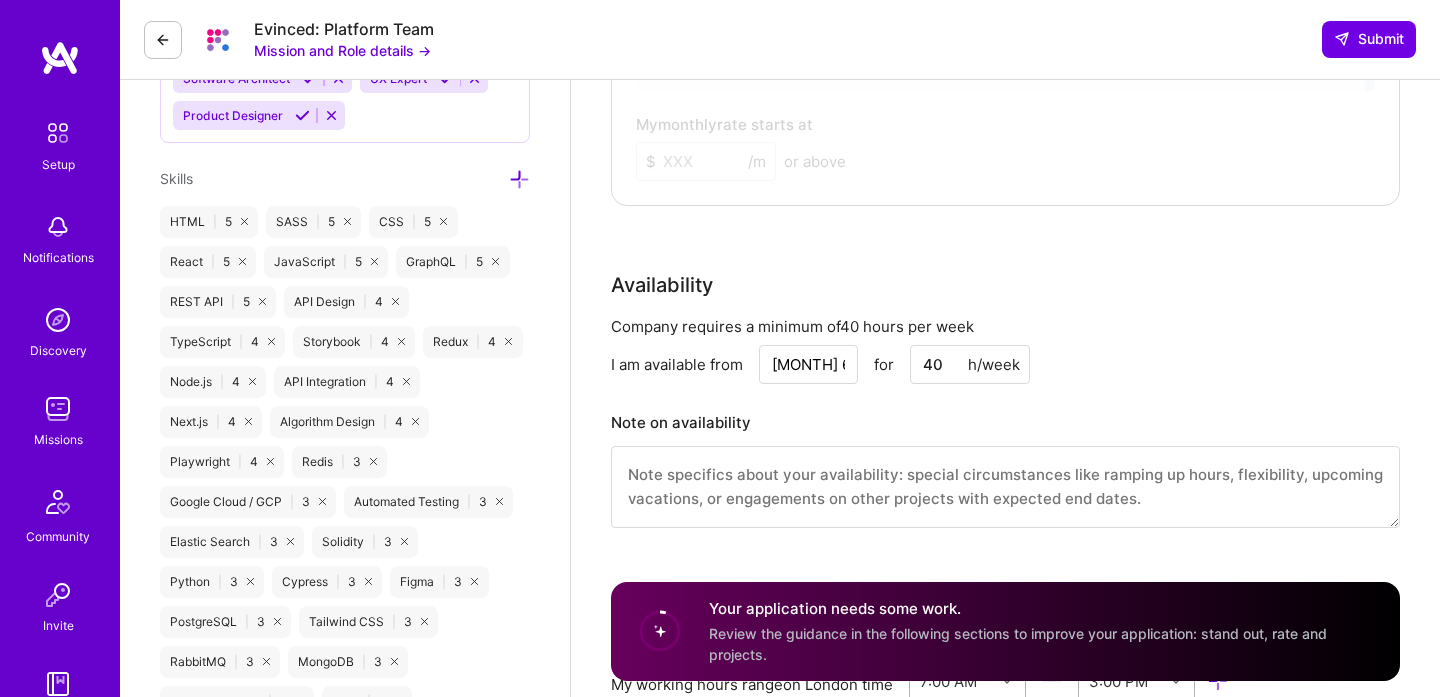 click on "Aug 6" at bounding box center (808, 364) 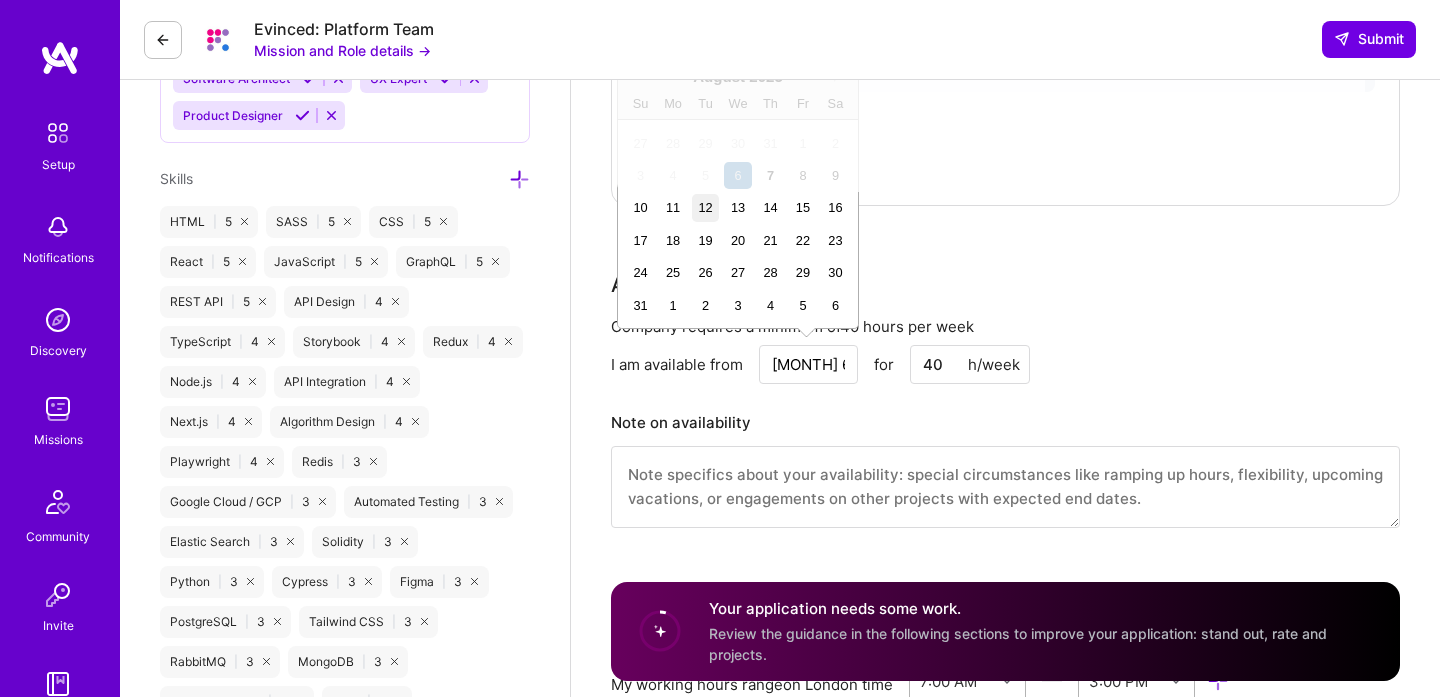 click on "12" at bounding box center [705, 207] 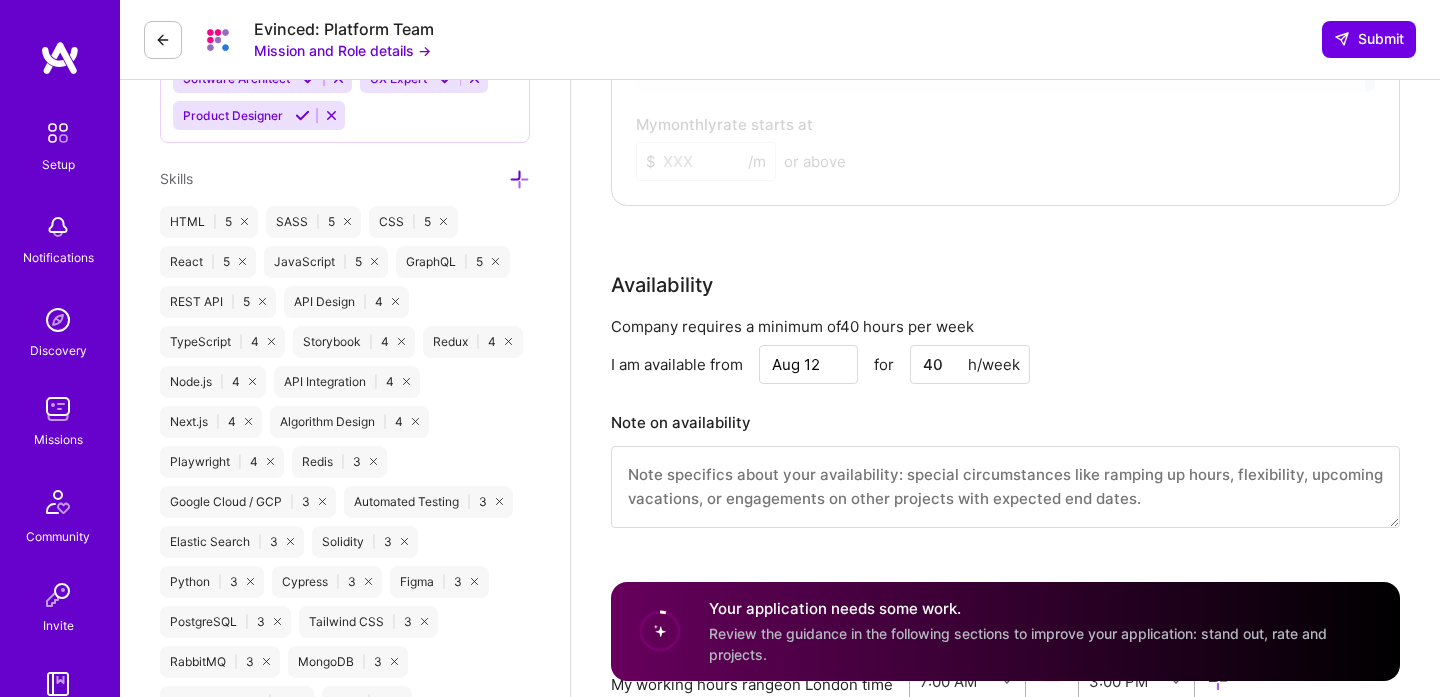 click on "Aug 12" at bounding box center (808, 364) 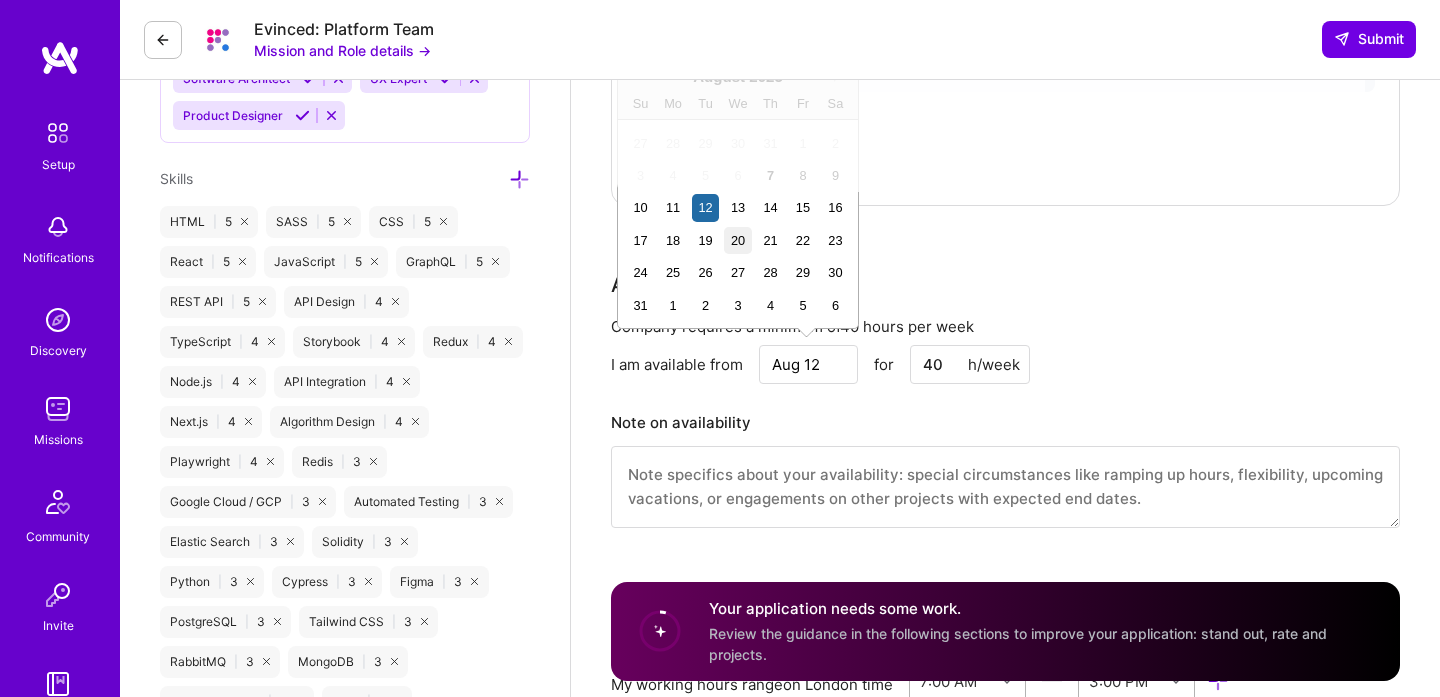 click on "20" at bounding box center (737, 240) 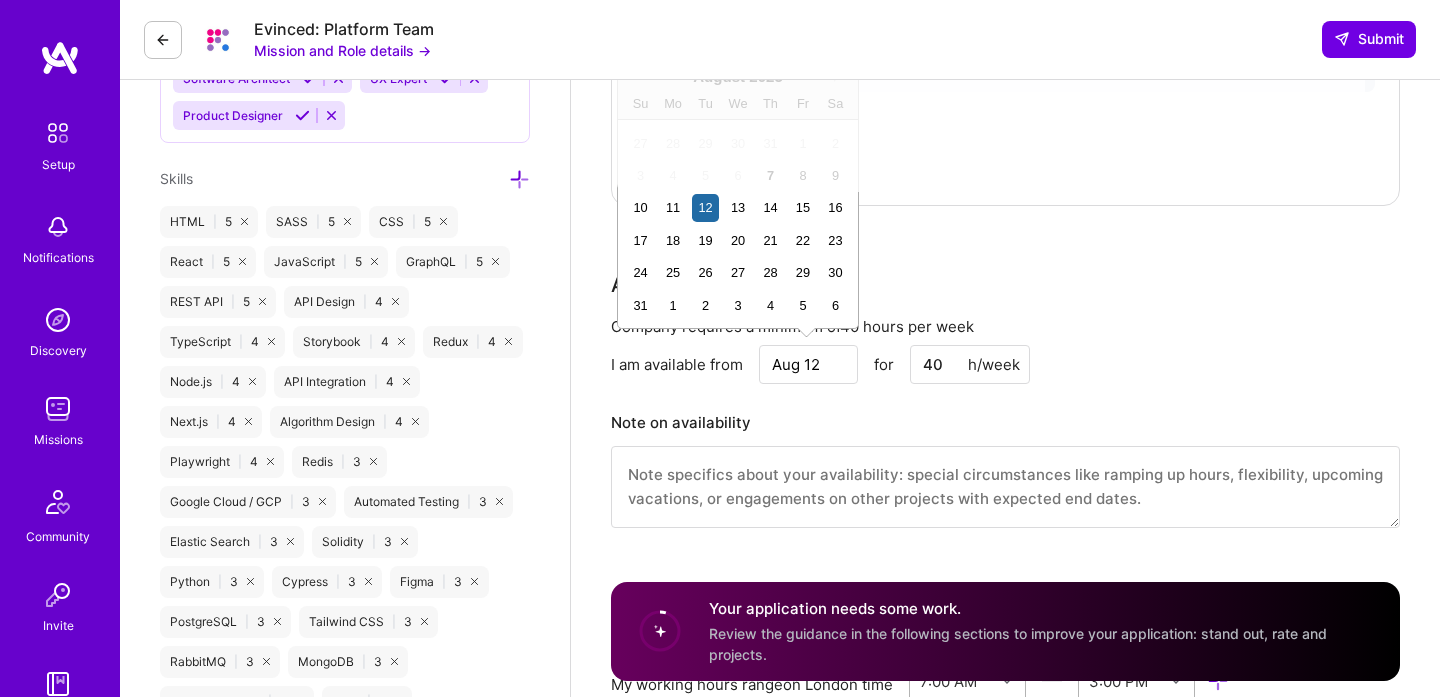 type on "[DATE]" 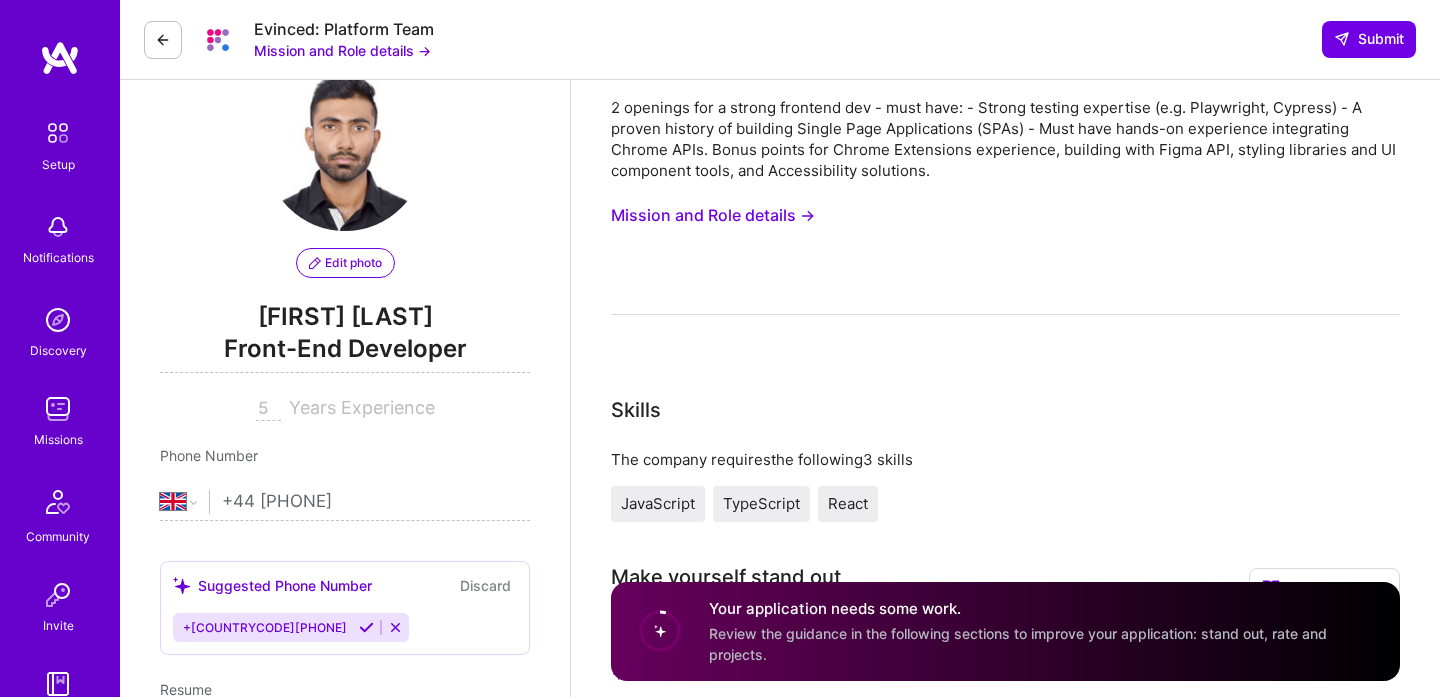 scroll, scrollTop: 0, scrollLeft: 0, axis: both 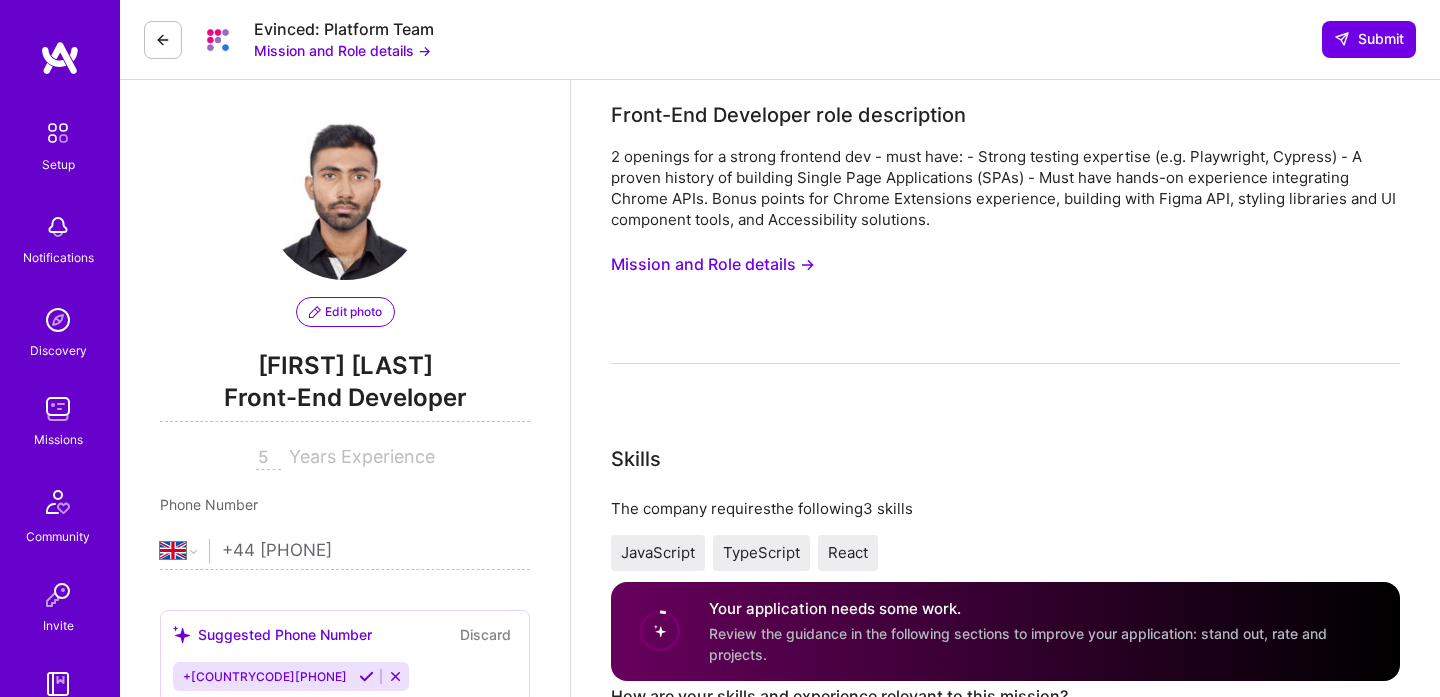 click on "Mission and Role details →" at bounding box center (713, 264) 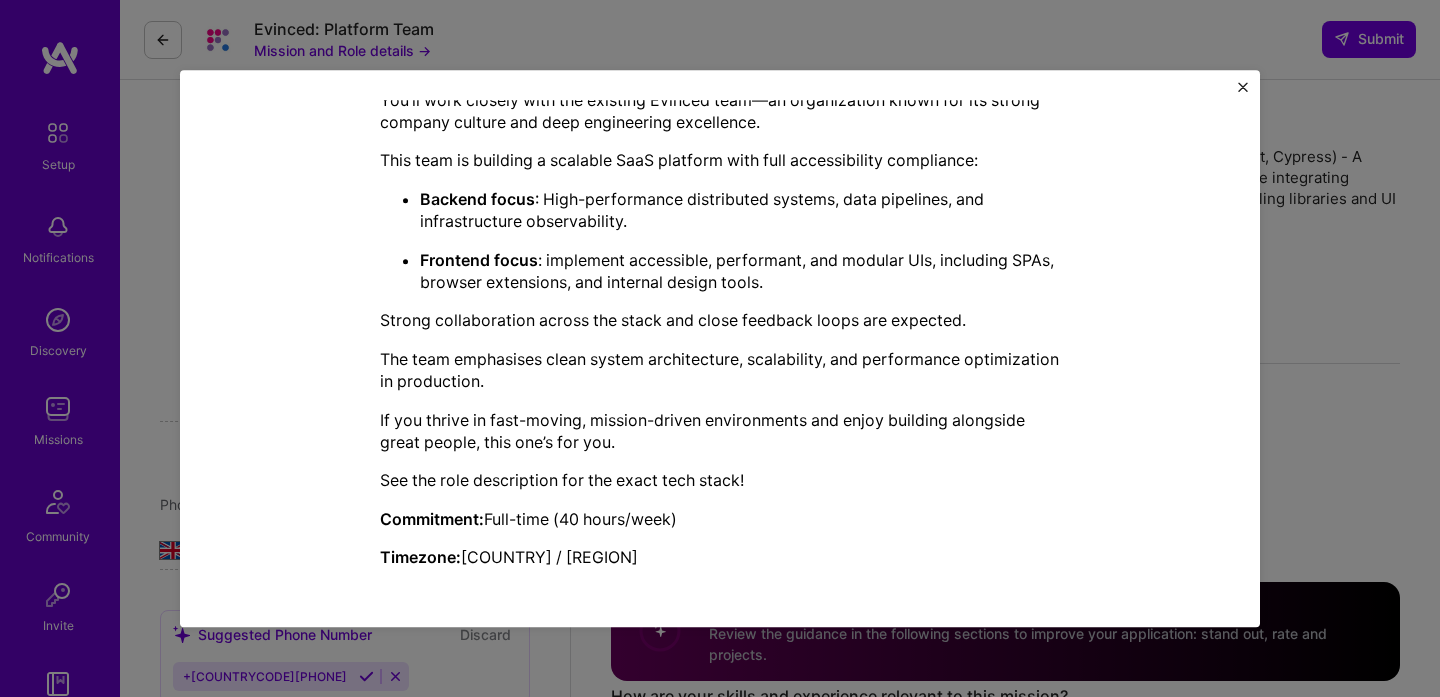 scroll, scrollTop: 596, scrollLeft: 0, axis: vertical 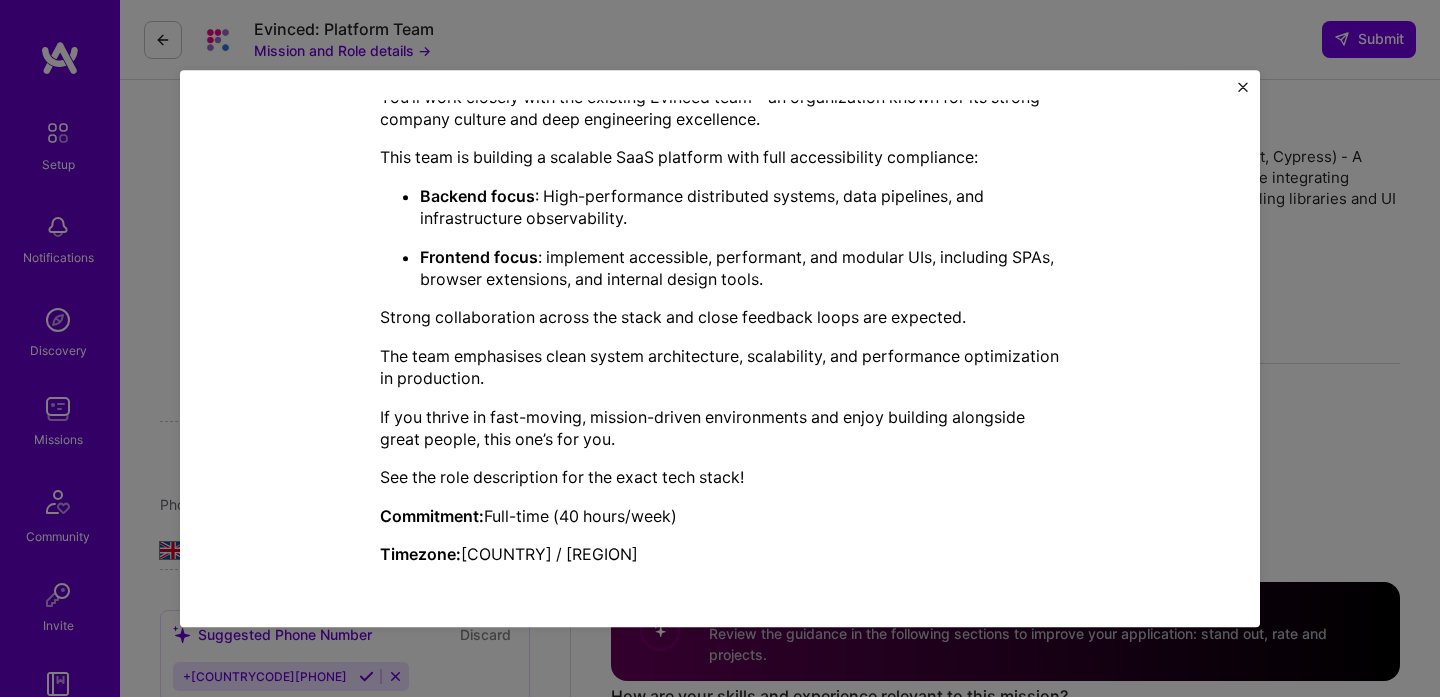 click at bounding box center [1243, 87] 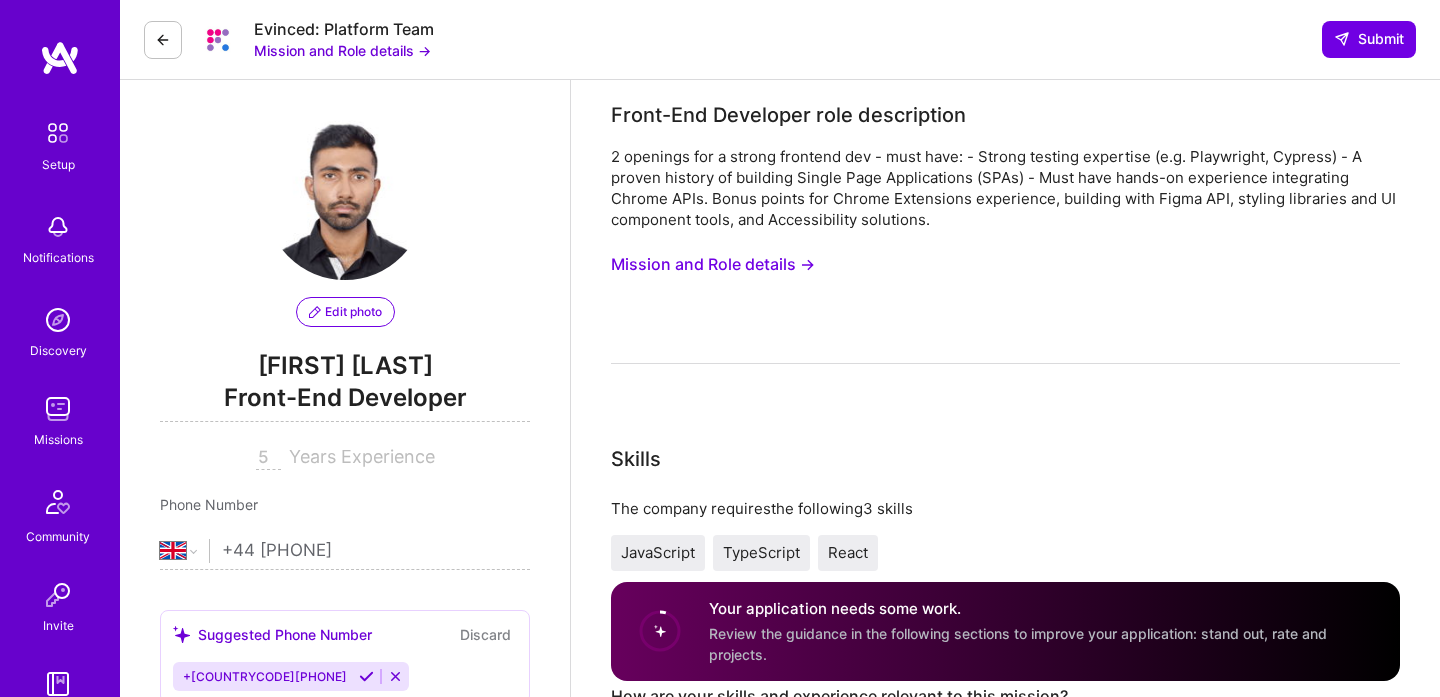 scroll, scrollTop: 347, scrollLeft: 0, axis: vertical 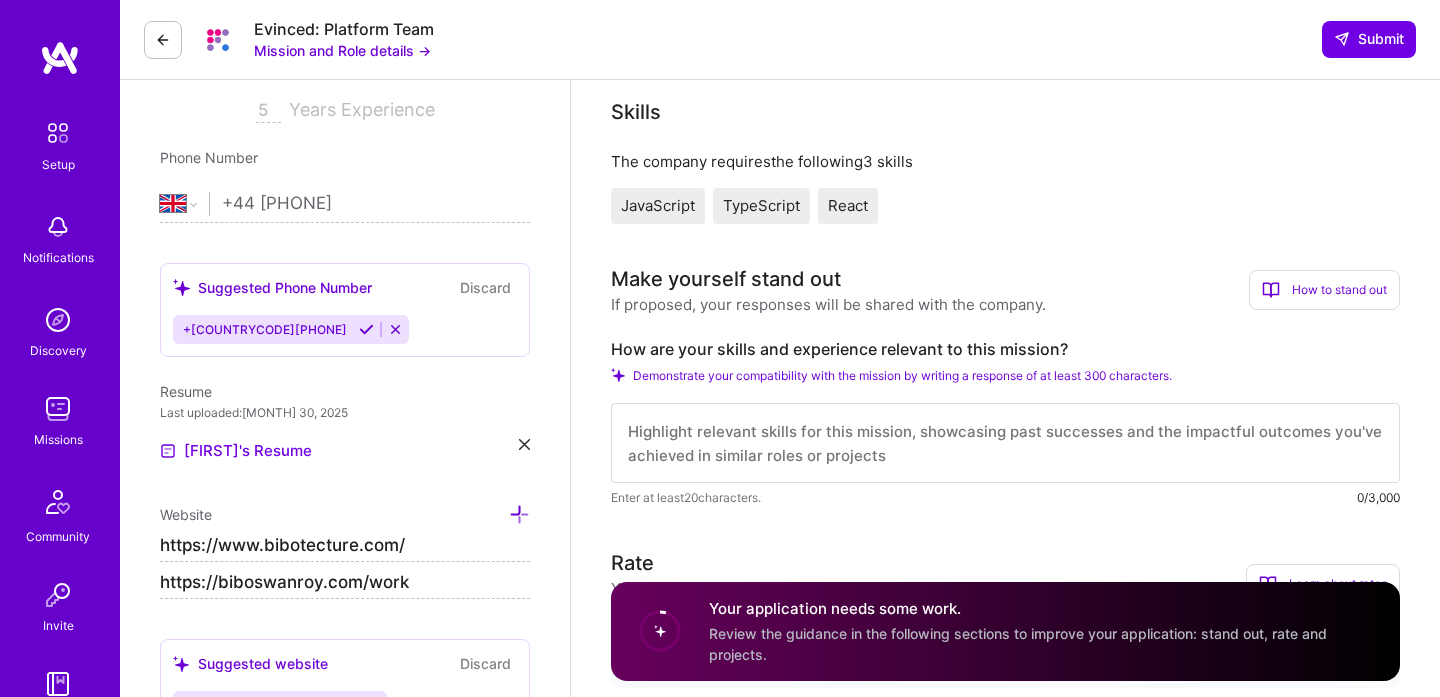 click at bounding box center (1005, 443) 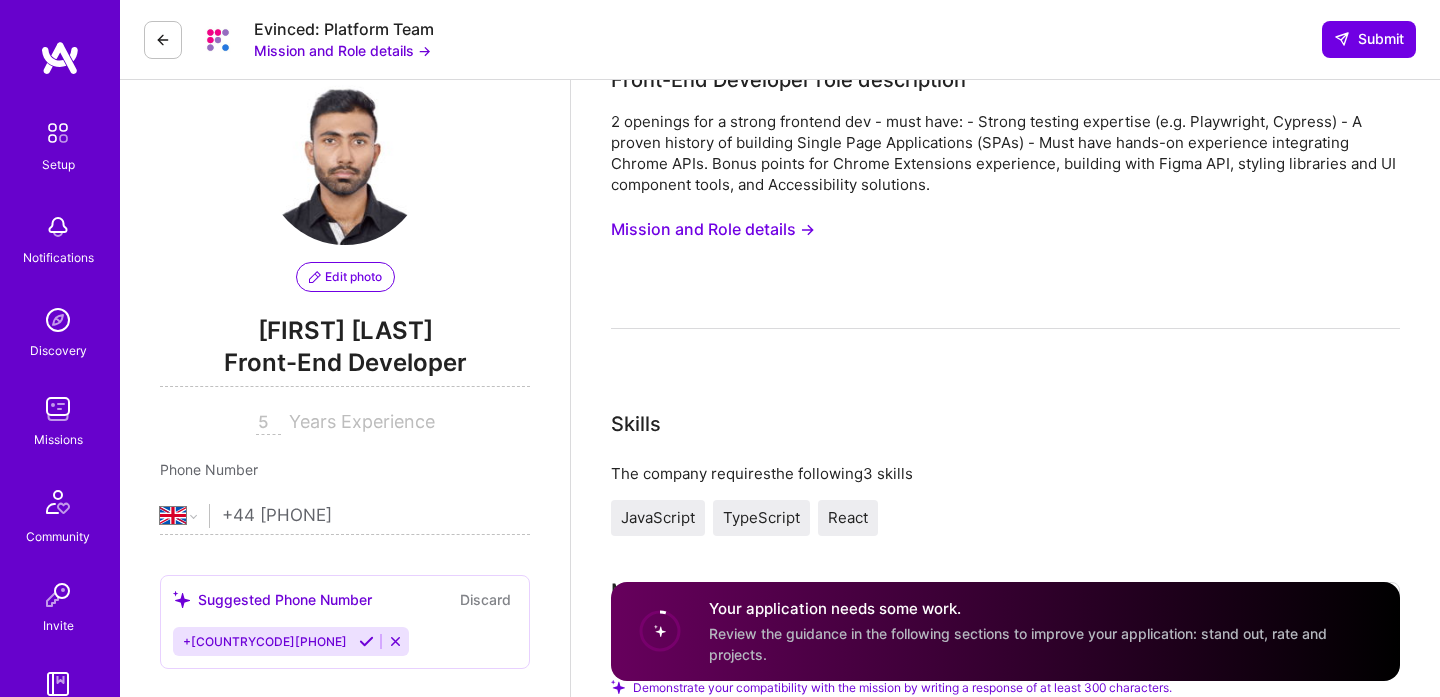 scroll, scrollTop: 0, scrollLeft: 0, axis: both 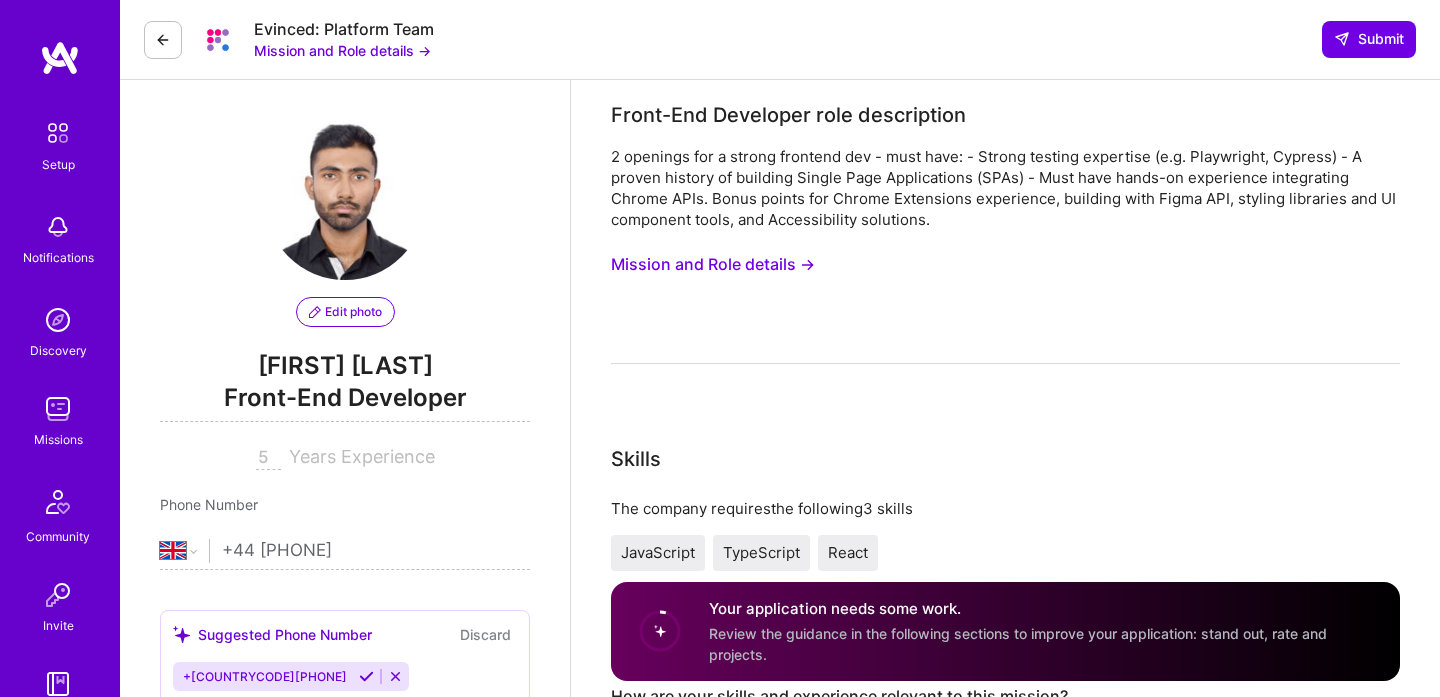 click on "Mission and Role details →" at bounding box center (713, 264) 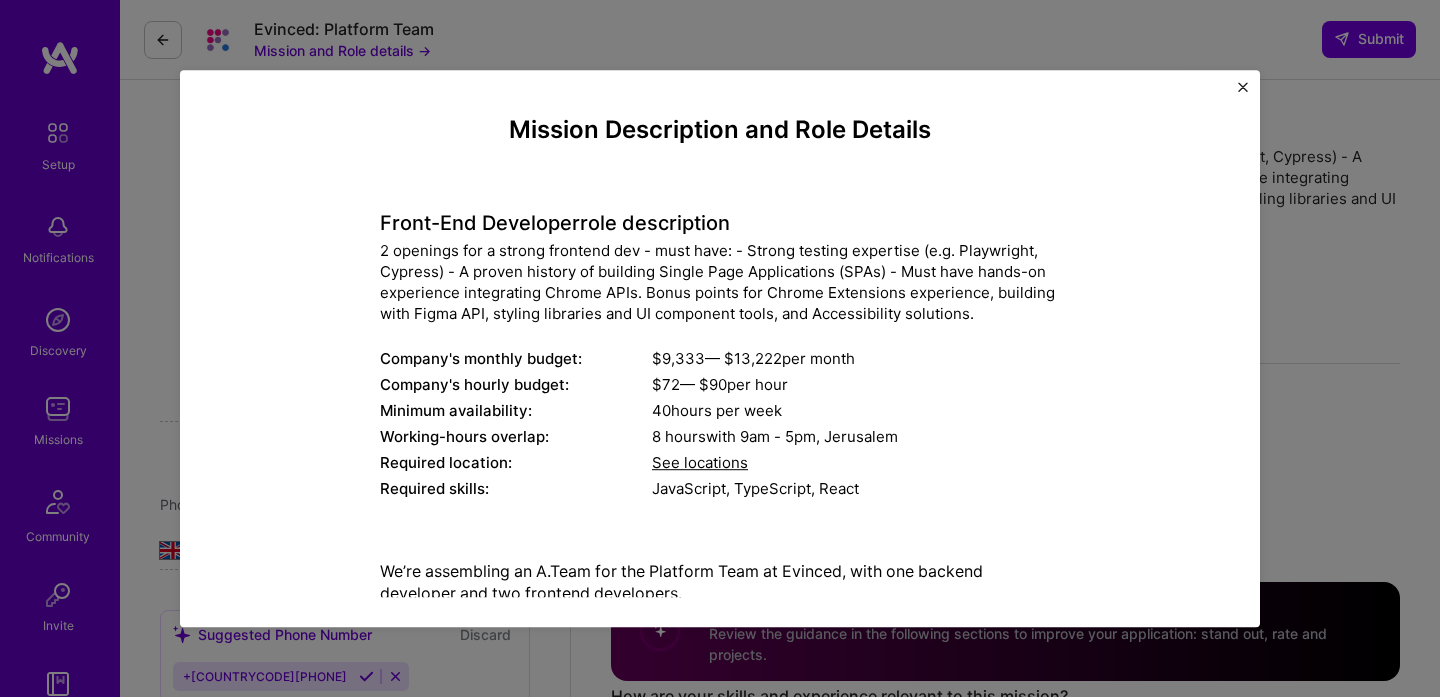 click at bounding box center [1243, 87] 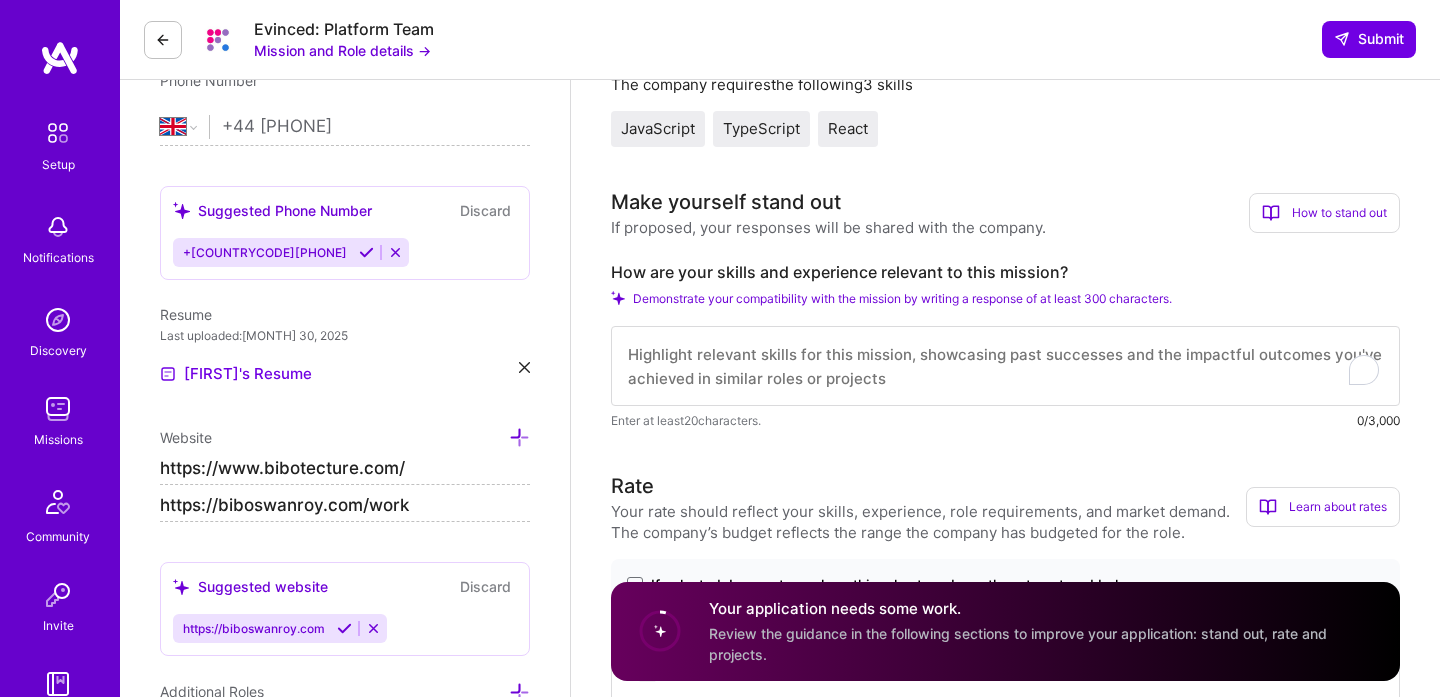 scroll, scrollTop: 552, scrollLeft: 0, axis: vertical 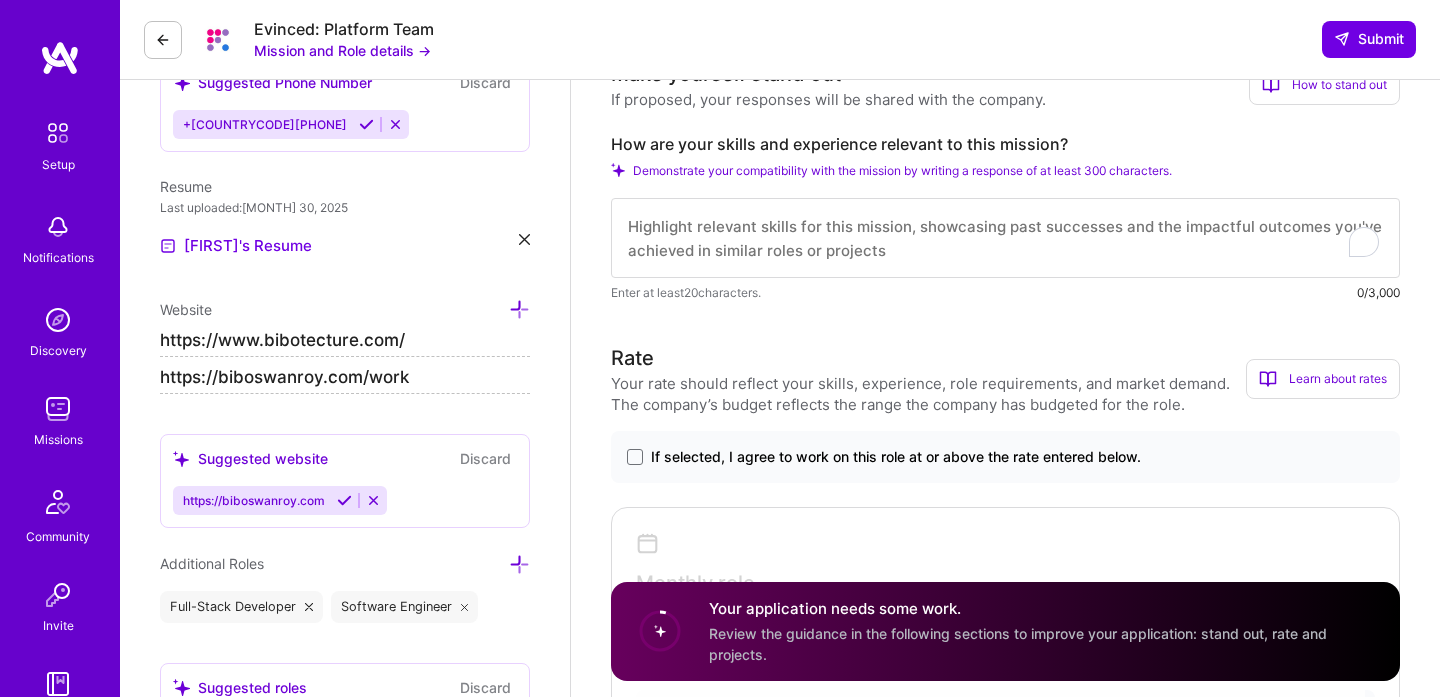 click at bounding box center (1005, 238) 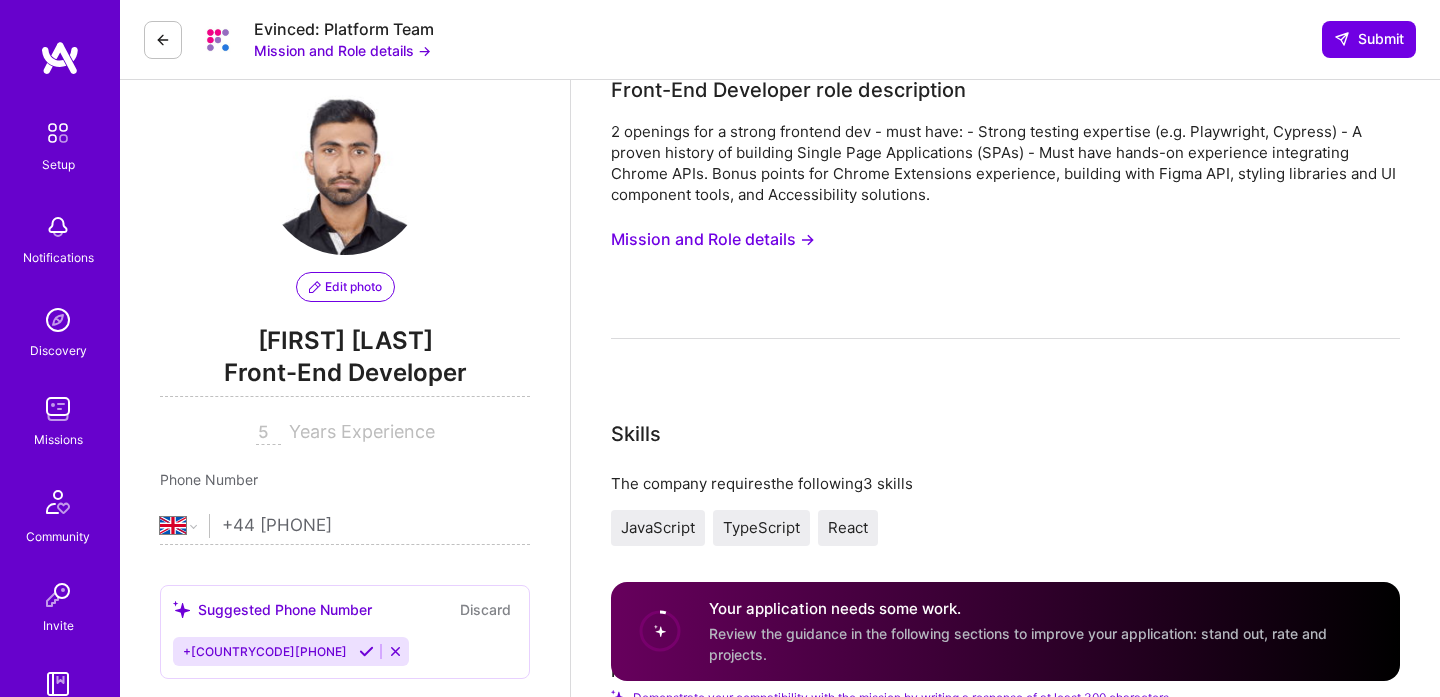 scroll, scrollTop: 21, scrollLeft: 0, axis: vertical 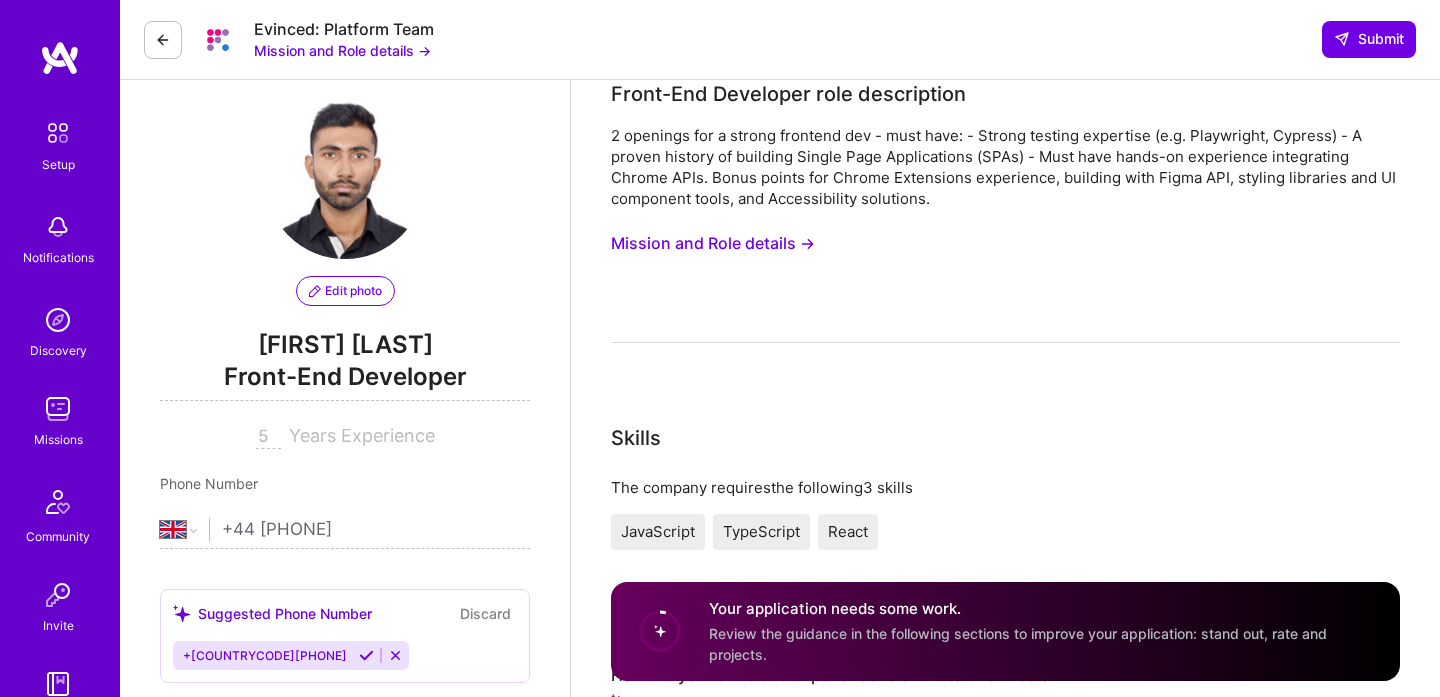 click on "Mission and Role details →" at bounding box center (713, 243) 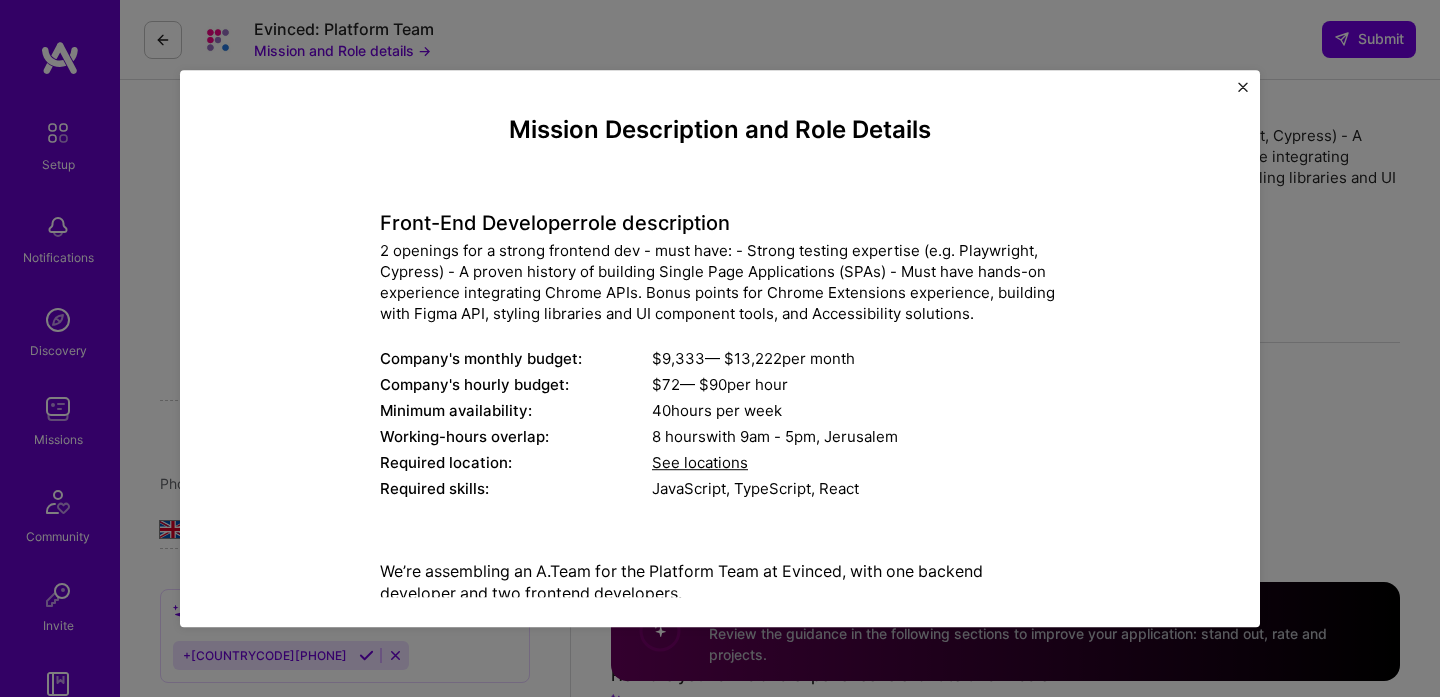 click at bounding box center (1243, 87) 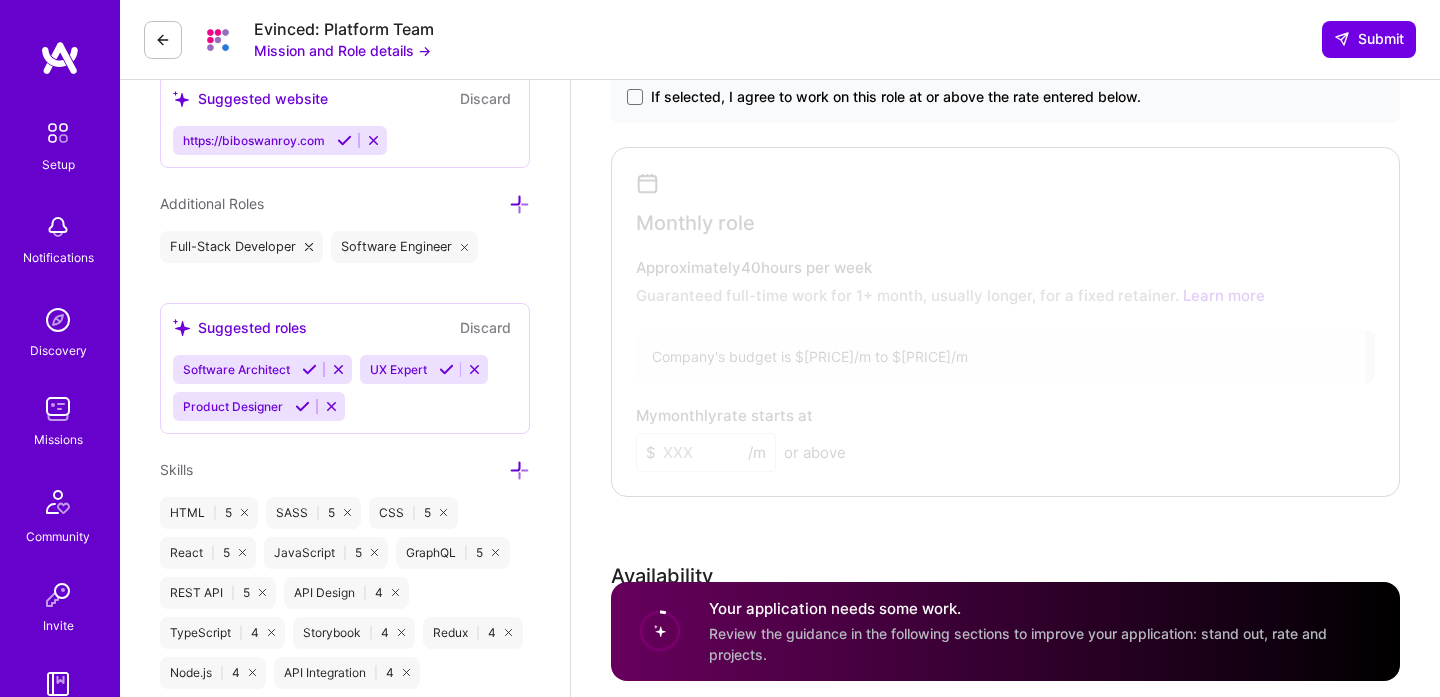 scroll, scrollTop: 802, scrollLeft: 0, axis: vertical 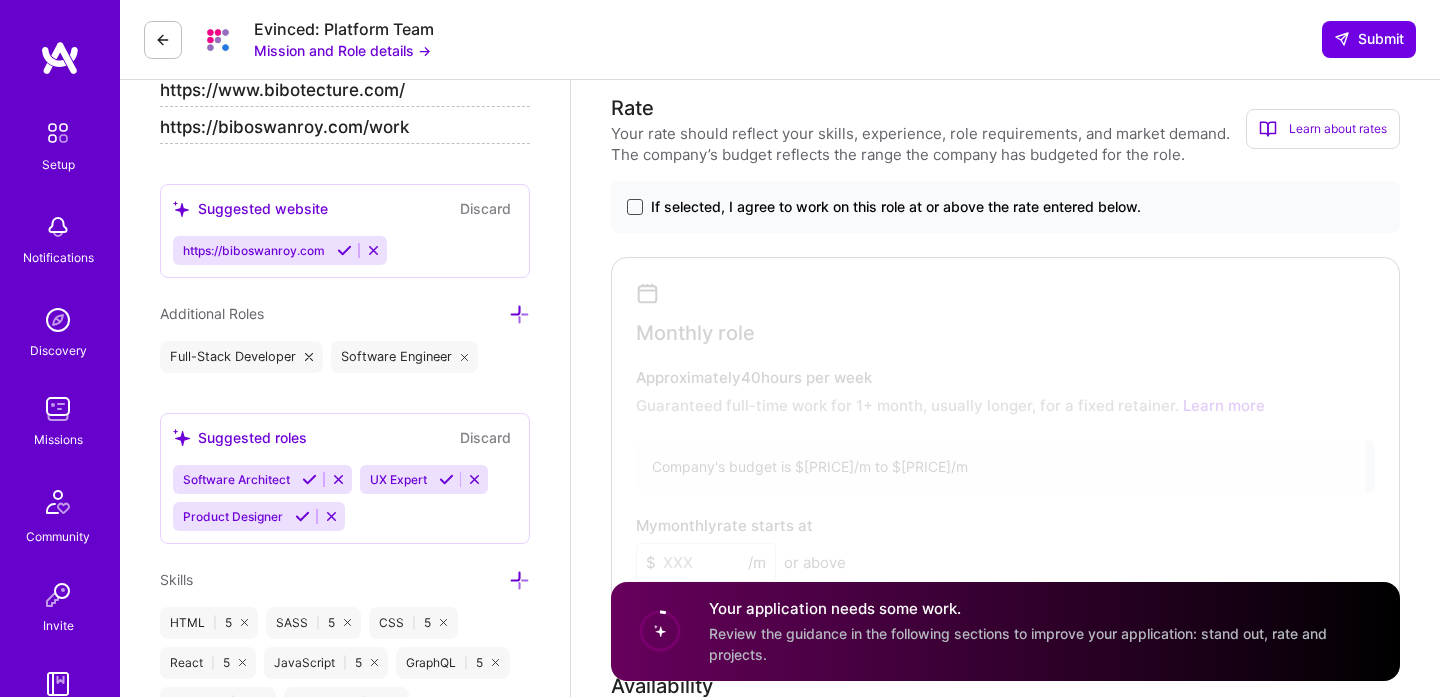 click at bounding box center [635, 207] 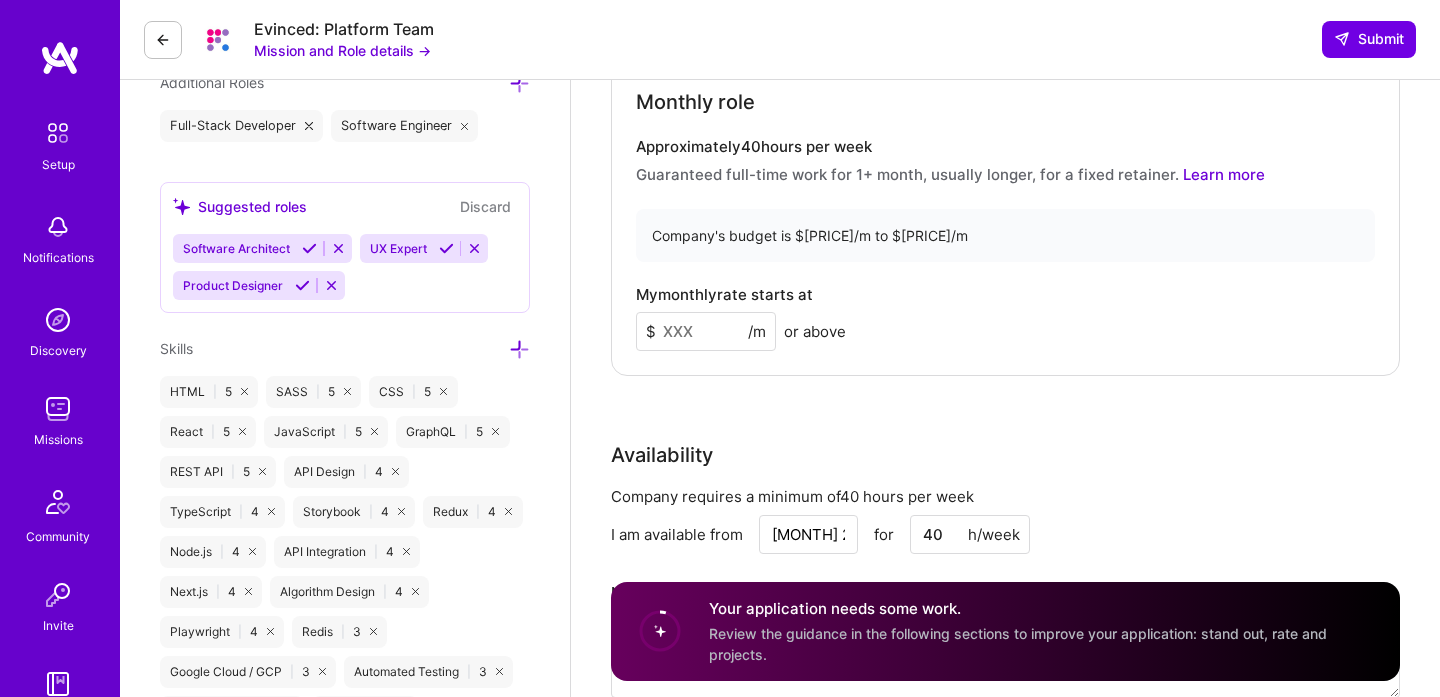 scroll, scrollTop: 1105, scrollLeft: 0, axis: vertical 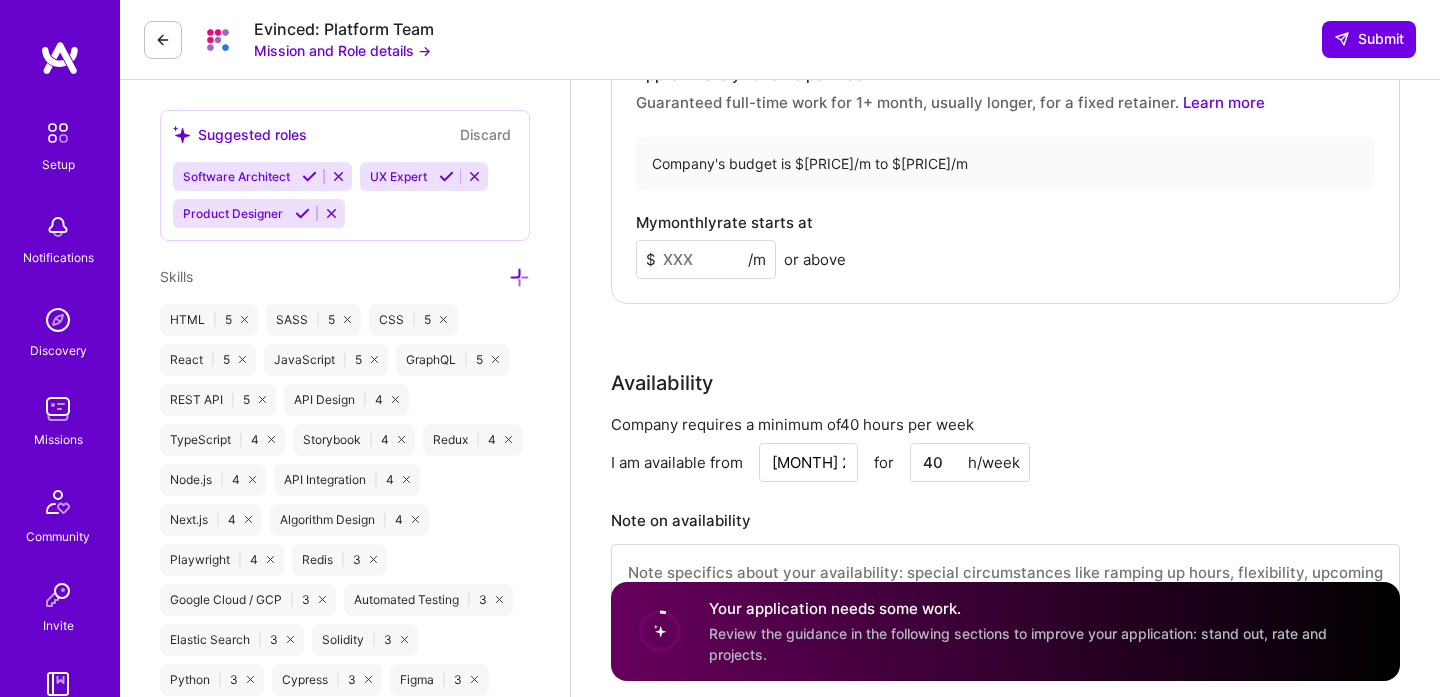 click at bounding box center [706, 259] 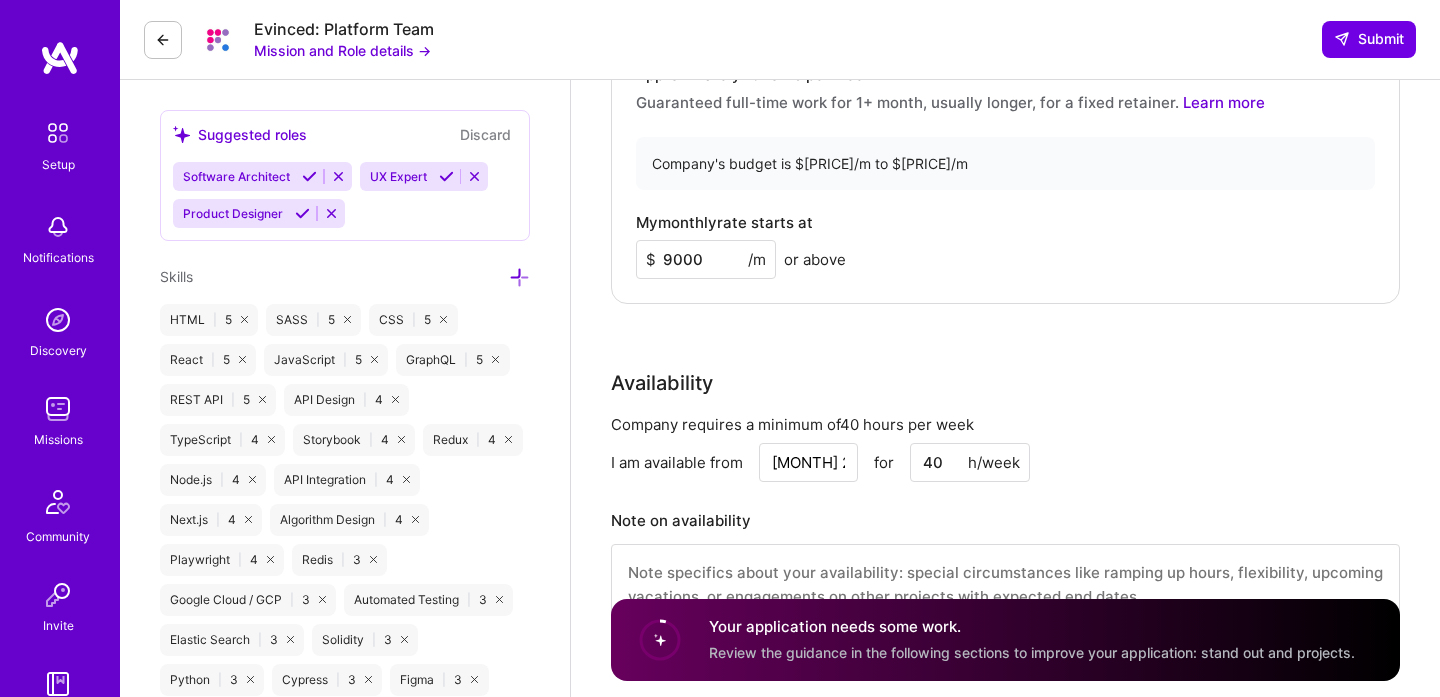 type on "9000" 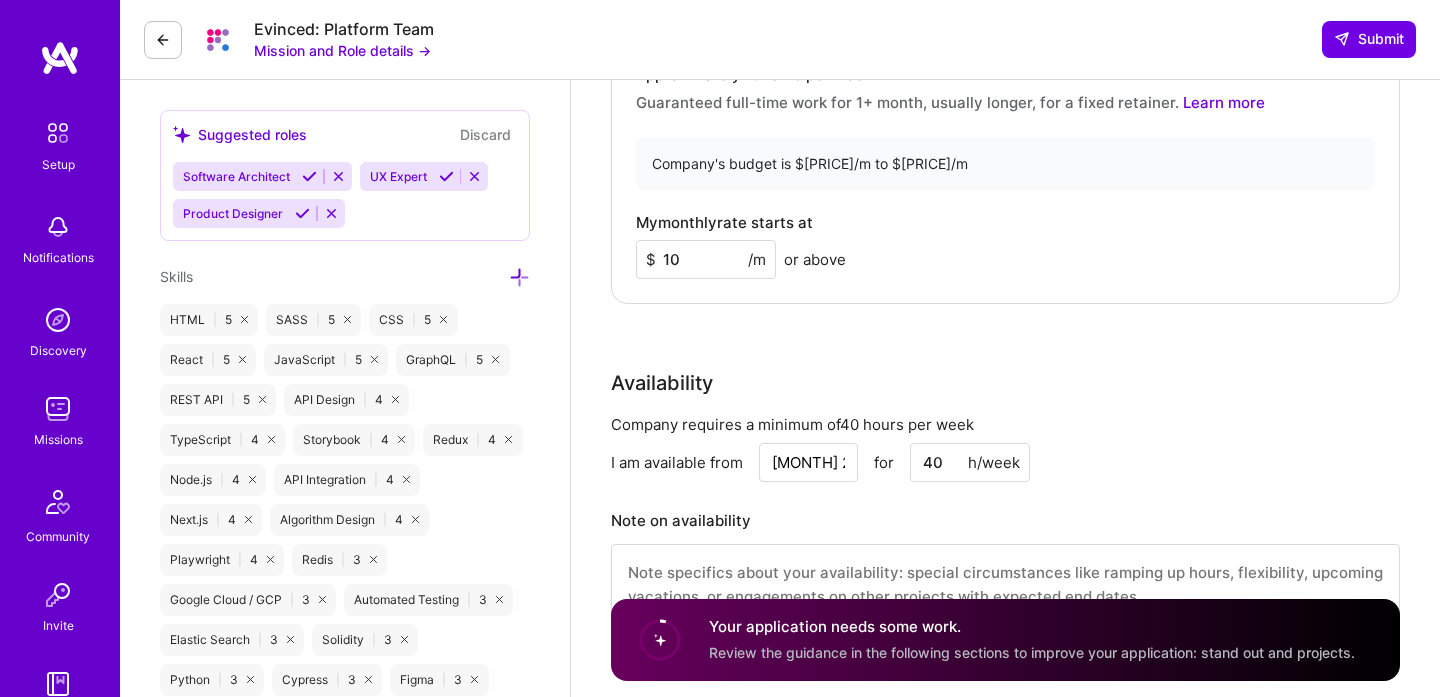 type on "1" 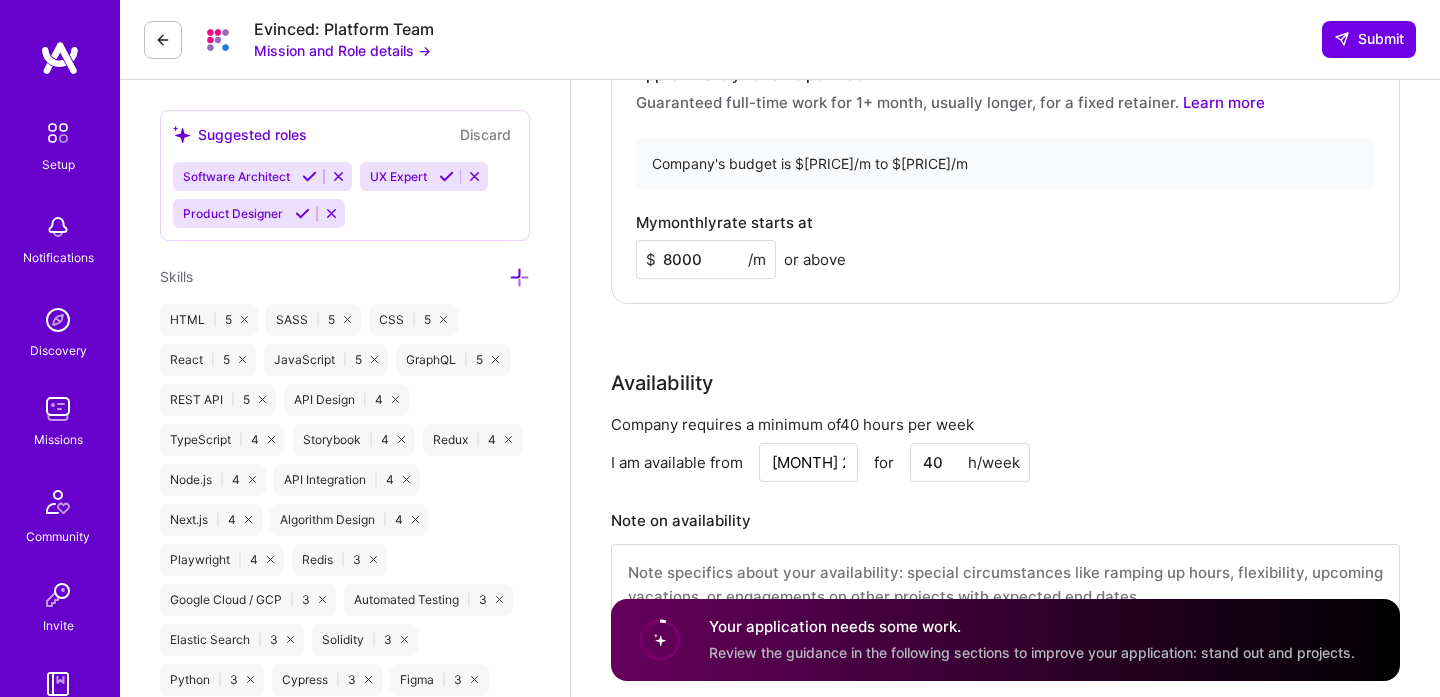 click on "8000" at bounding box center [706, 259] 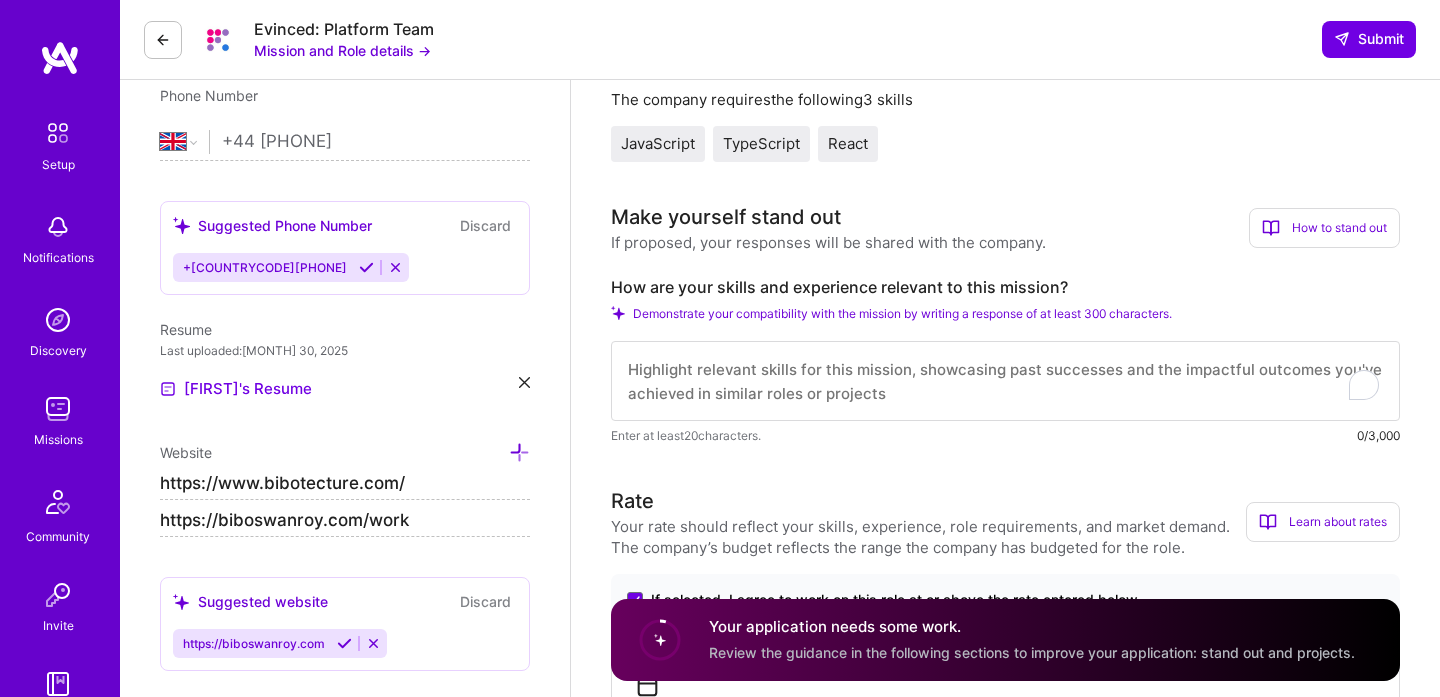 scroll, scrollTop: 405, scrollLeft: 0, axis: vertical 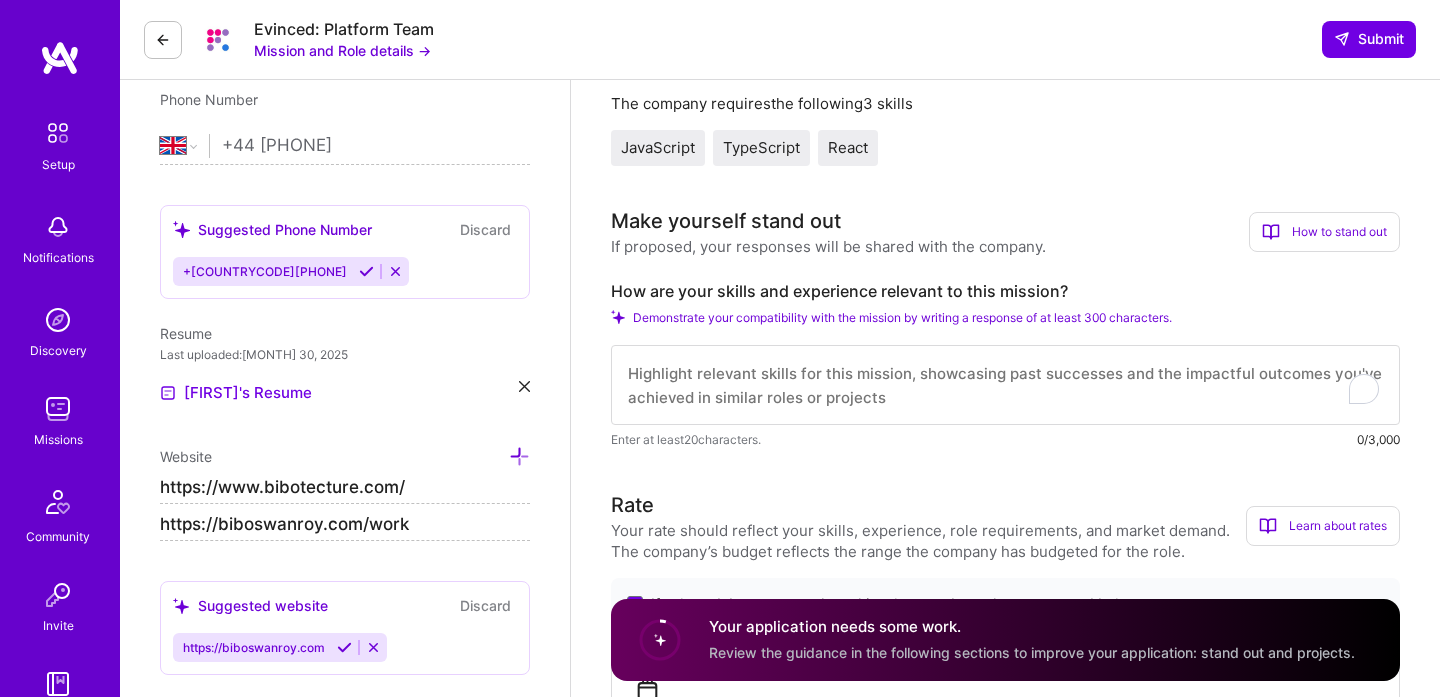 click at bounding box center (1005, 385) 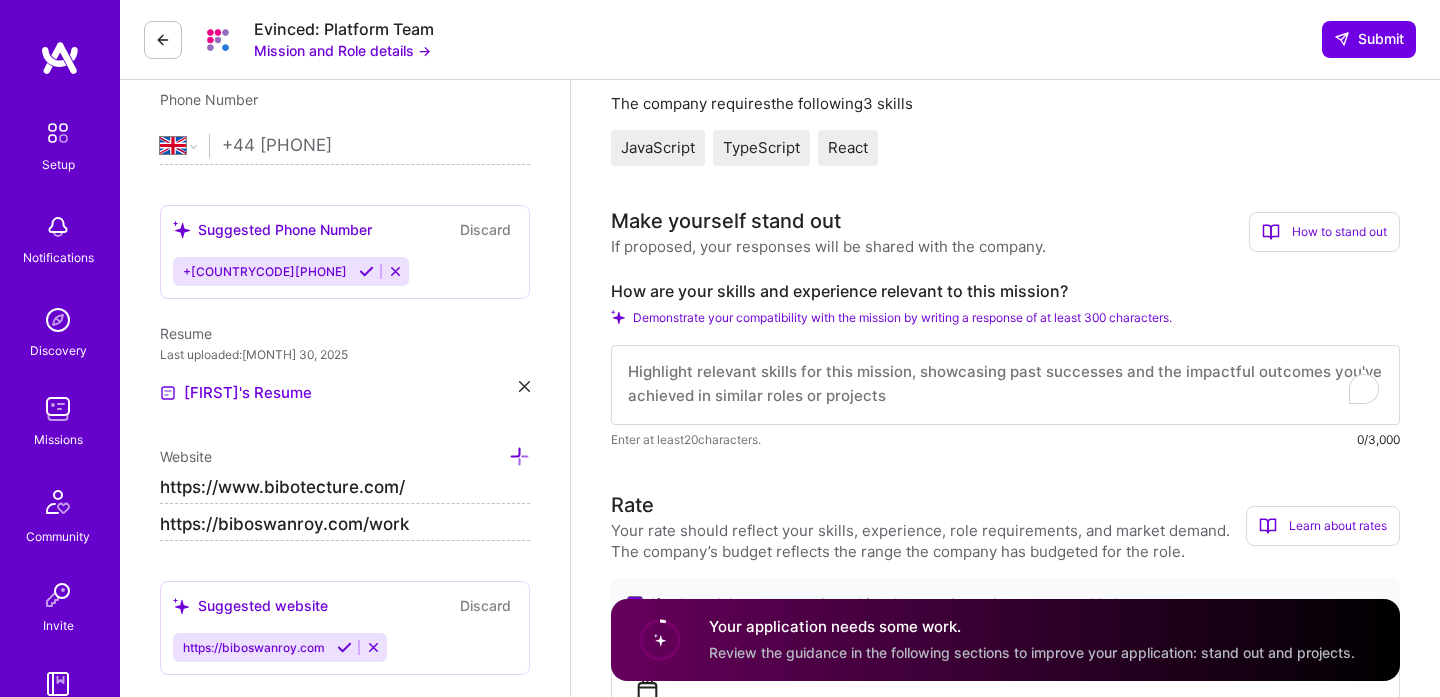 scroll, scrollTop: 2, scrollLeft: 0, axis: vertical 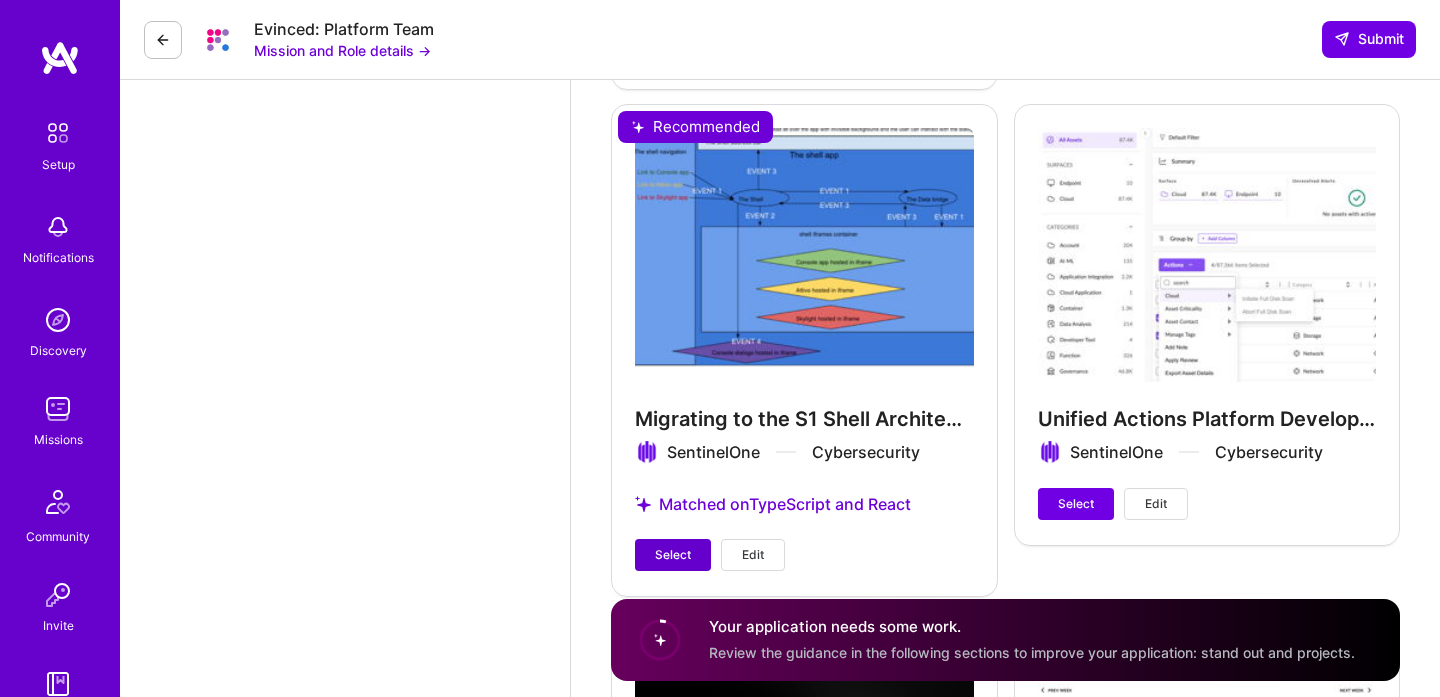 click on "Select" at bounding box center [673, 555] 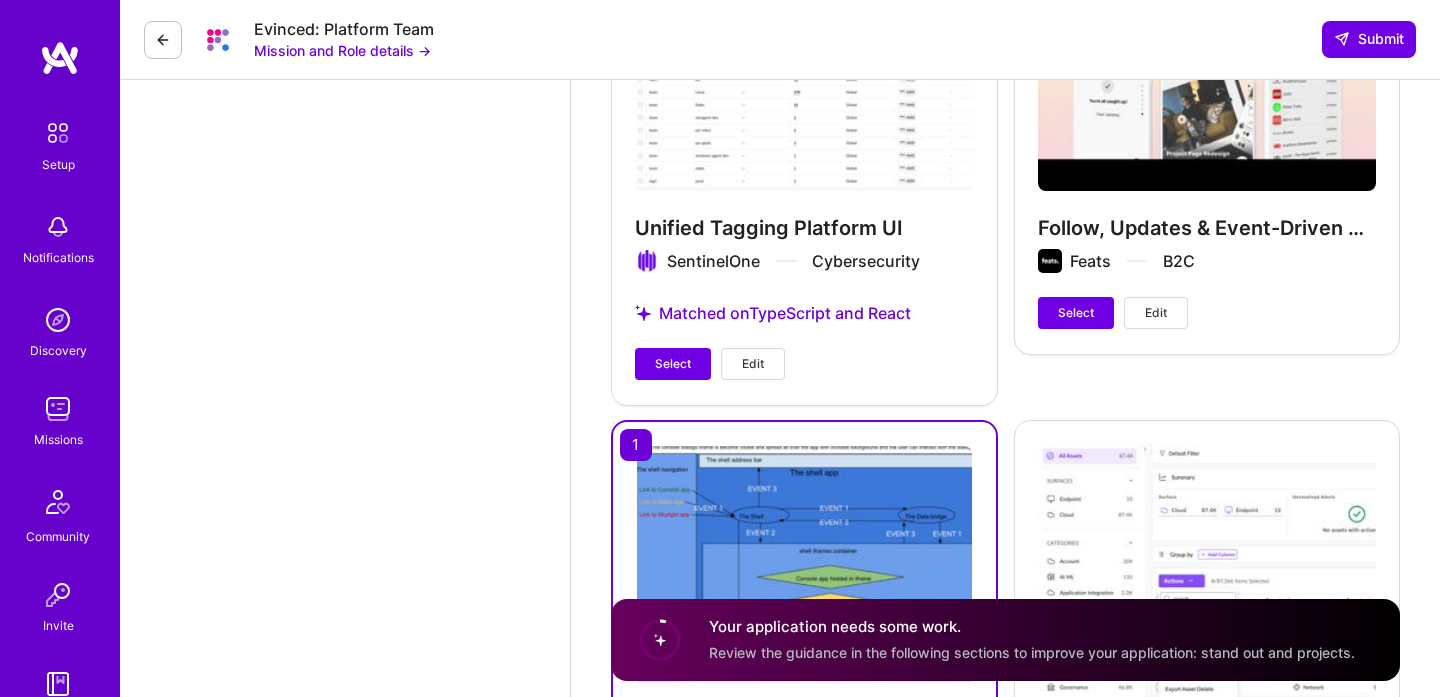 scroll, scrollTop: 3714, scrollLeft: 0, axis: vertical 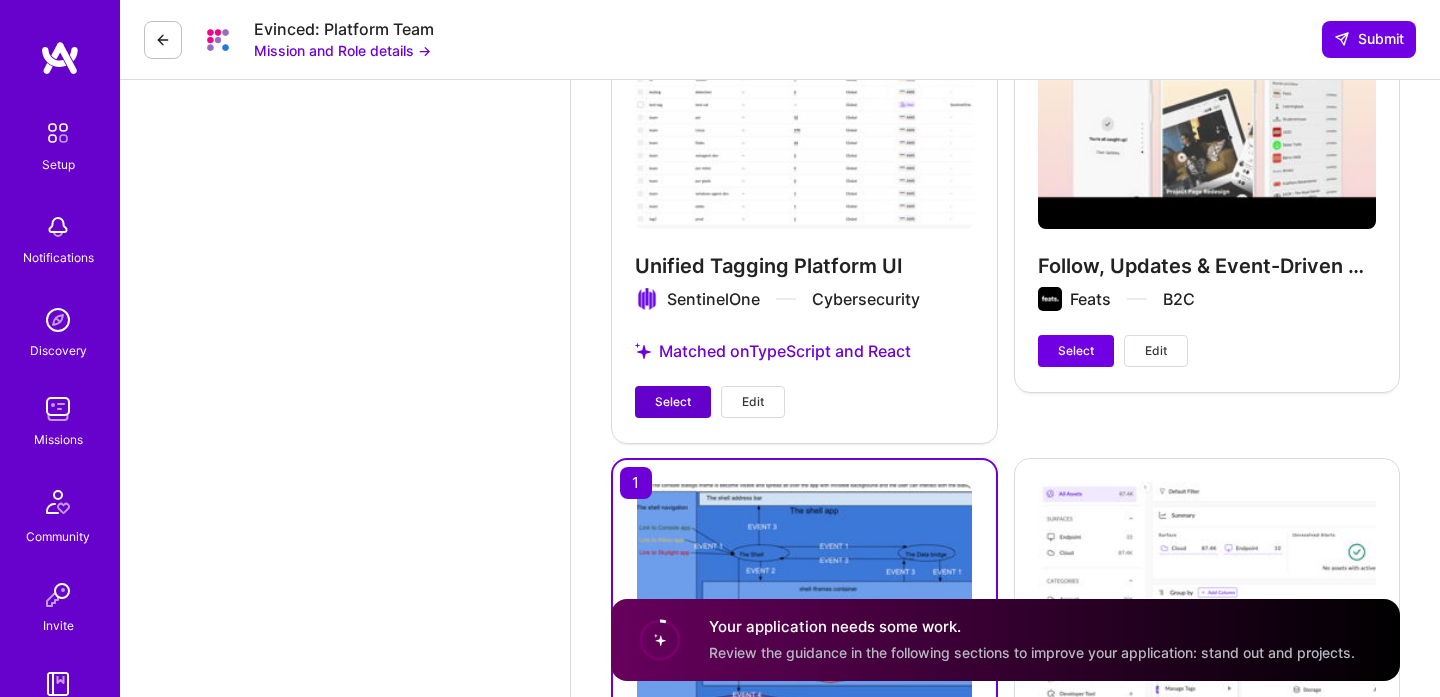click on "Select" at bounding box center (673, 402) 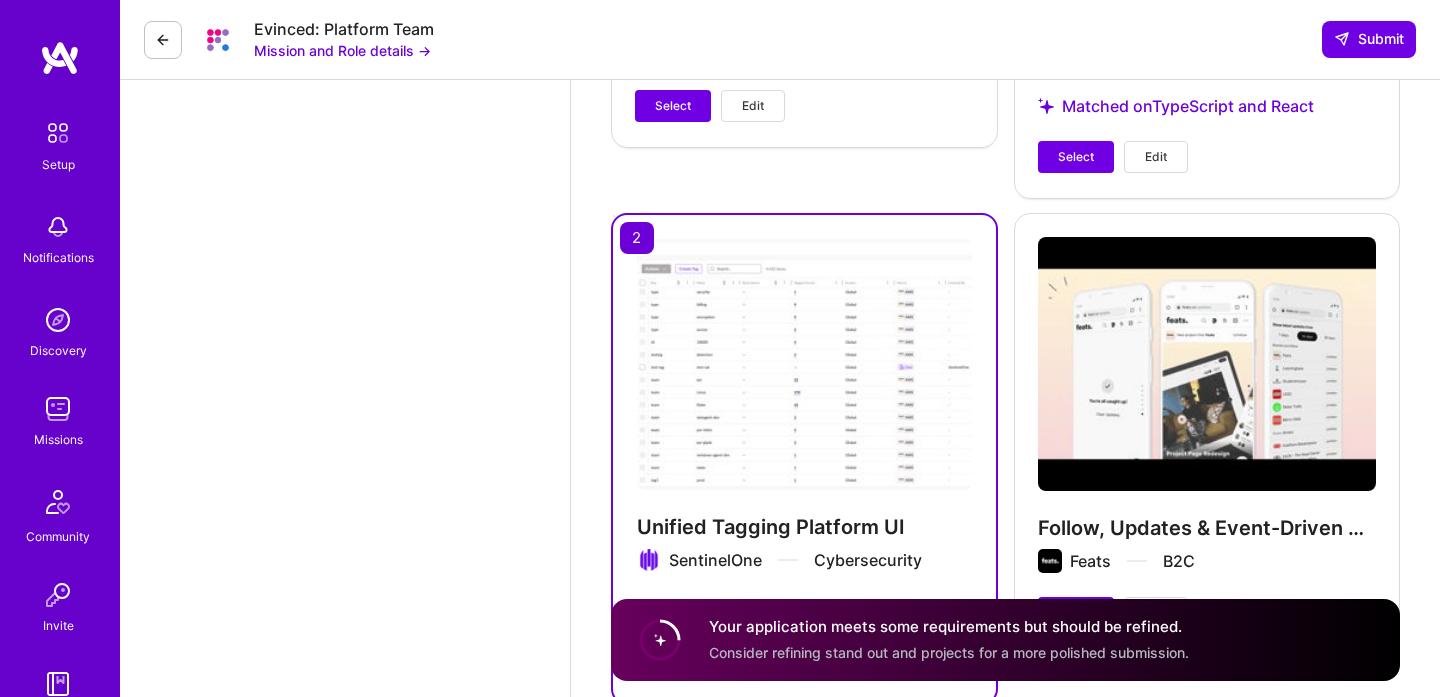 scroll, scrollTop: 3397, scrollLeft: 0, axis: vertical 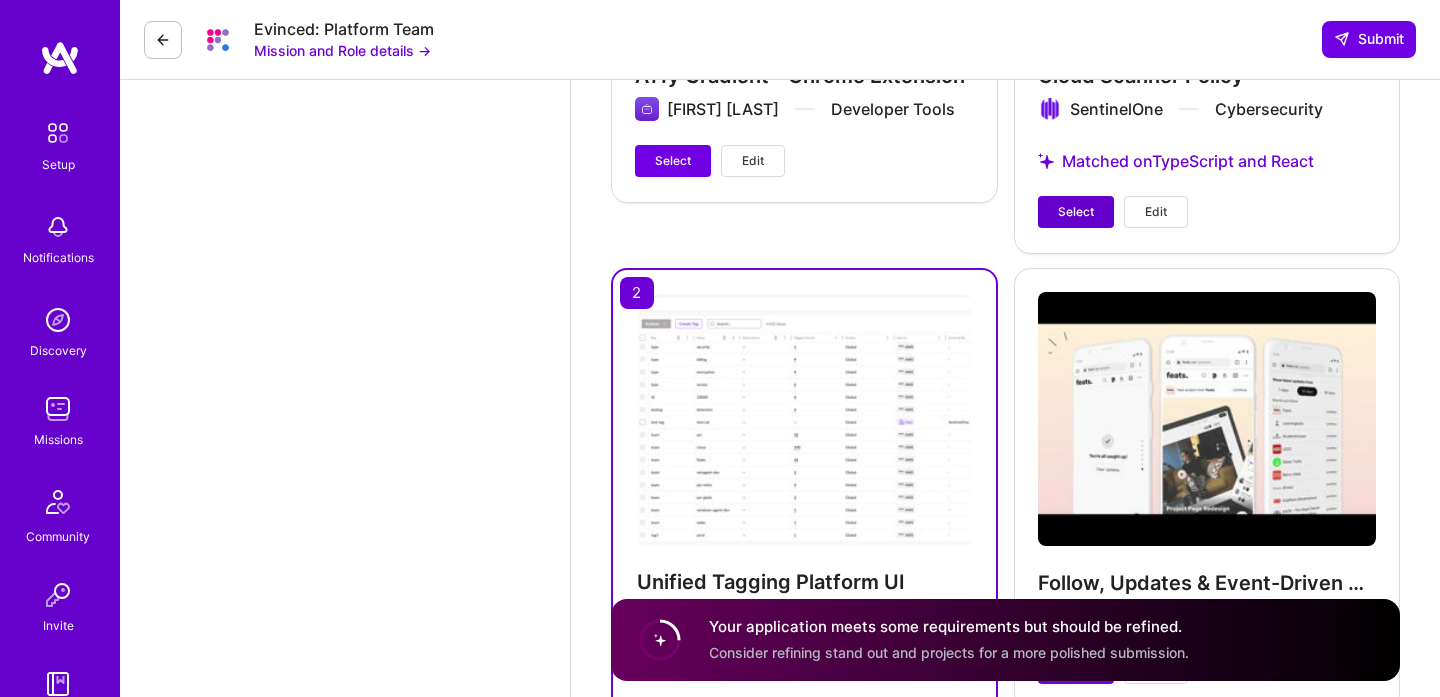 click on "Select" at bounding box center [1076, 212] 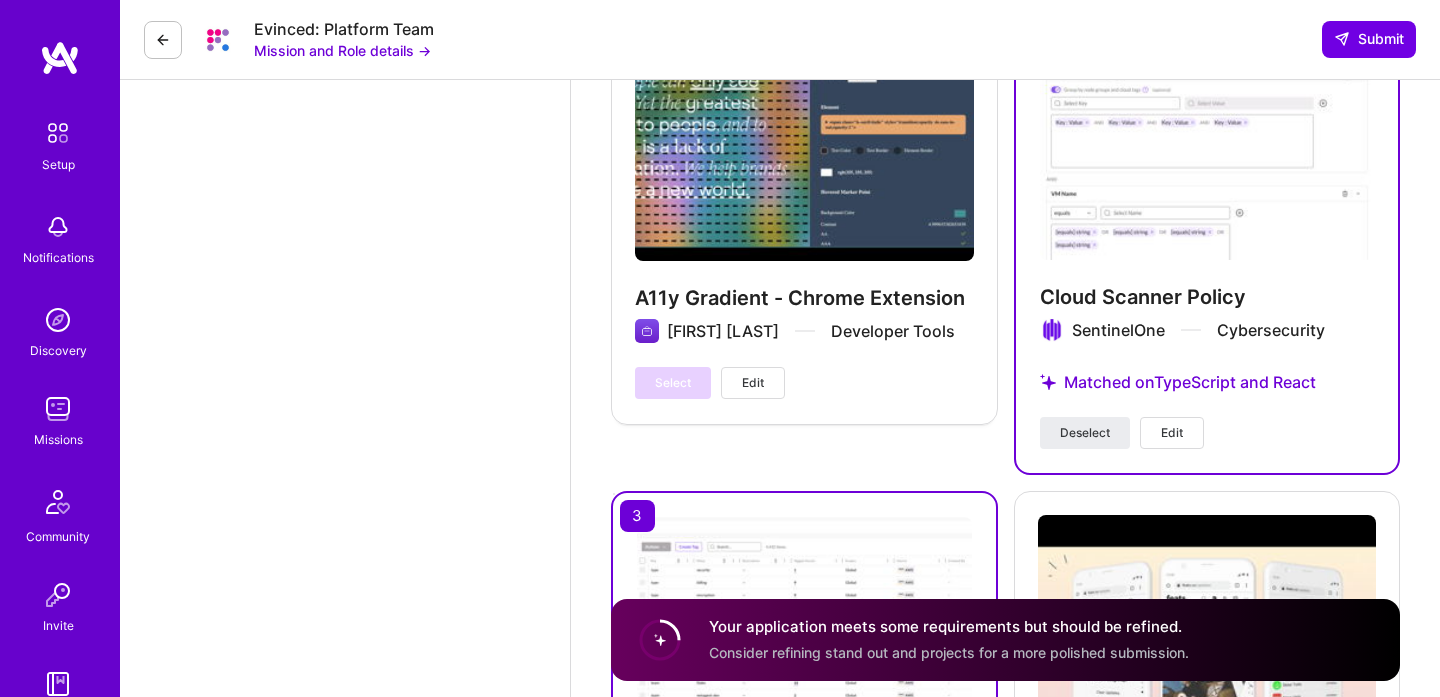 scroll, scrollTop: 3146, scrollLeft: 0, axis: vertical 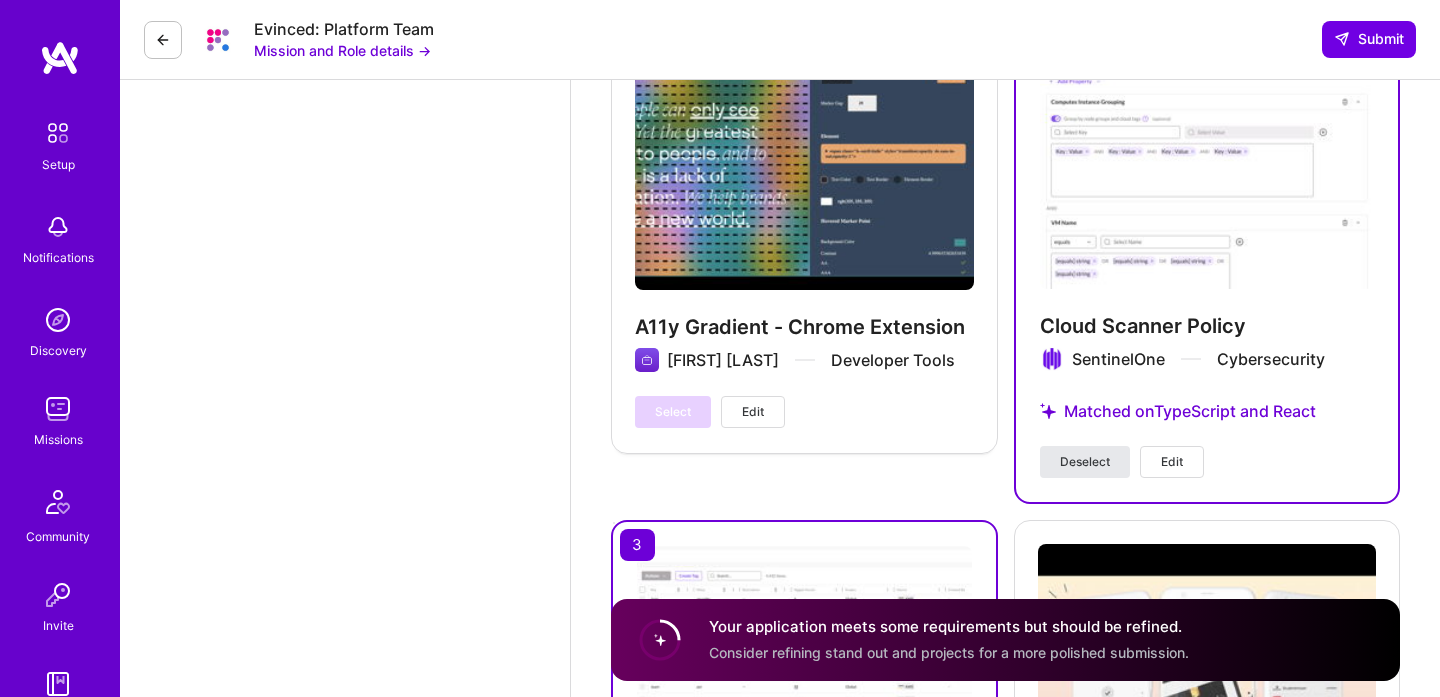 click on "Deselect" at bounding box center (1085, 462) 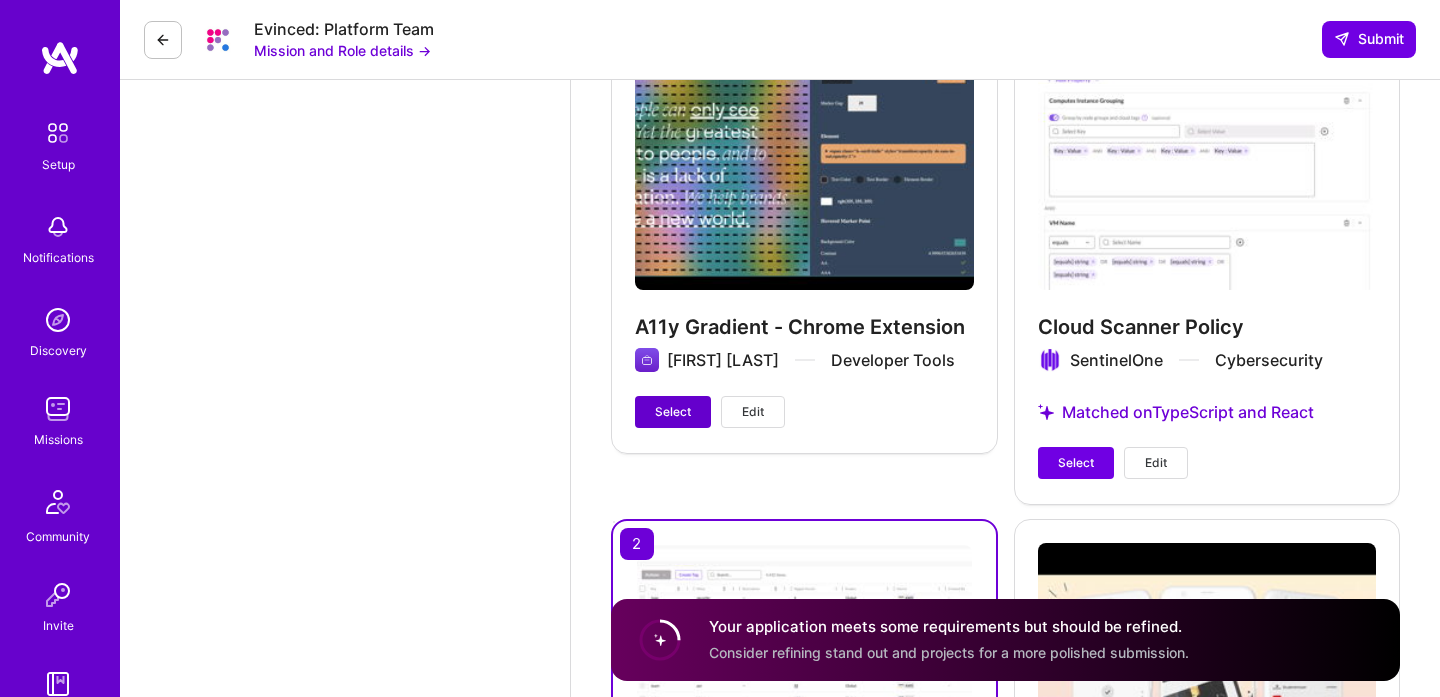 click on "Select" at bounding box center [673, 412] 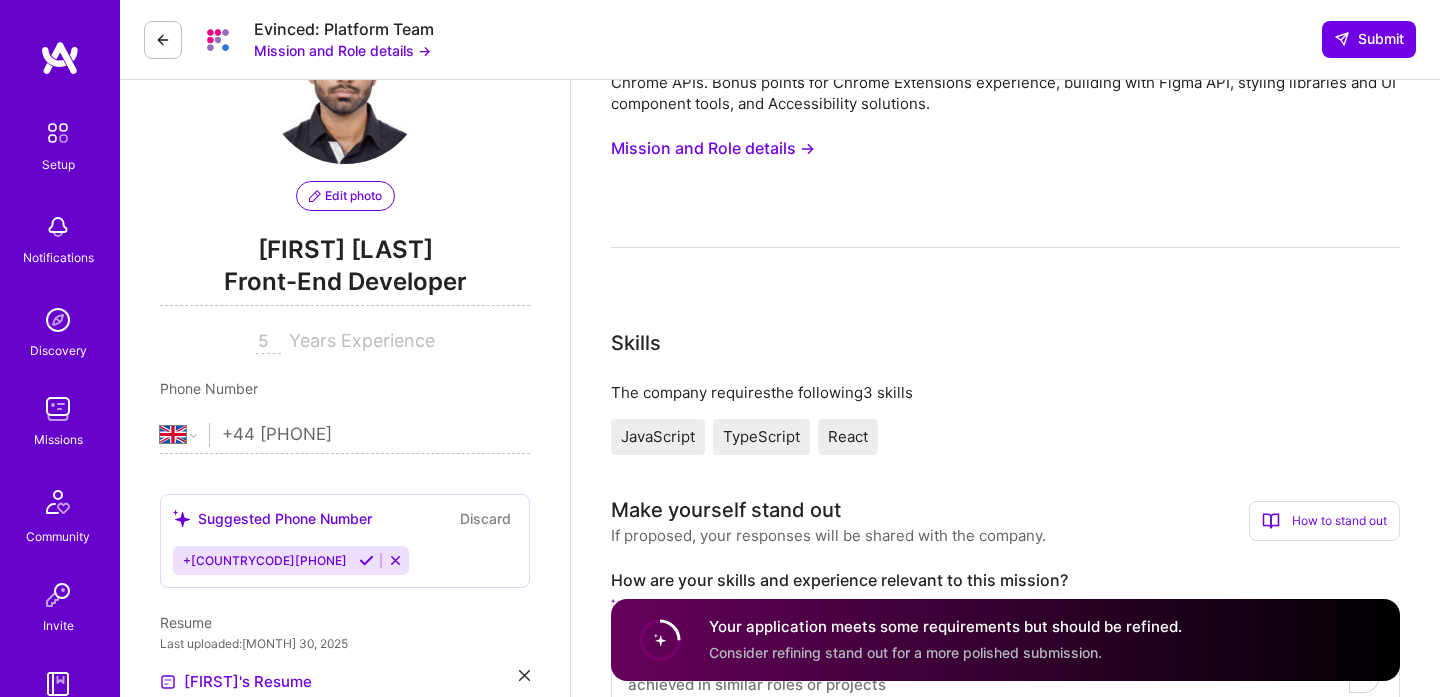 scroll, scrollTop: 0, scrollLeft: 0, axis: both 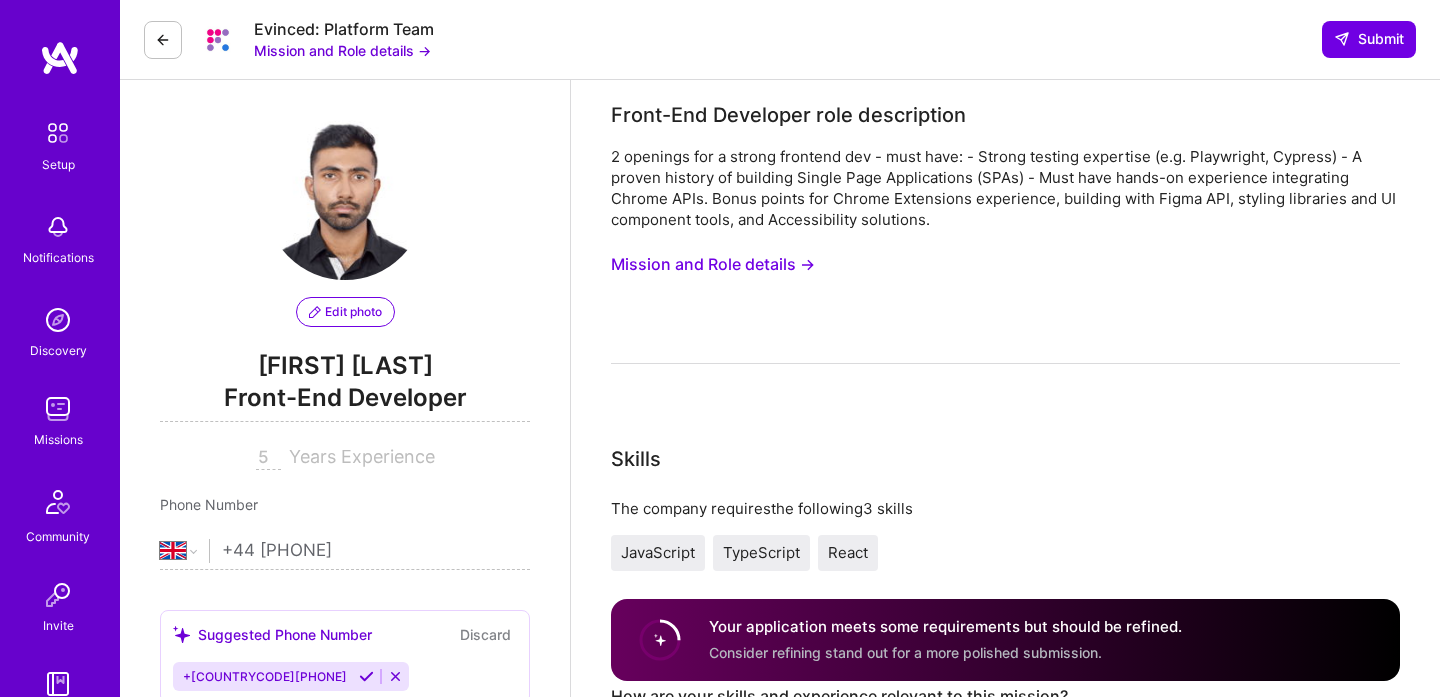 click on "Mission and Role details →" at bounding box center (713, 264) 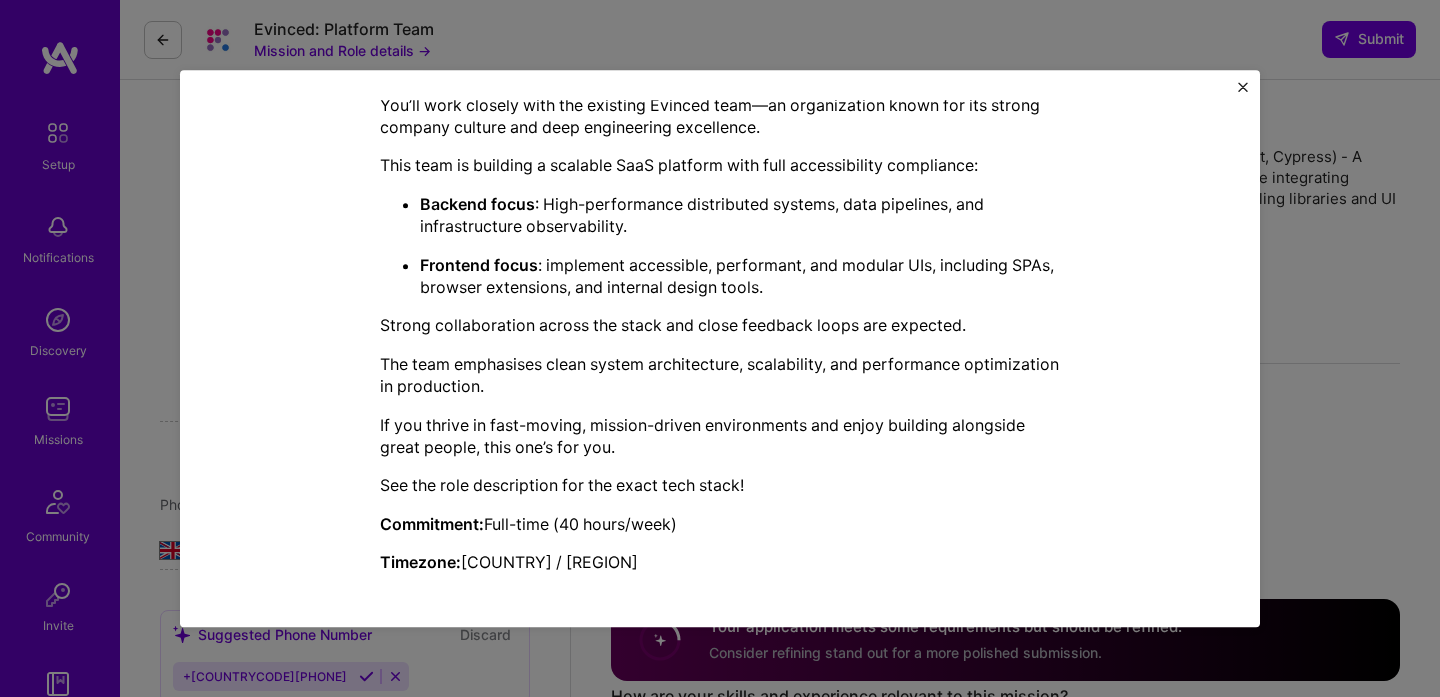 scroll, scrollTop: 596, scrollLeft: 0, axis: vertical 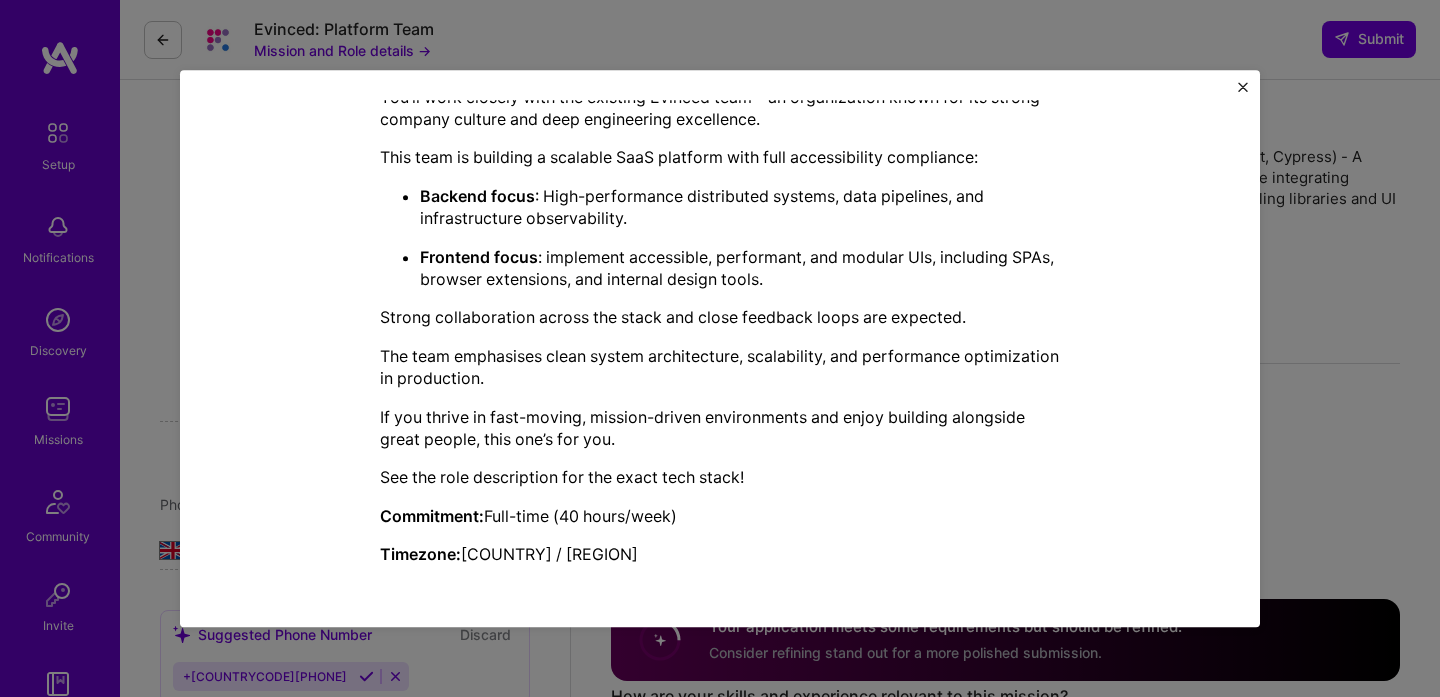 click at bounding box center [1243, 87] 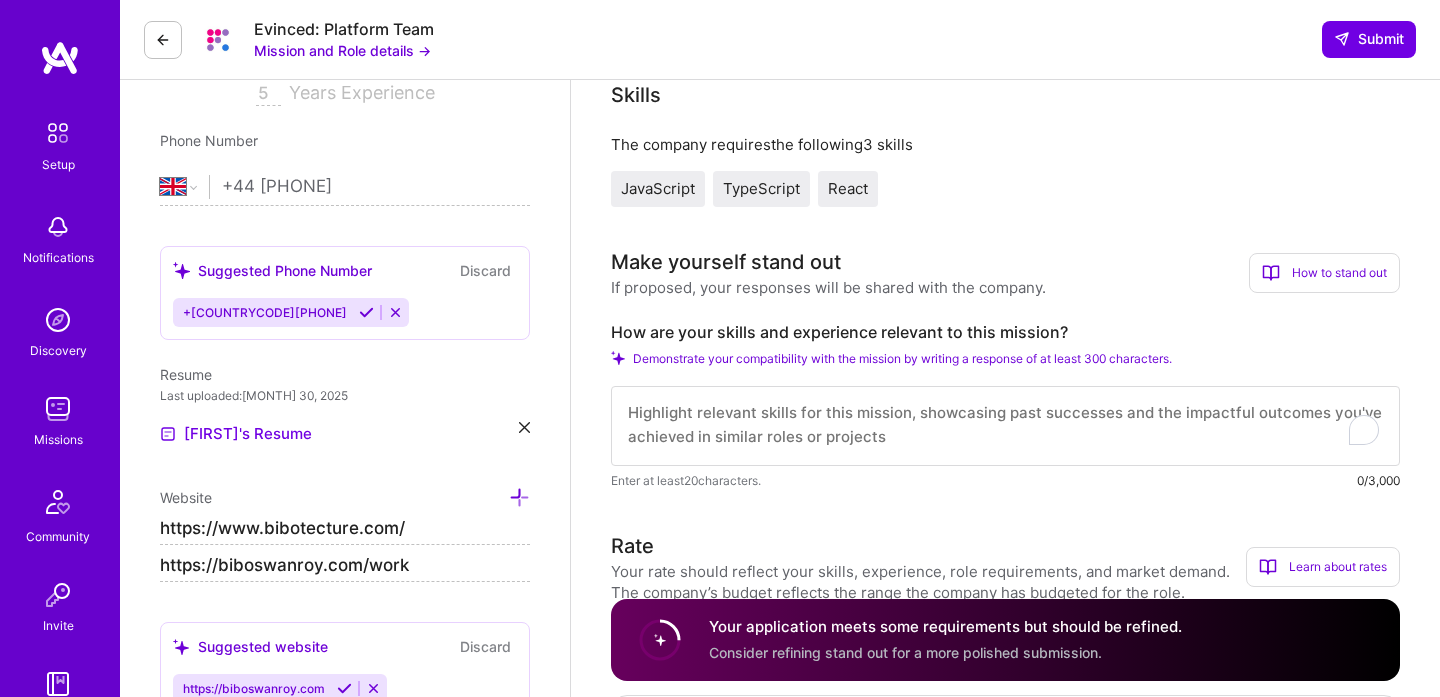 scroll, scrollTop: 248, scrollLeft: 0, axis: vertical 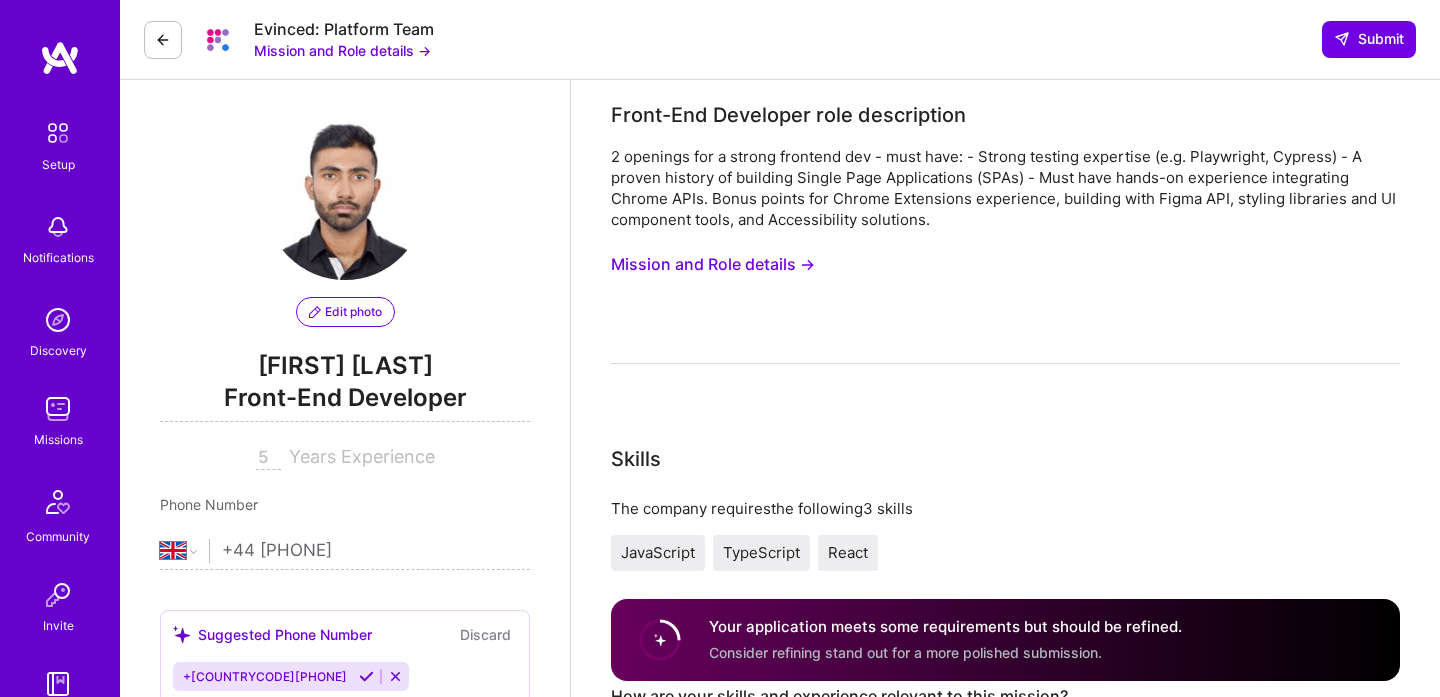 click on "Mission and Role details →" at bounding box center (713, 264) 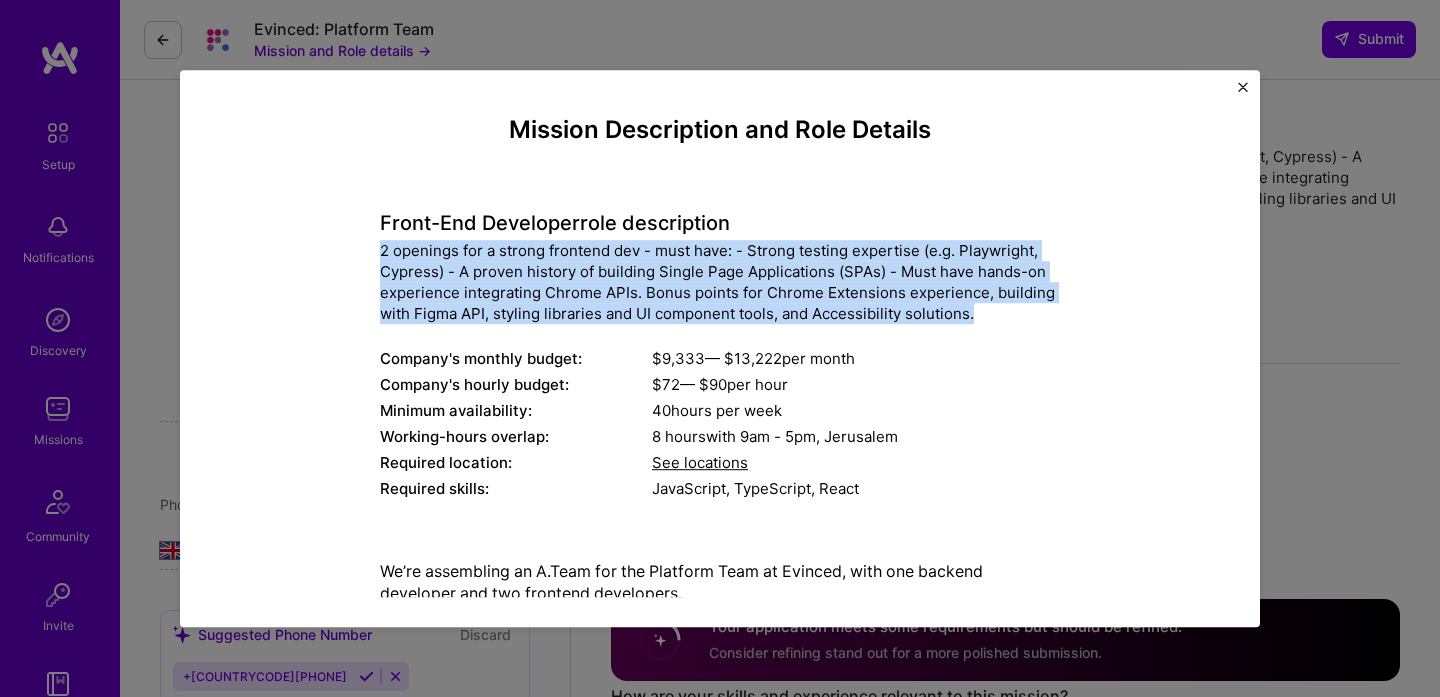 drag, startPoint x: 383, startPoint y: 253, endPoint x: 984, endPoint y: 305, distance: 603.24536 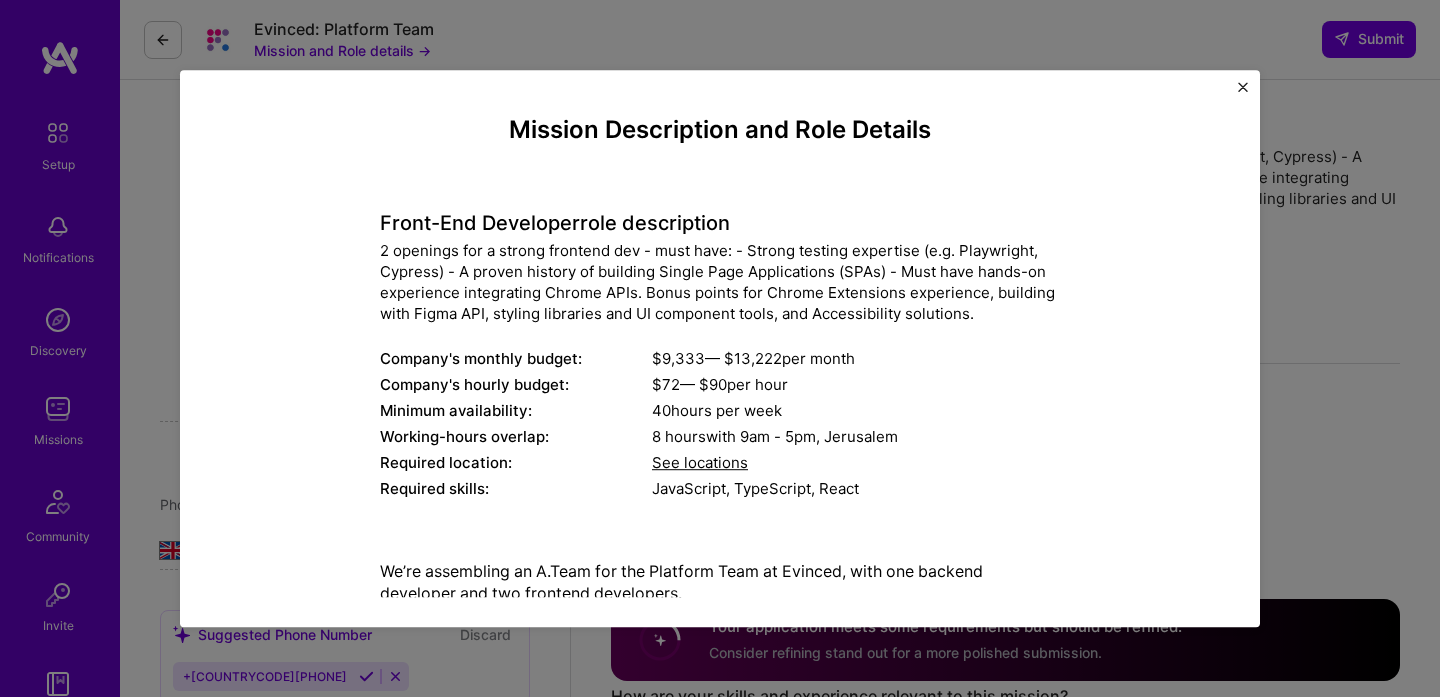 click on "Mission Description and Role Details Front-End Developer  role description 2 openings for a strong frontend dev - must have: - Strong testing expertise (e.g. Playwright, Cypress) - A proven history of building Single Page Applications (SPAs) - Must have hands-on experience integrating Chrome APIs. Bonus points for Chrome Extensions experience, building with Figma API, styling libraries and UI component tools, and Accessibility solutions.  Company's monthly budget: $ 9,333  — $ 13,222  per month Company's hourly budget: $ 72  — $ 90  per hour Minimum availability: 40  hours per week Working-hours overlap: 8 hours  with   9am    -    5pm ,     Jerusalem Required location: See locations Required skills: JavaScript, TypeScript, React We’re assembling an A.Team for the Platform Team at Evinced, with one backend developer and two frontend developers. We’re looking for top-tier engineers who are not only technically excellent but also  collaborative, communicative, and energized by teamwork . Backend focus" at bounding box center (720, 348) 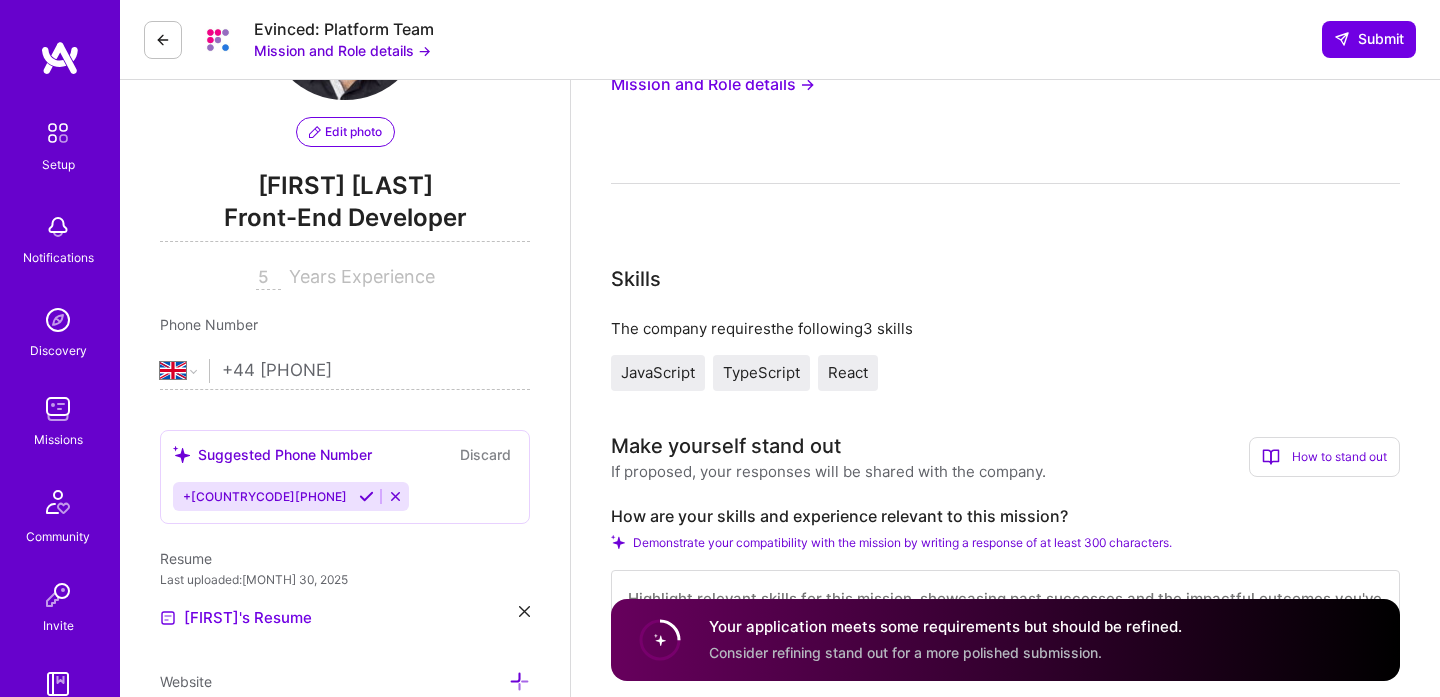 scroll, scrollTop: 239, scrollLeft: 0, axis: vertical 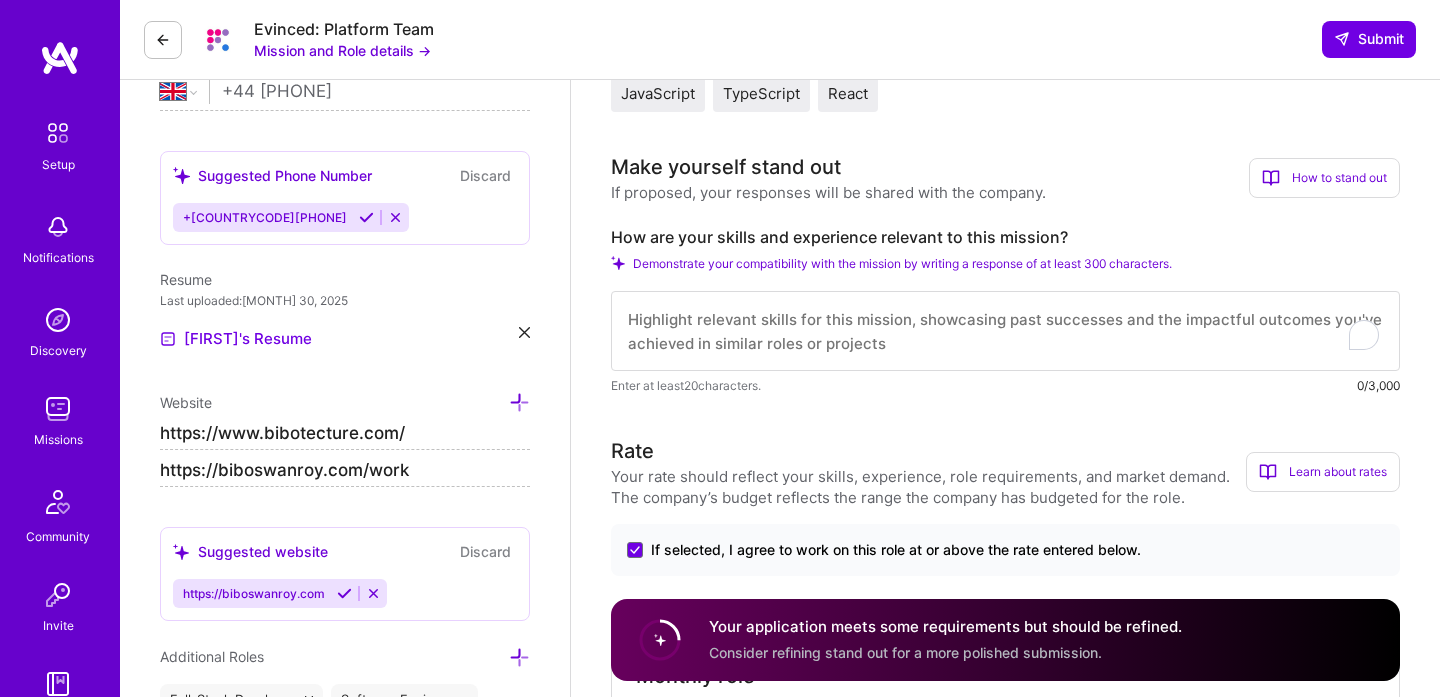 click at bounding box center (1005, 331) 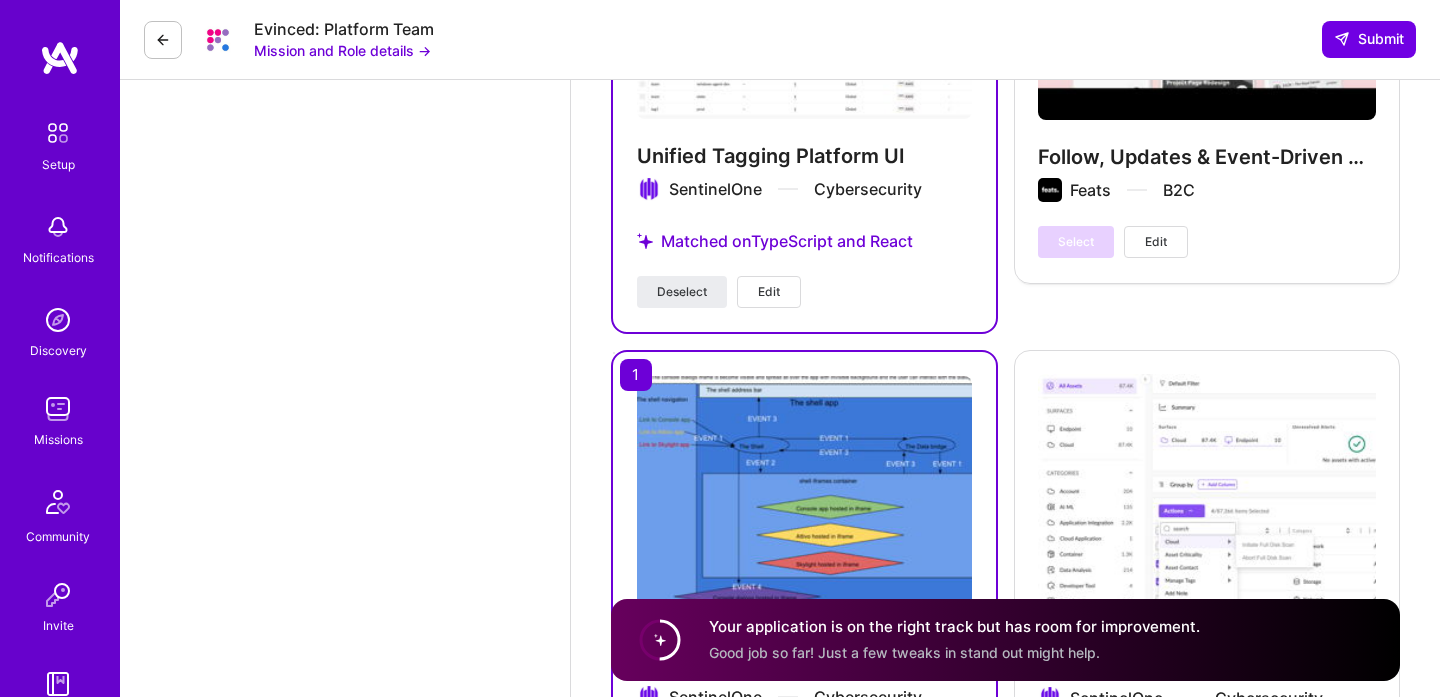 scroll, scrollTop: 3763, scrollLeft: 0, axis: vertical 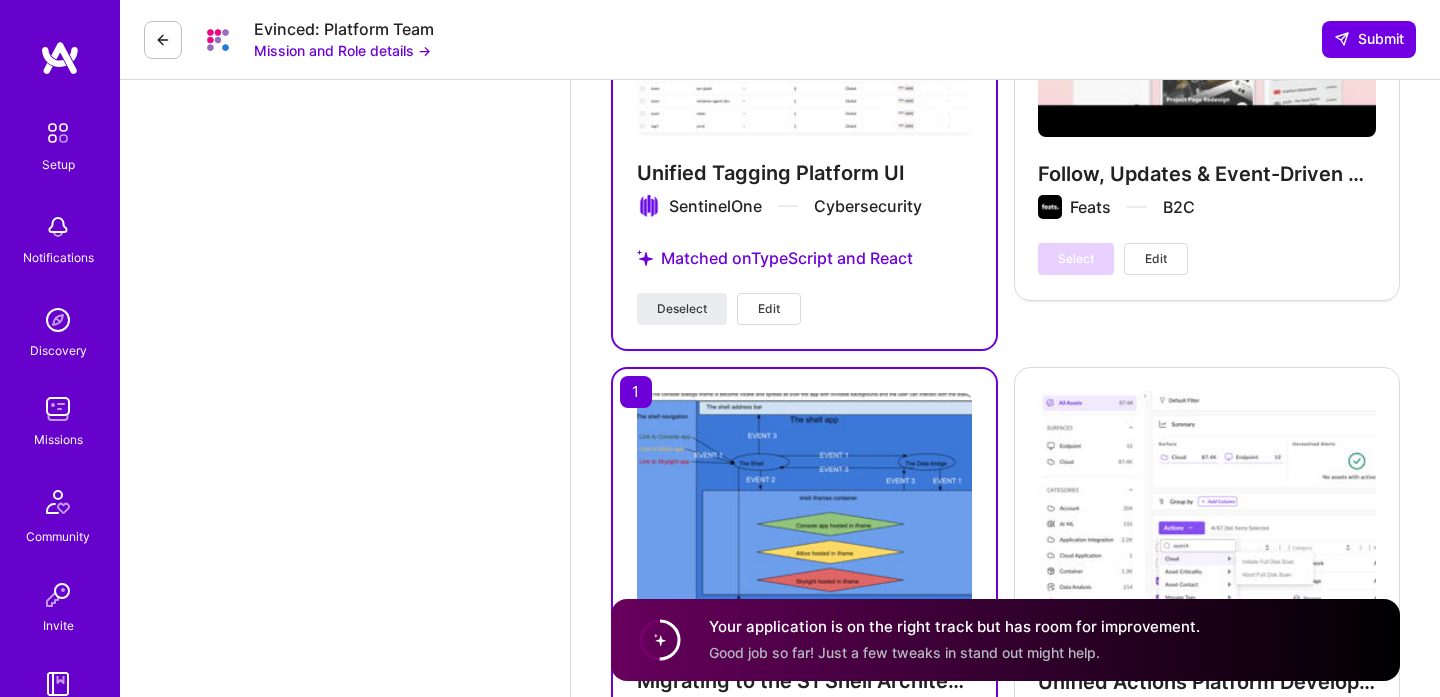 click on "Edit" at bounding box center [769, 309] 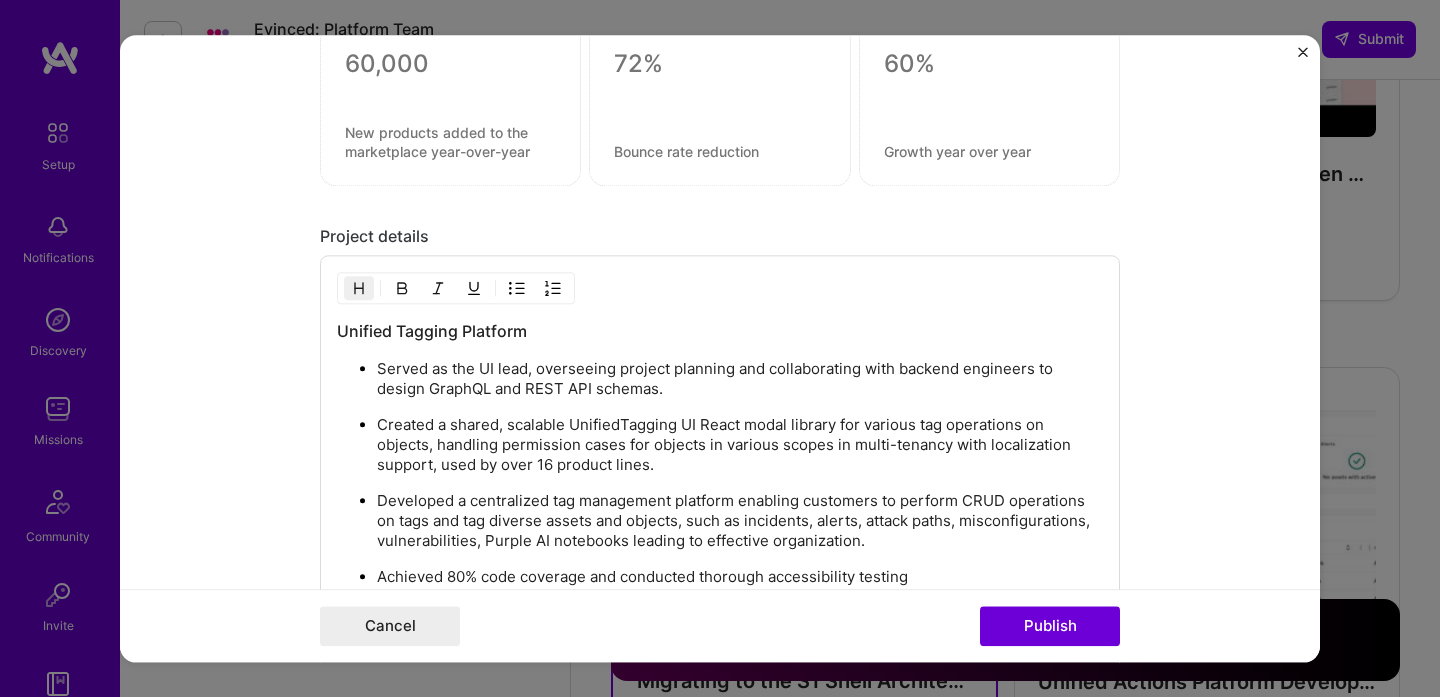 scroll, scrollTop: 2321, scrollLeft: 0, axis: vertical 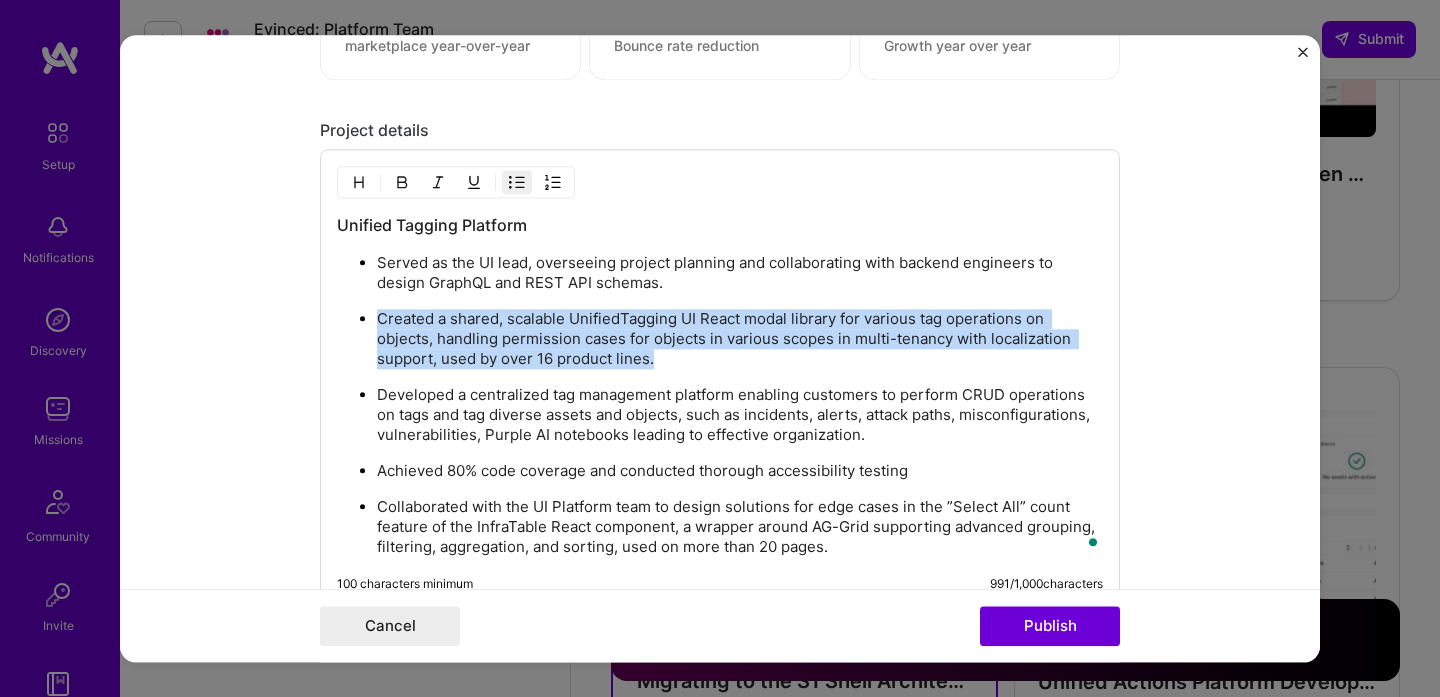 drag, startPoint x: 377, startPoint y: 321, endPoint x: 658, endPoint y: 355, distance: 283.04947 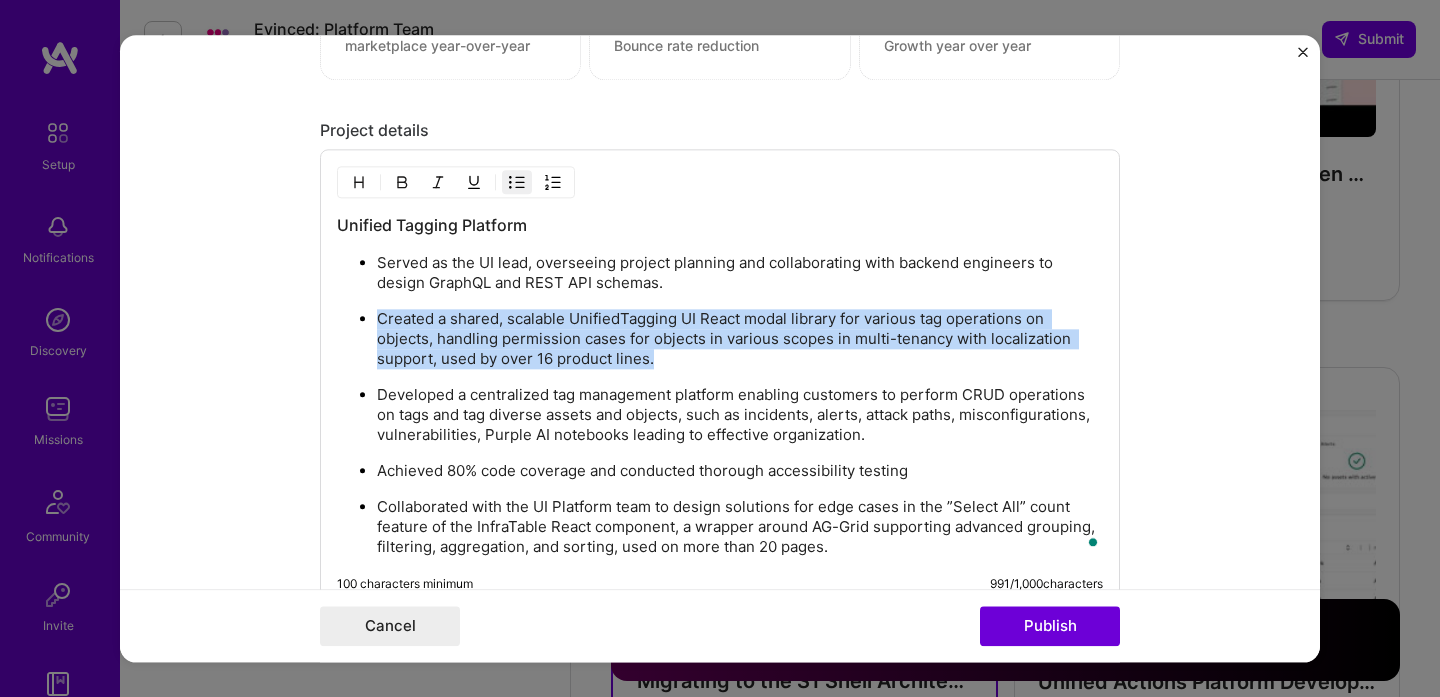 click on "Created a shared, scalable UnifiedTagging UI React modal library for various tag operations on objects, handling permission cases for objects in various scopes in multi-tenancy with localization support, used by over 16 product lines." at bounding box center [740, 339] 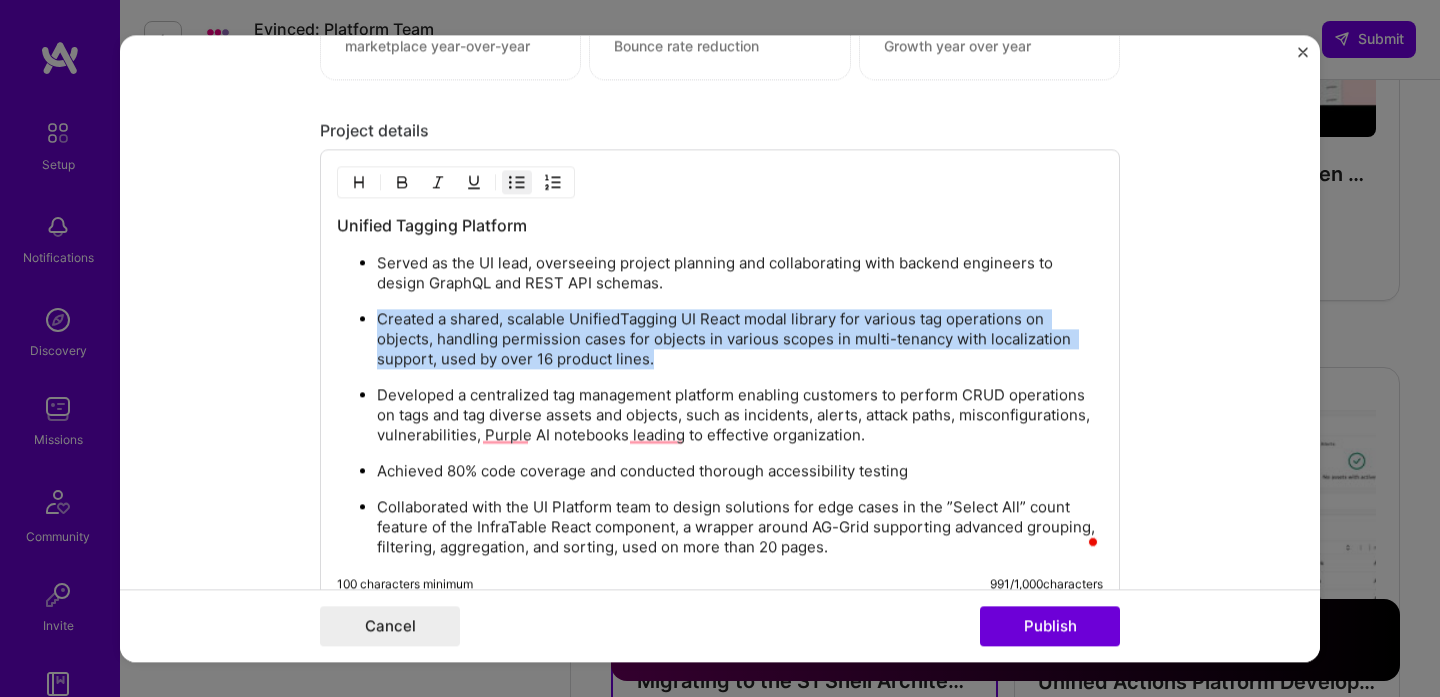 copy on "Created a shared, scalable UnifiedTagging UI React modal library for various tag operations on objects, handling permission cases for objects in various scopes in multi-tenancy with localization support, used by over 16 product lines." 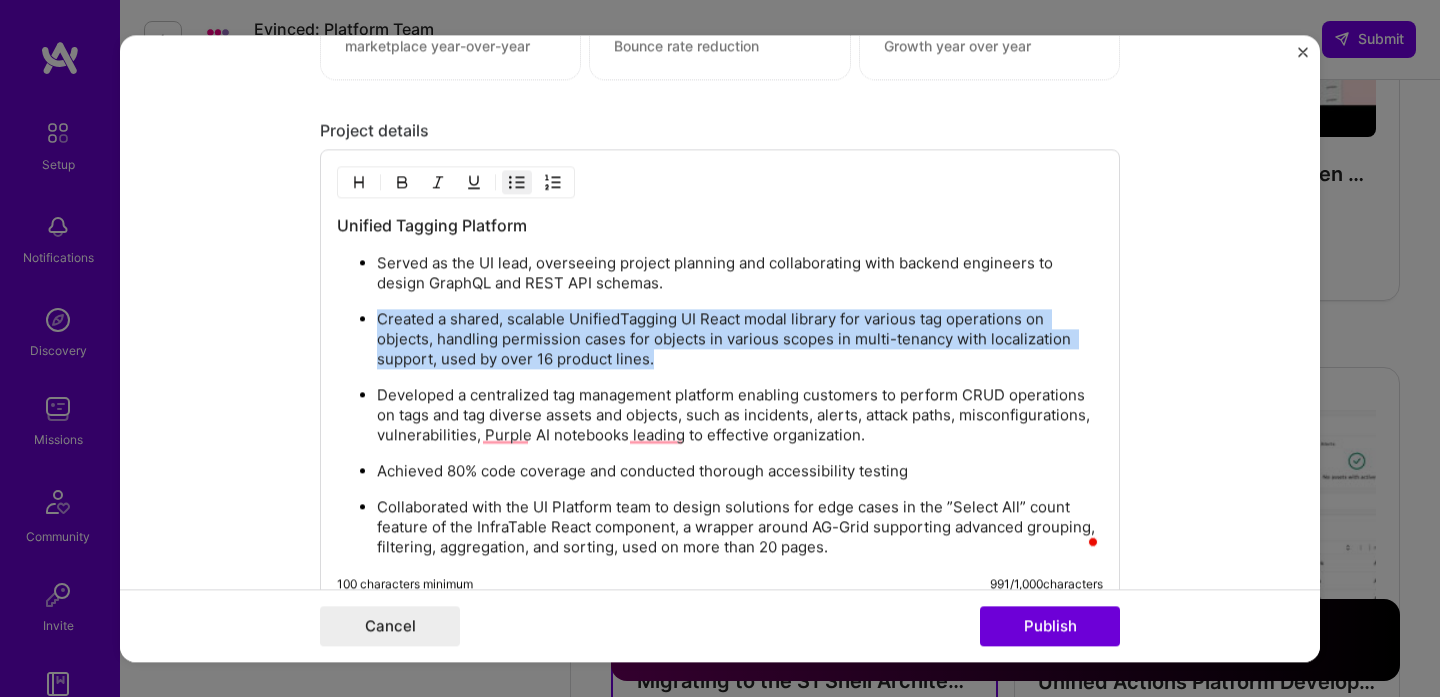 scroll, scrollTop: 2321, scrollLeft: 0, axis: vertical 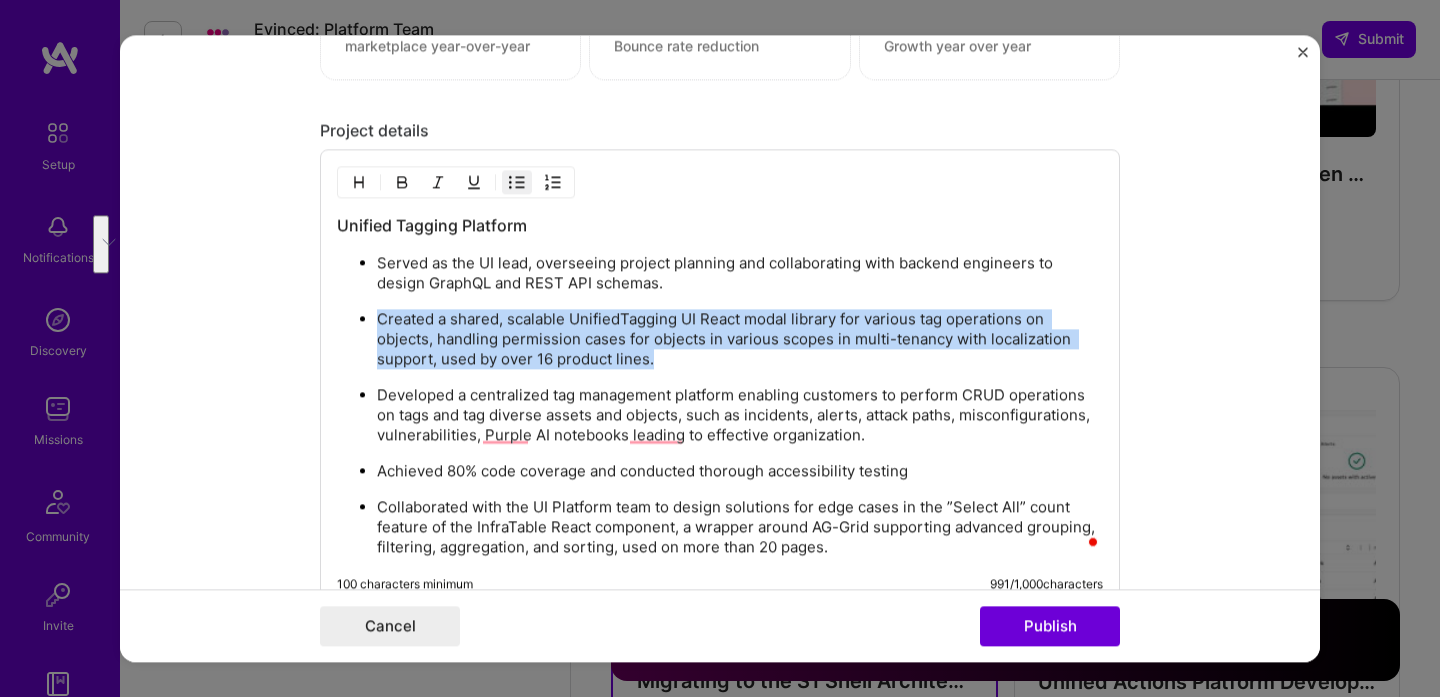 click at bounding box center (1303, 52) 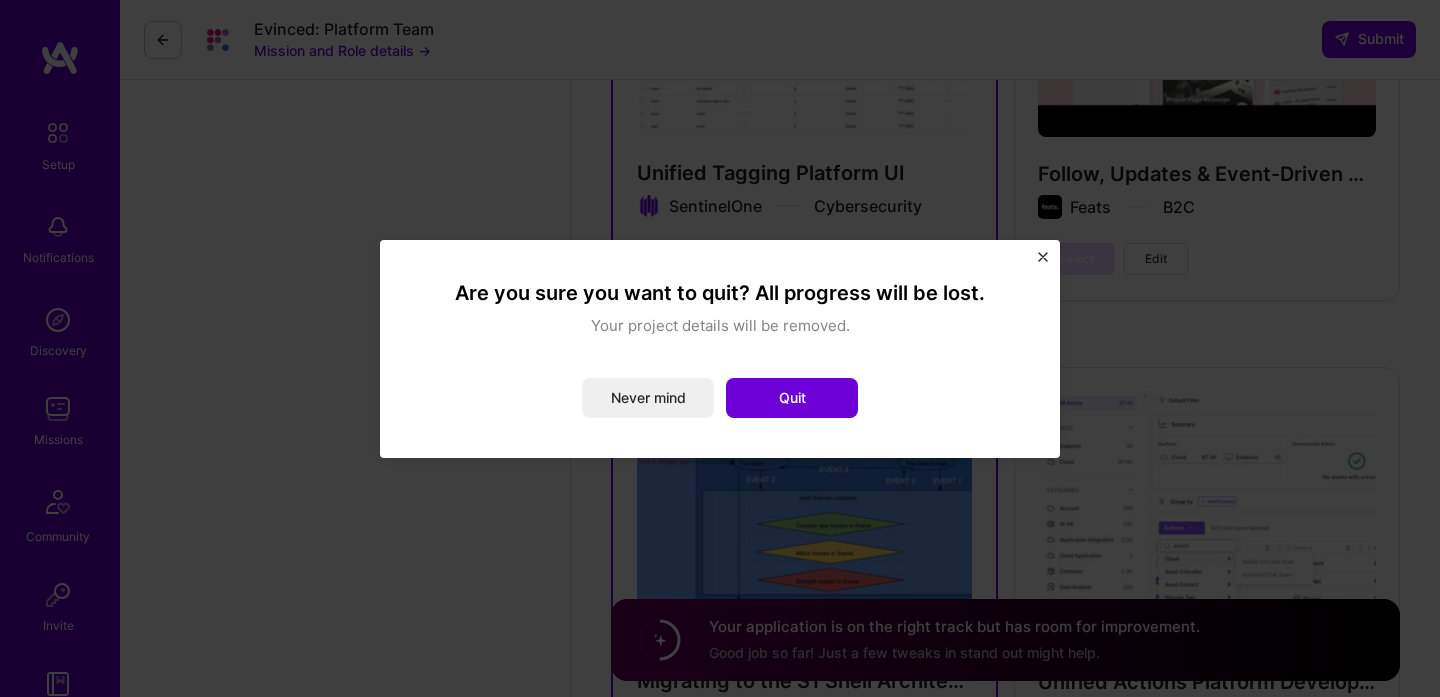 click at bounding box center (1043, 257) 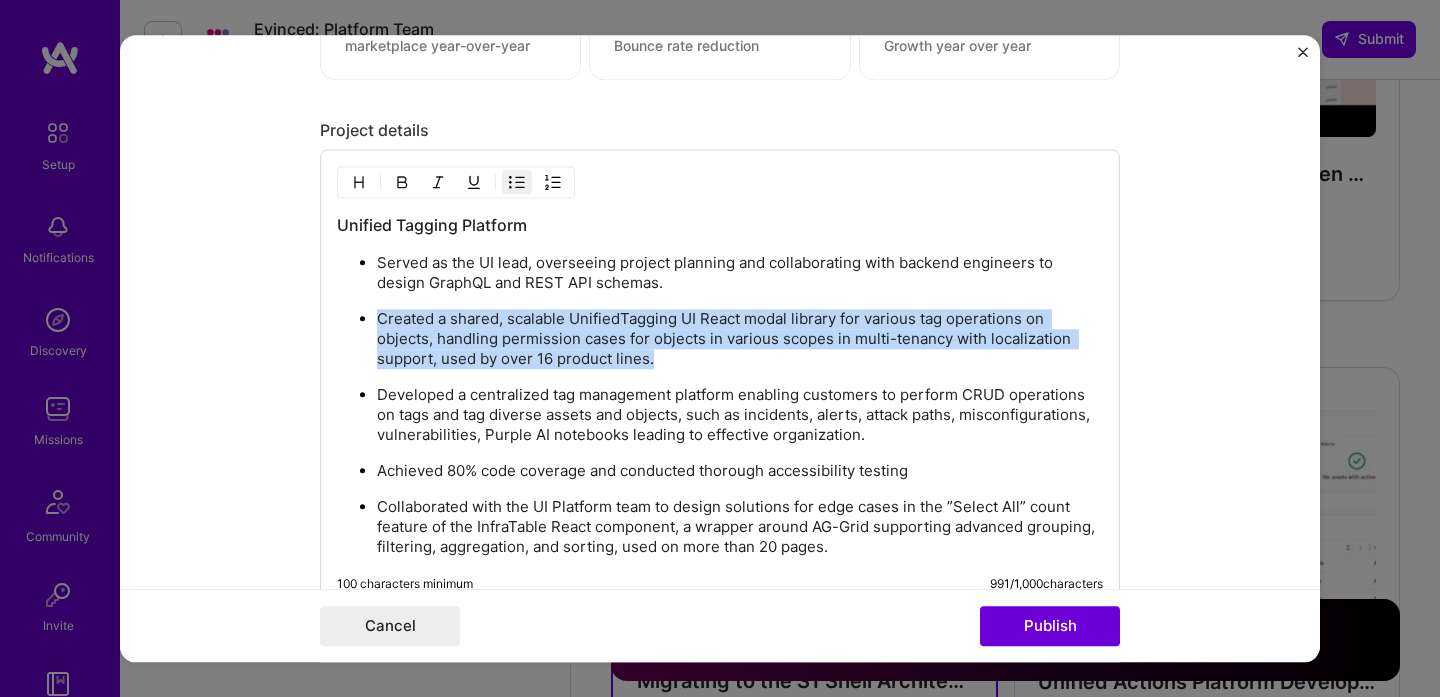scroll, scrollTop: 2661, scrollLeft: 0, axis: vertical 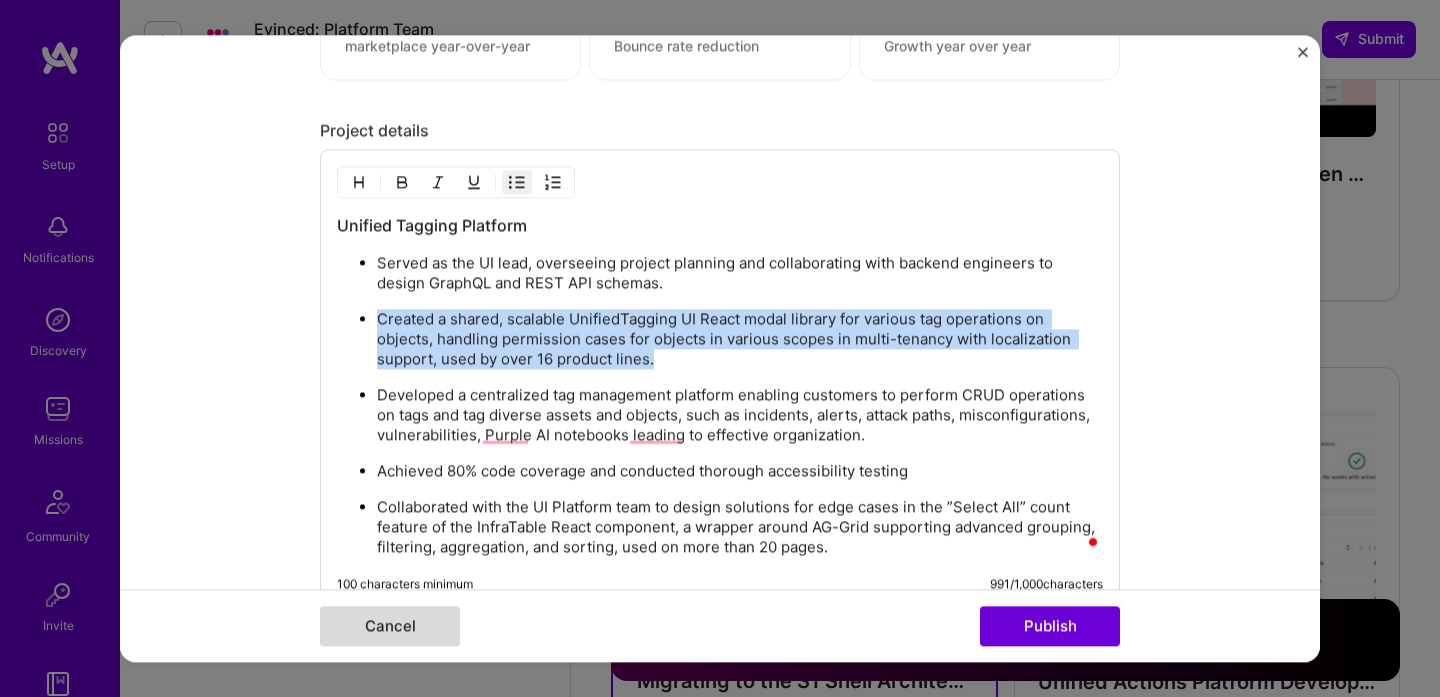 click on "Cancel" at bounding box center (390, 626) 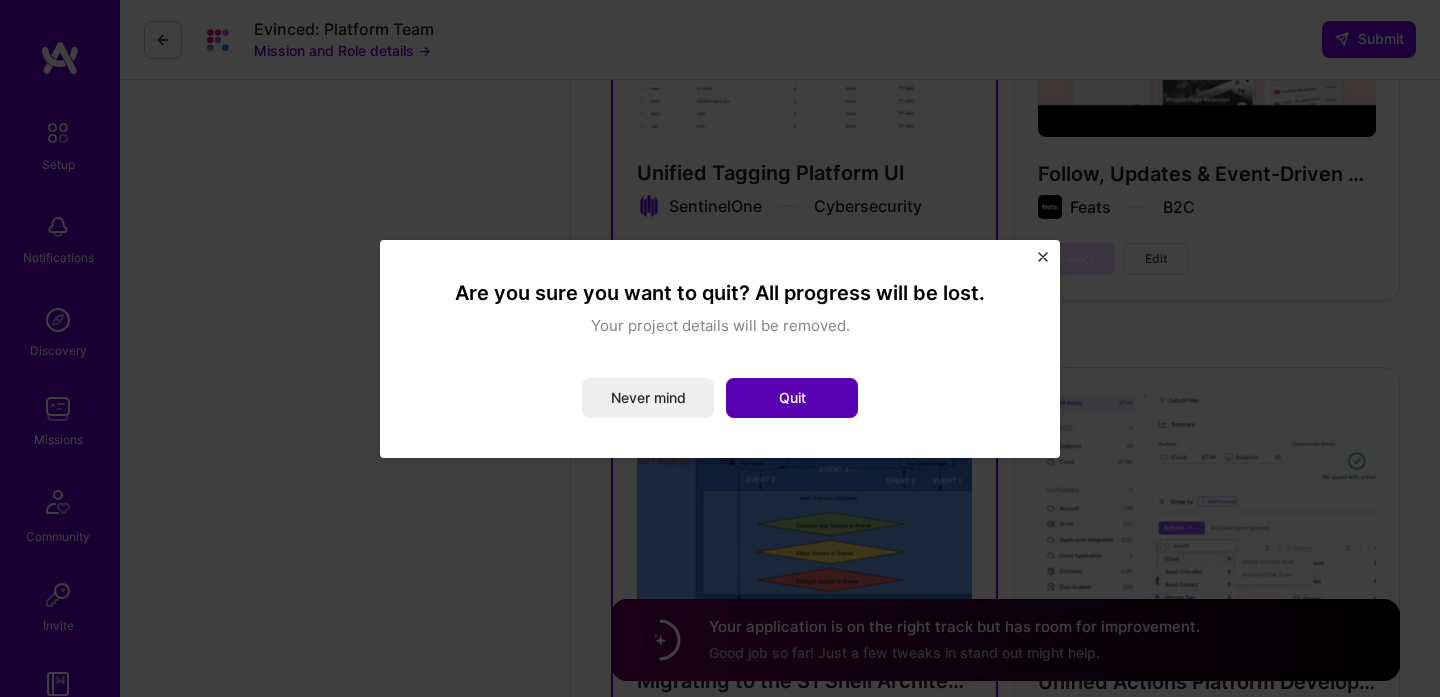click on "Quit" at bounding box center (792, 398) 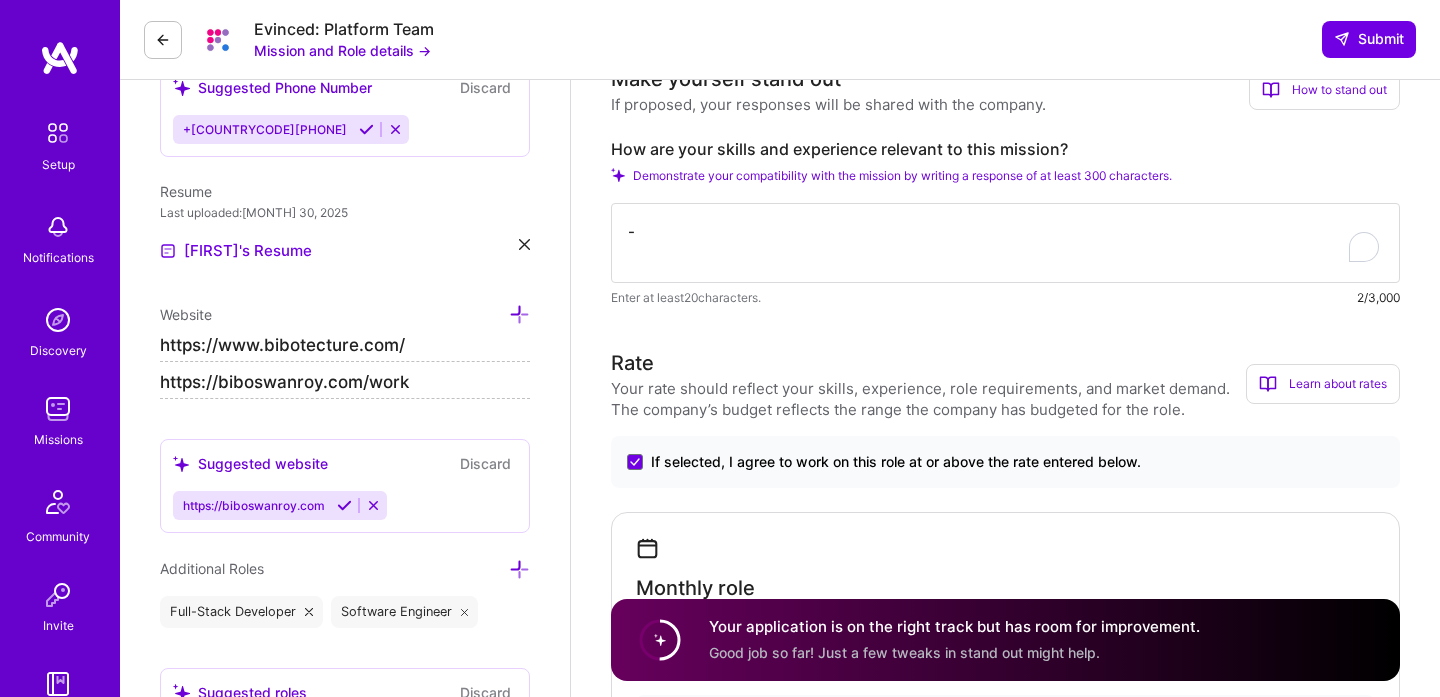 scroll, scrollTop: 380, scrollLeft: 0, axis: vertical 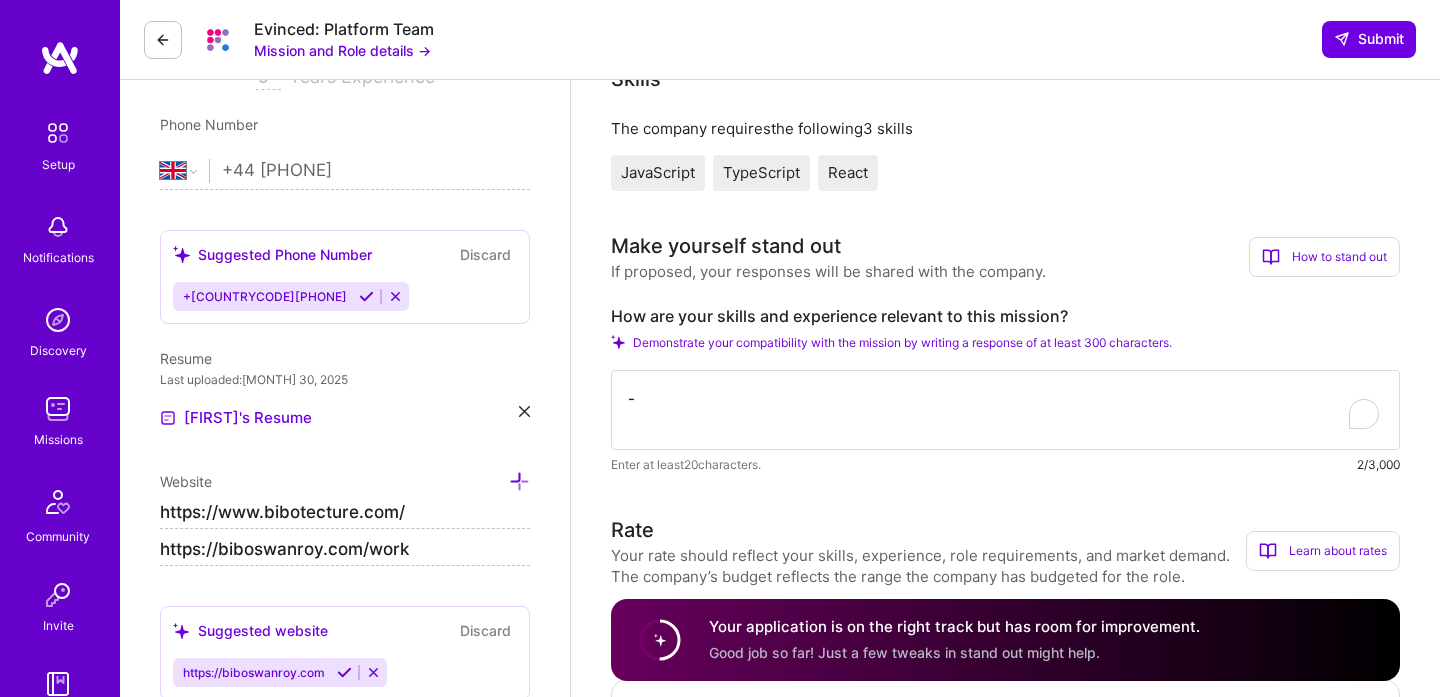 click on "-" at bounding box center [1005, 410] 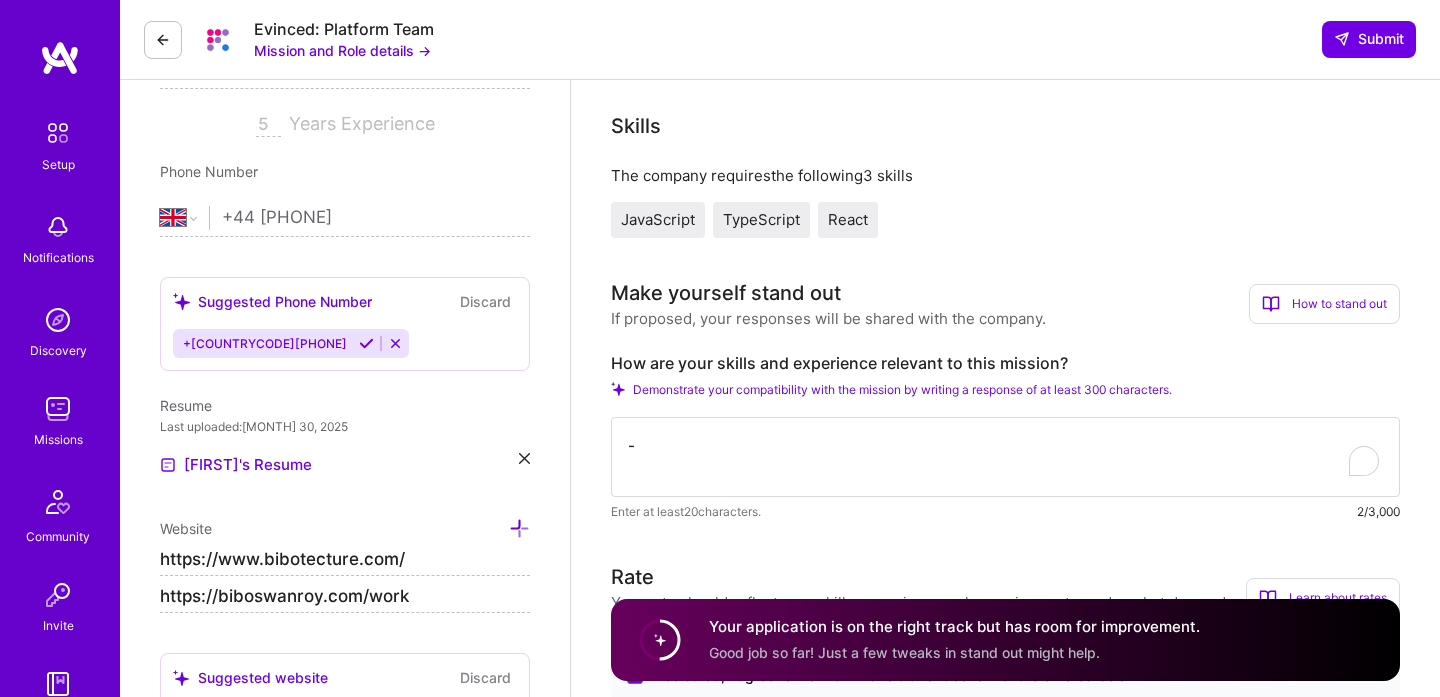 scroll, scrollTop: 395, scrollLeft: 0, axis: vertical 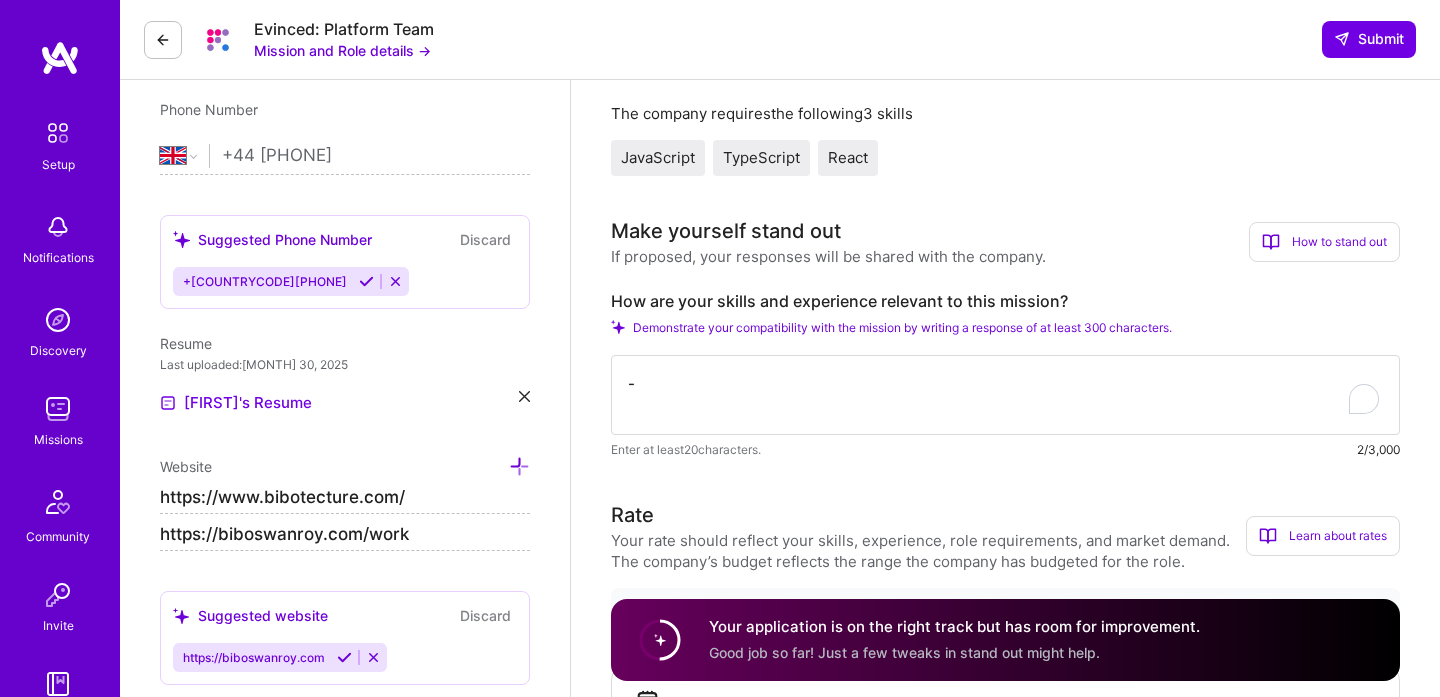 type on "-" 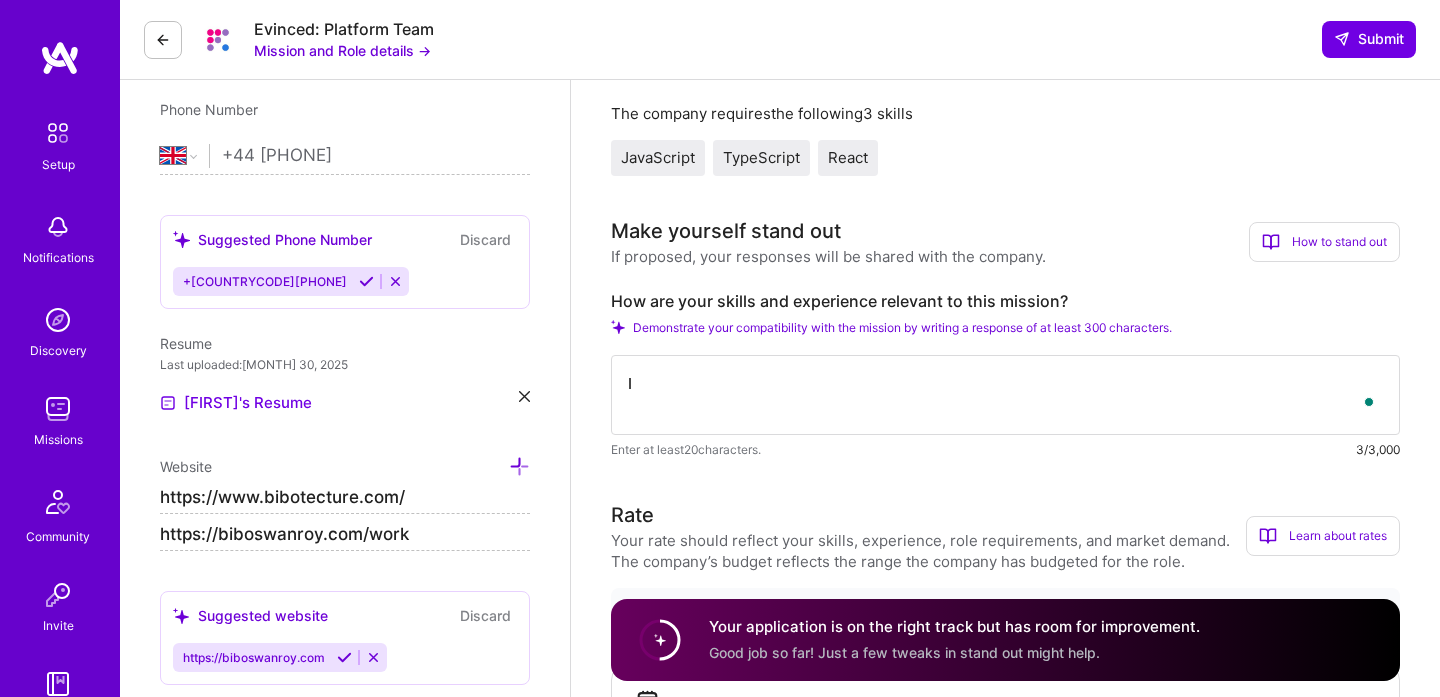 type on "I" 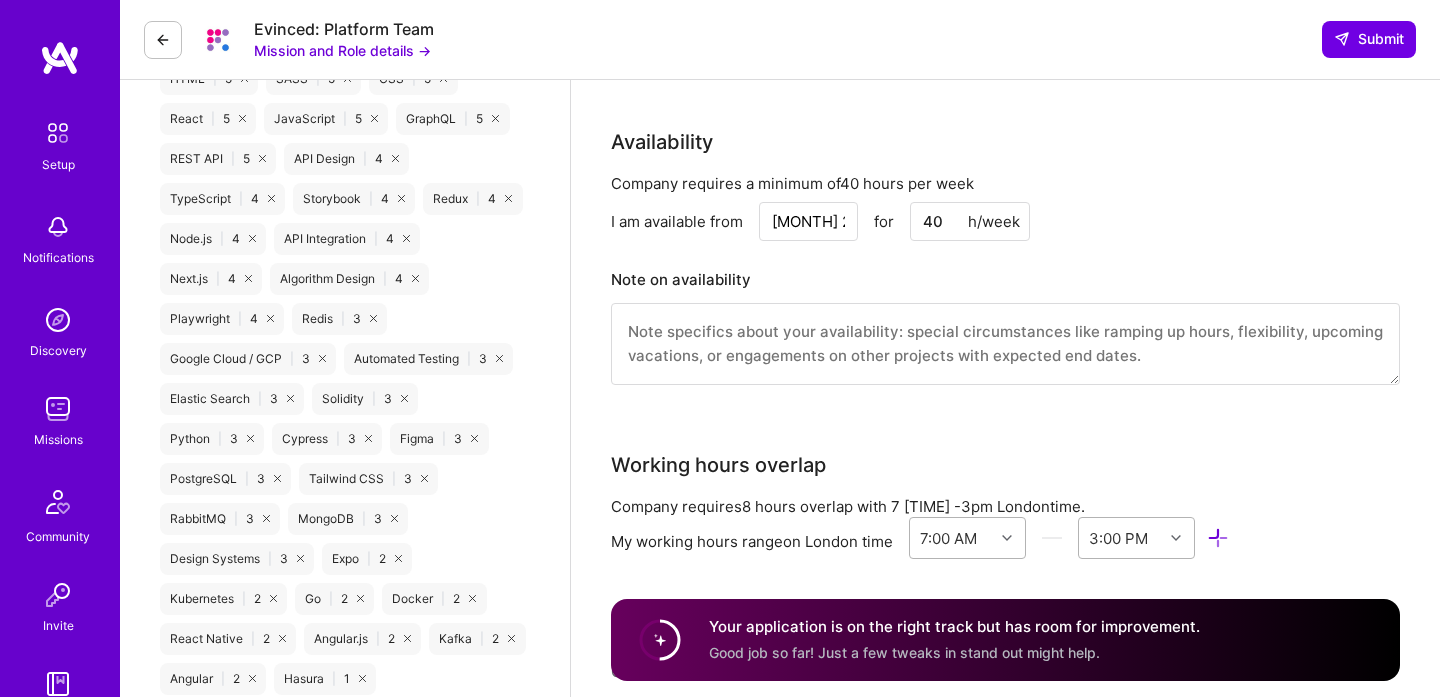 scroll, scrollTop: 1409, scrollLeft: 0, axis: vertical 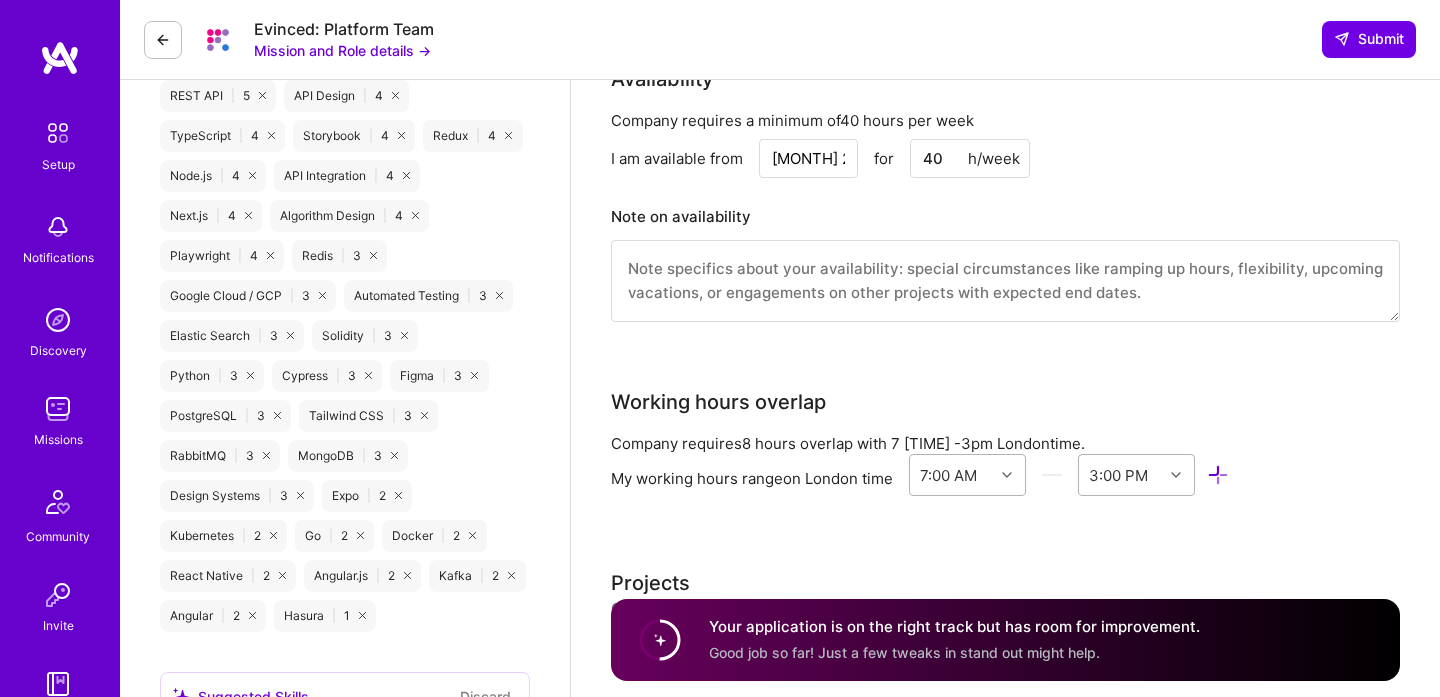 click at bounding box center [1005, 281] 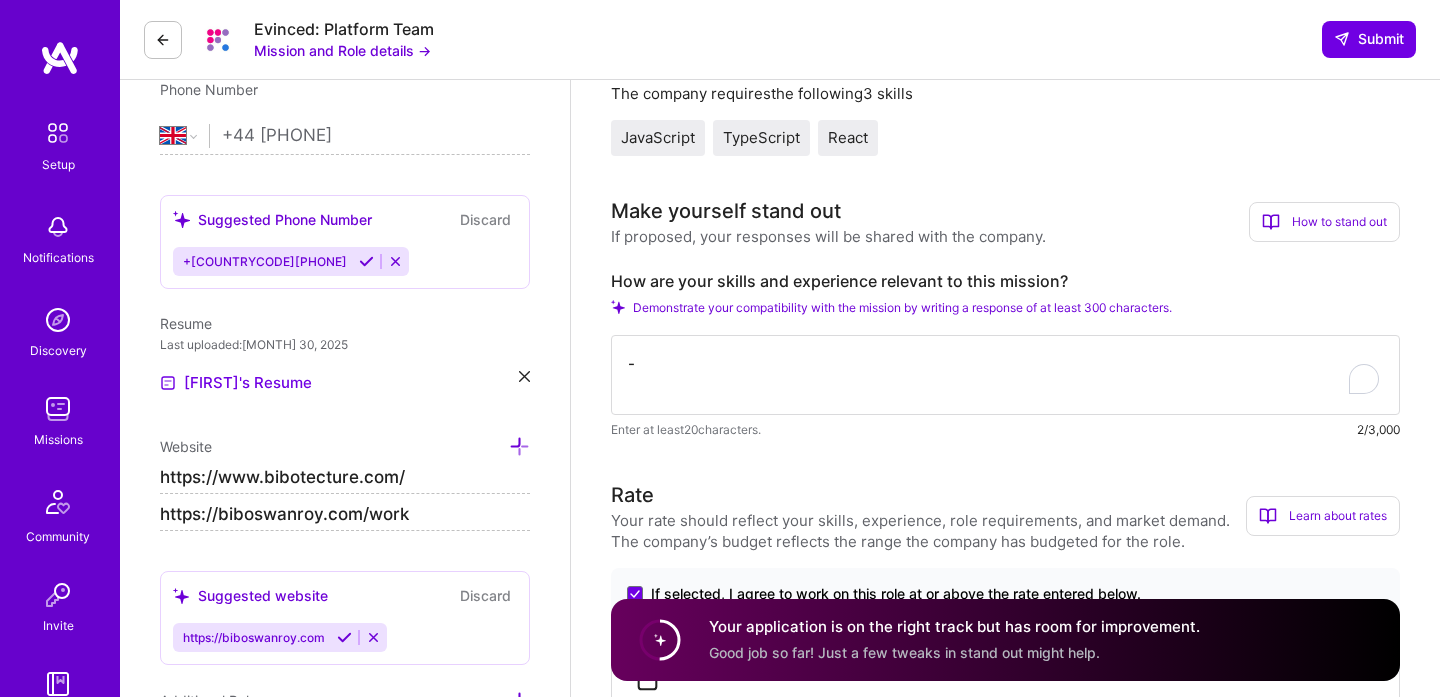 scroll, scrollTop: 451, scrollLeft: 0, axis: vertical 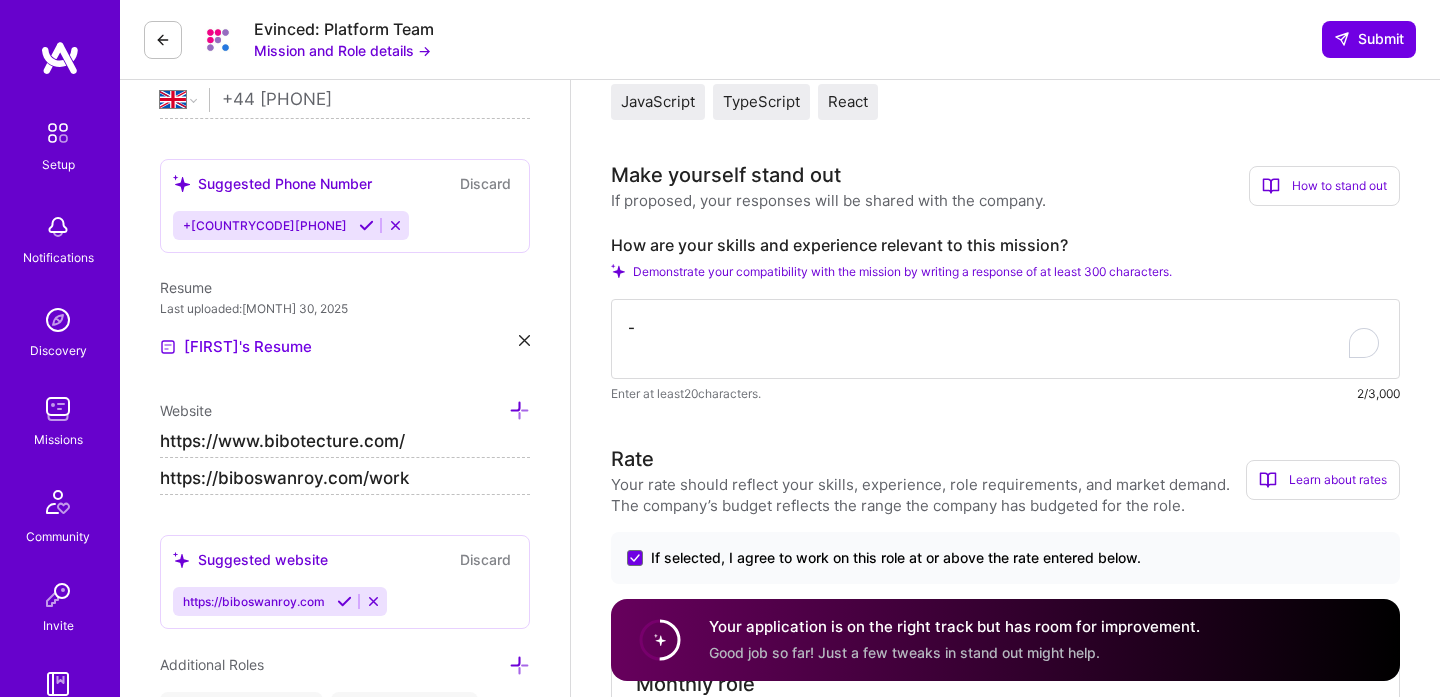 click on "-" at bounding box center [1005, 339] 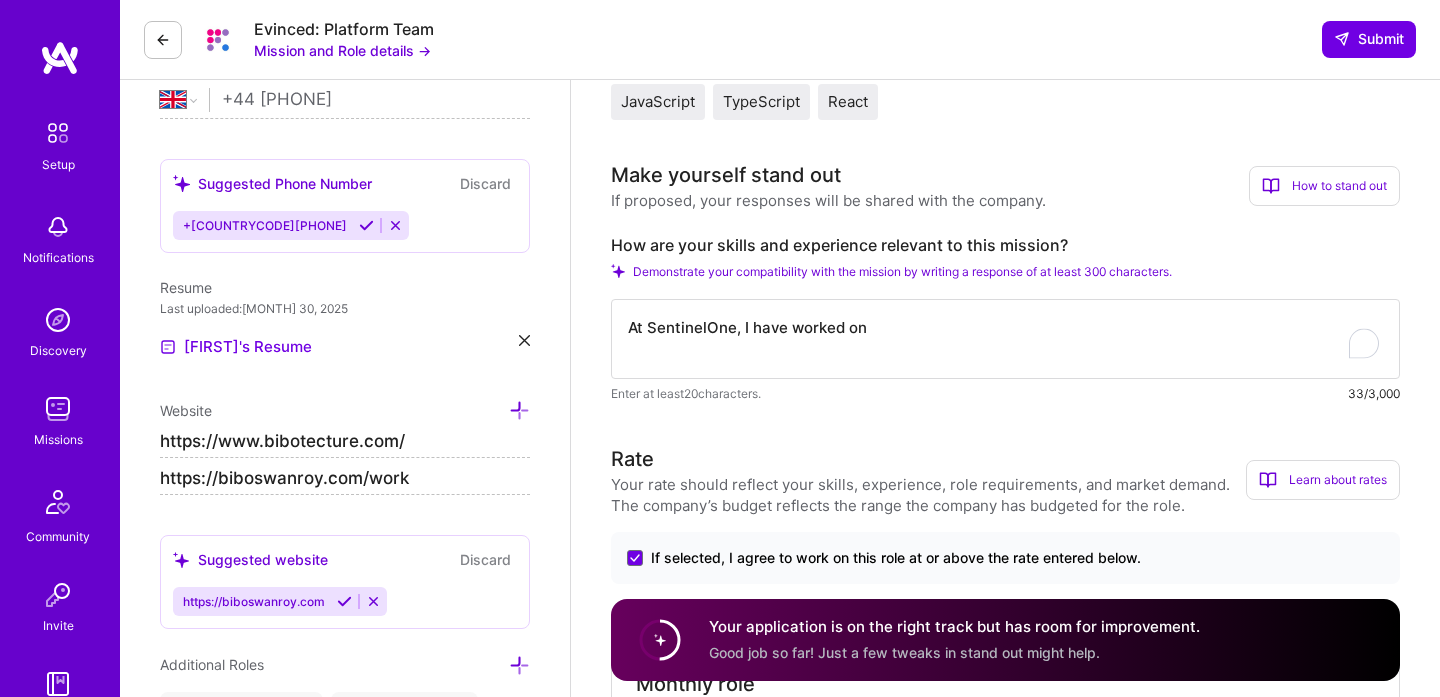 click on "At SentinelOne, I have worked on" at bounding box center (1005, 339) 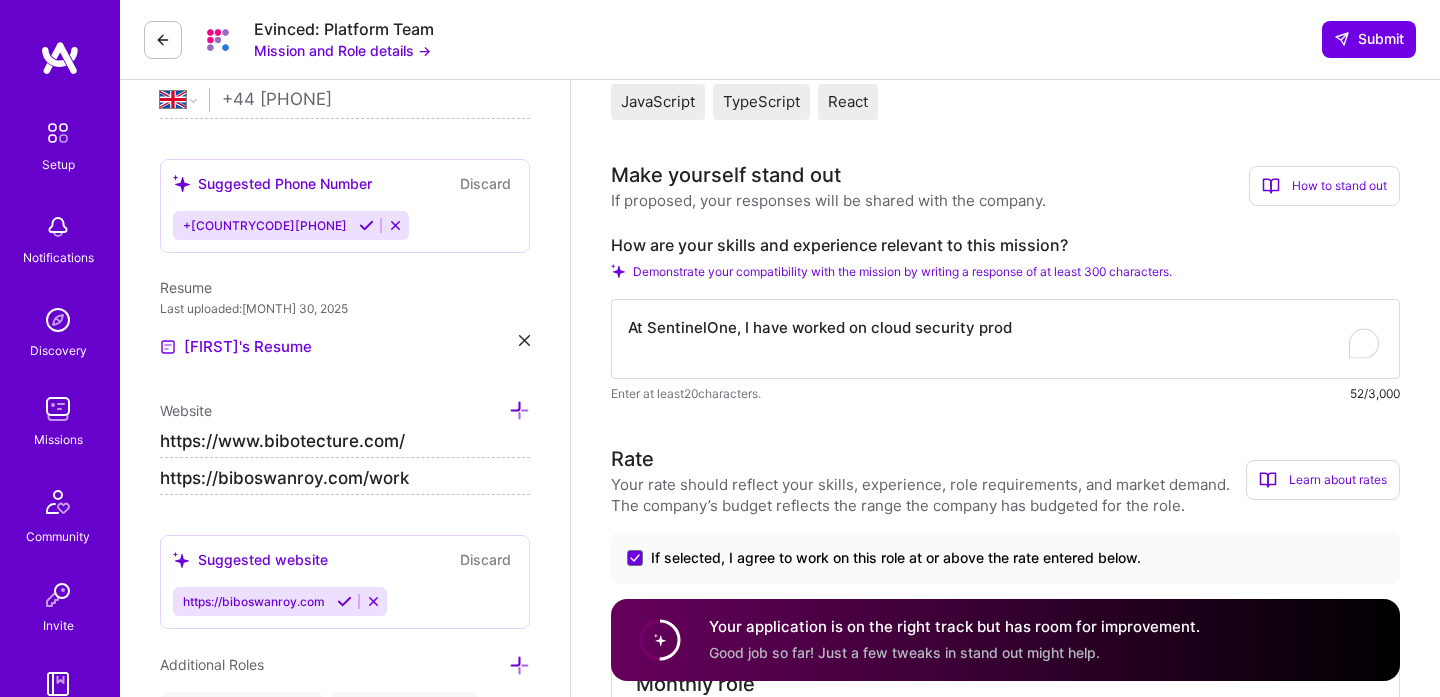 click on "At SentinelOne, I have worked on cloud security prod" at bounding box center (1005, 339) 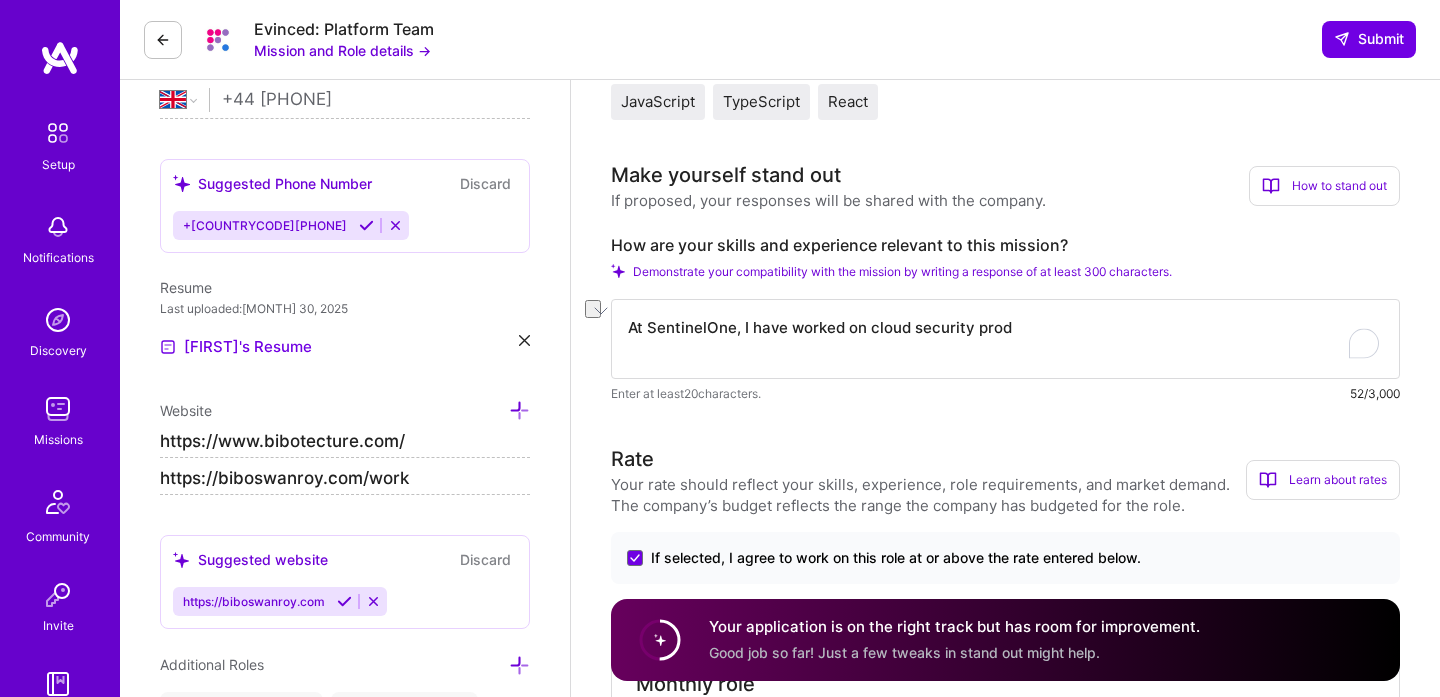 drag, startPoint x: 863, startPoint y: 335, endPoint x: 806, endPoint y: 329, distance: 57.31492 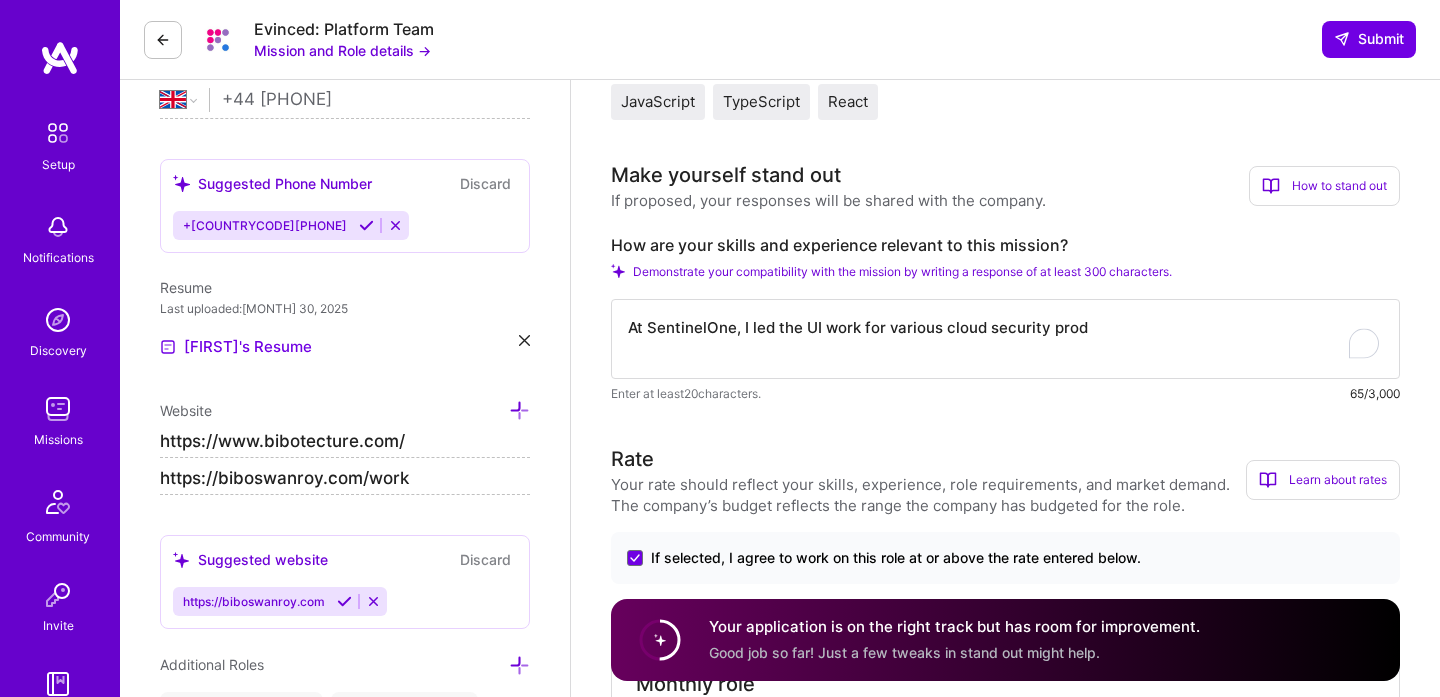 click on "At SentinelOne, I led the UI work for various cloud security prod" at bounding box center [1005, 339] 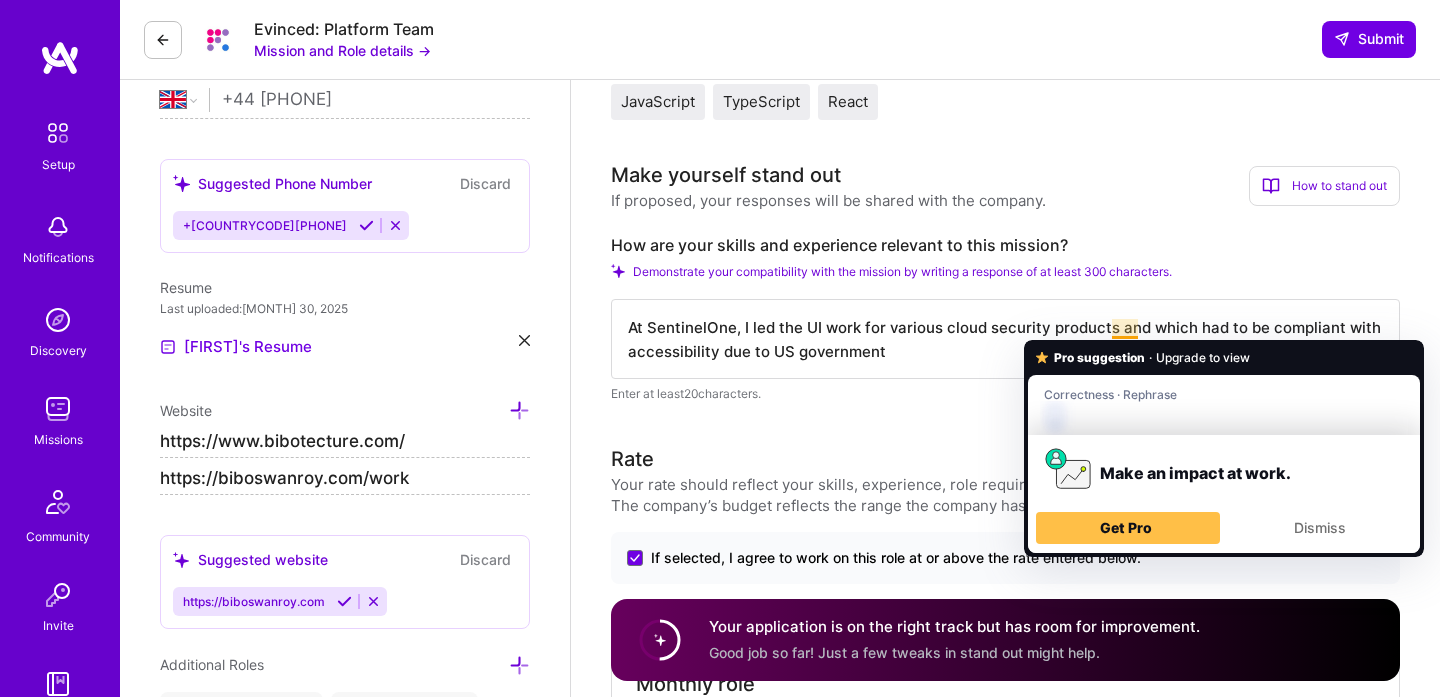 click on "At SentinelOne, I led the UI work for various cloud security products and which had to be compliant with accessibility due to US government" at bounding box center (1005, 339) 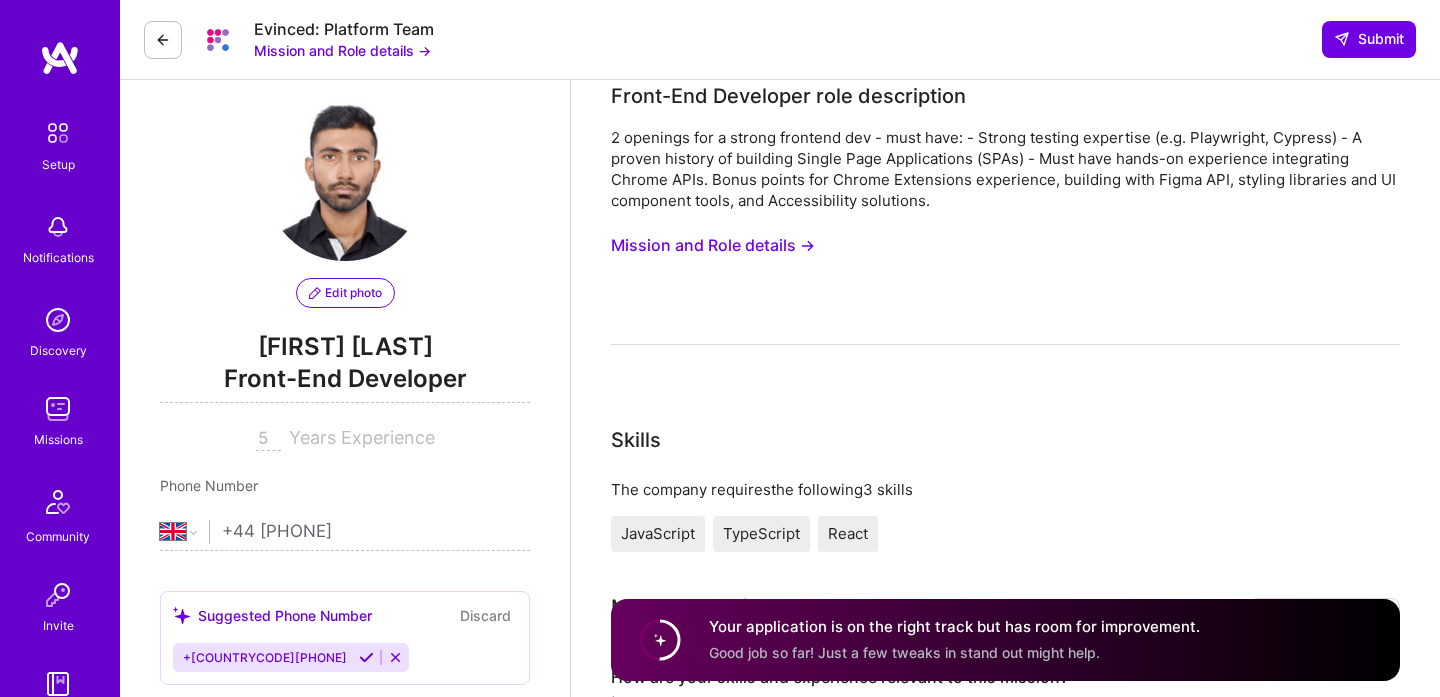 scroll, scrollTop: 0, scrollLeft: 0, axis: both 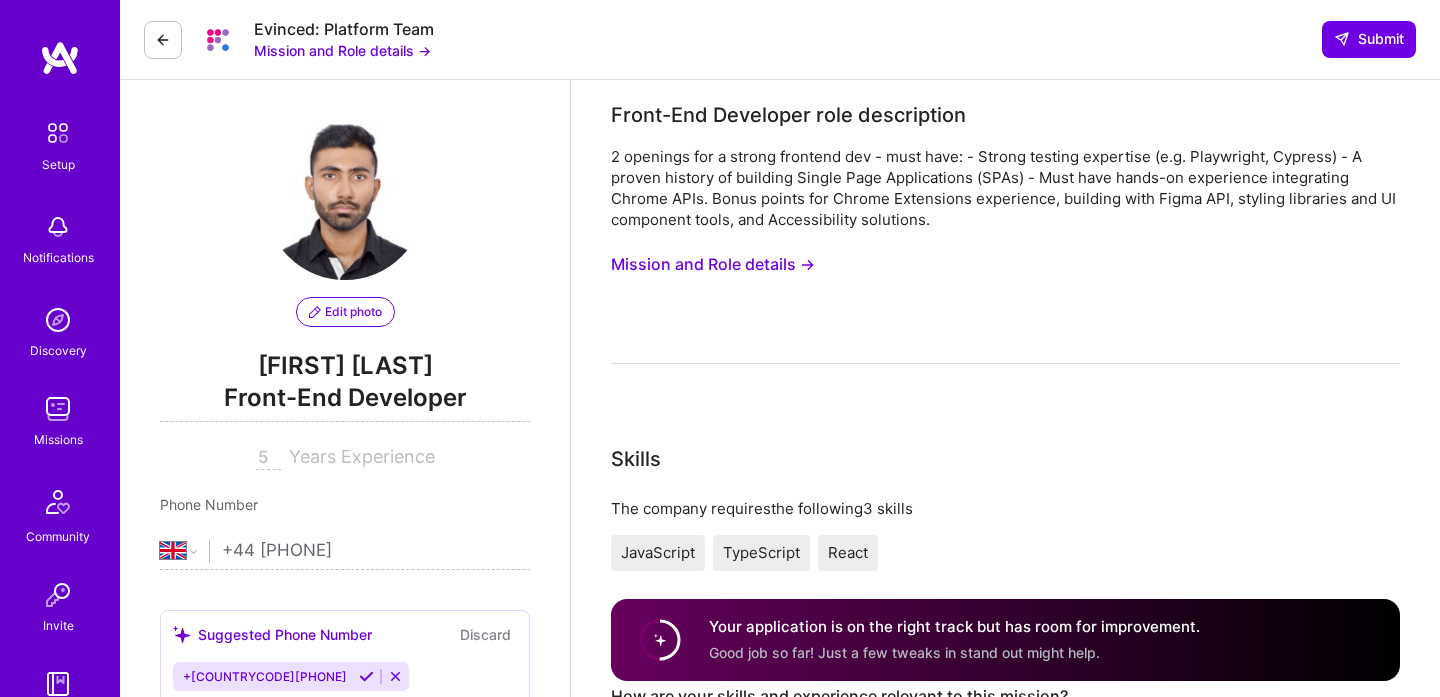 type on "At SentinelOne, I led the UI work for various cloud security products and which had to be compliant with accessibility due to US government" 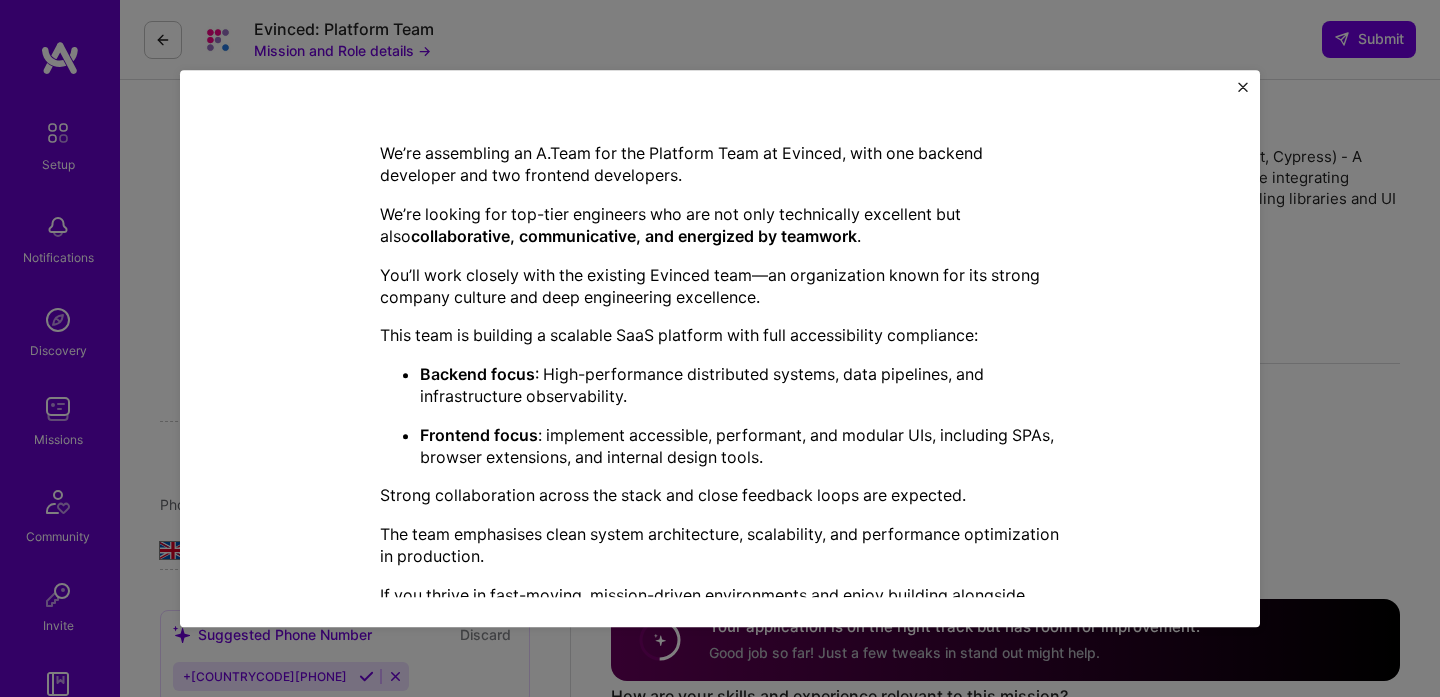 scroll, scrollTop: 437, scrollLeft: 0, axis: vertical 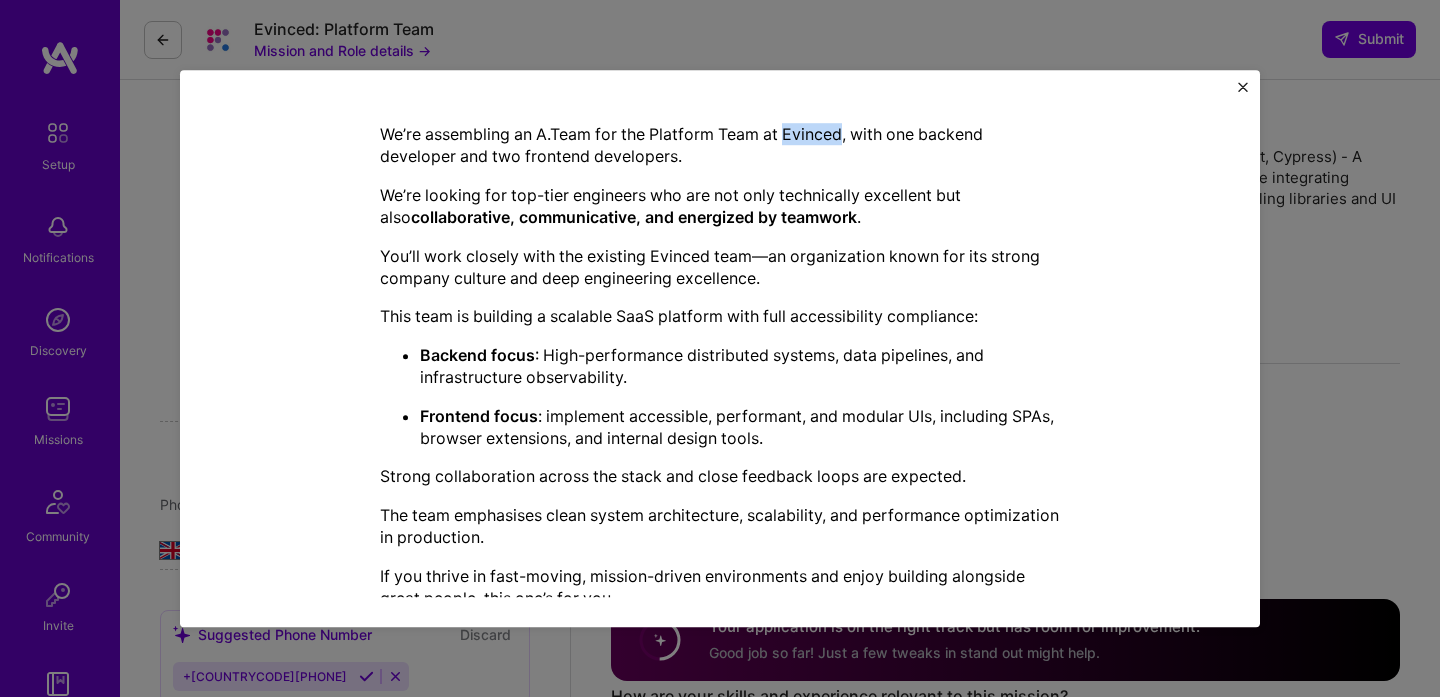 drag, startPoint x: 788, startPoint y: 136, endPoint x: 847, endPoint y: 133, distance: 59.07622 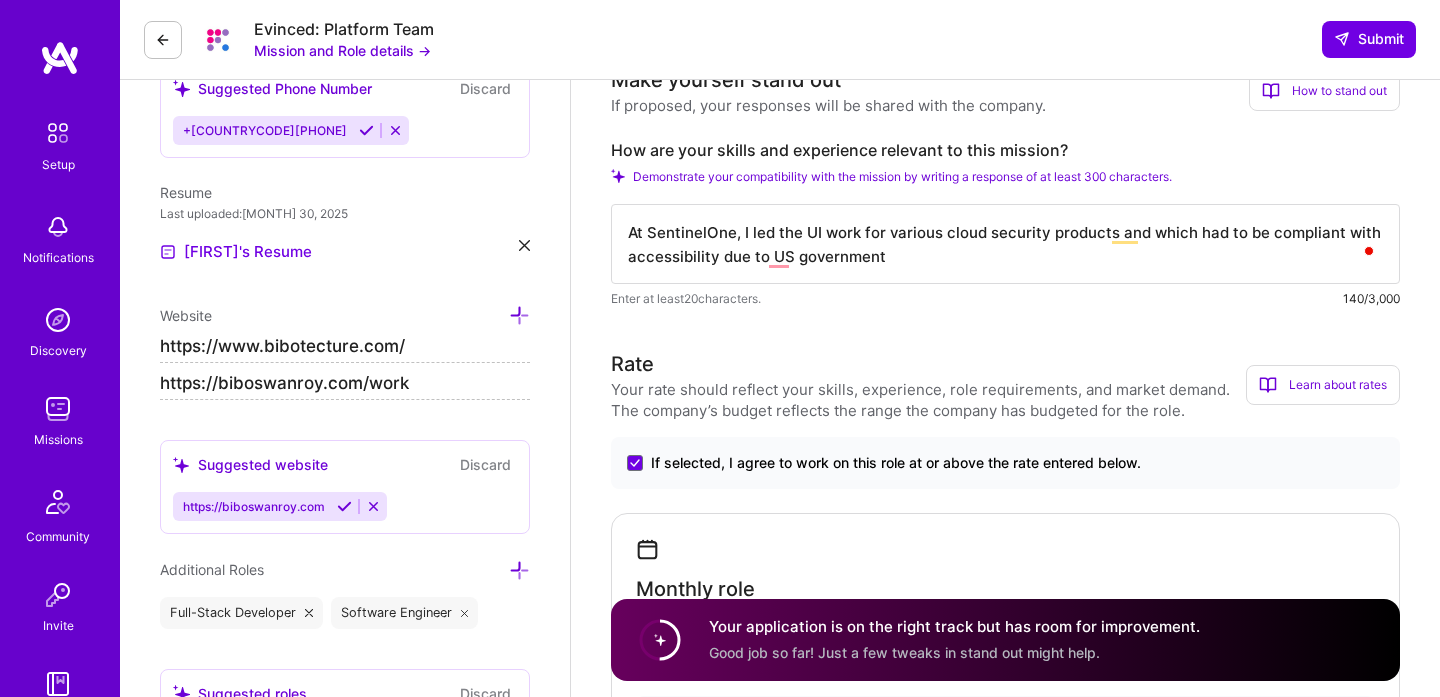 scroll, scrollTop: 558, scrollLeft: 0, axis: vertical 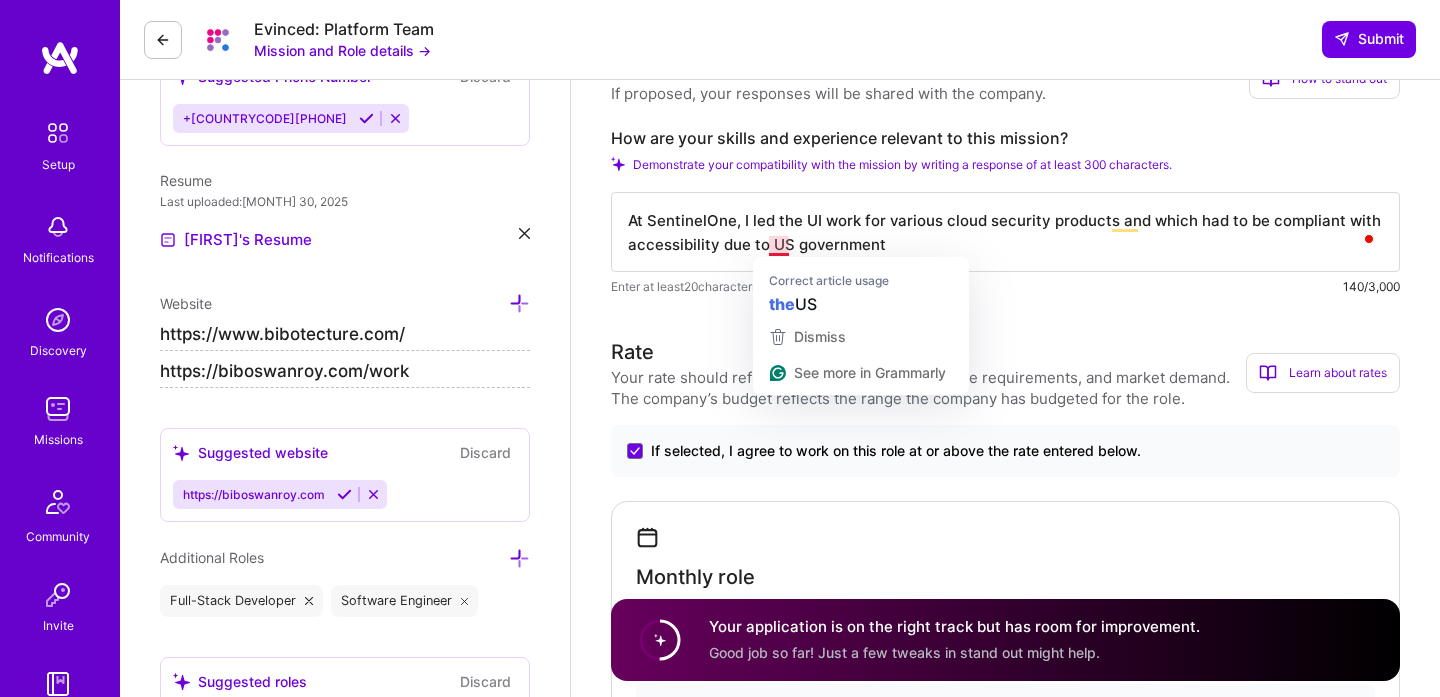 click on "At SentinelOne, I led the UI work for various cloud security products and which had to be compliant with accessibility due to US government" at bounding box center (1005, 232) 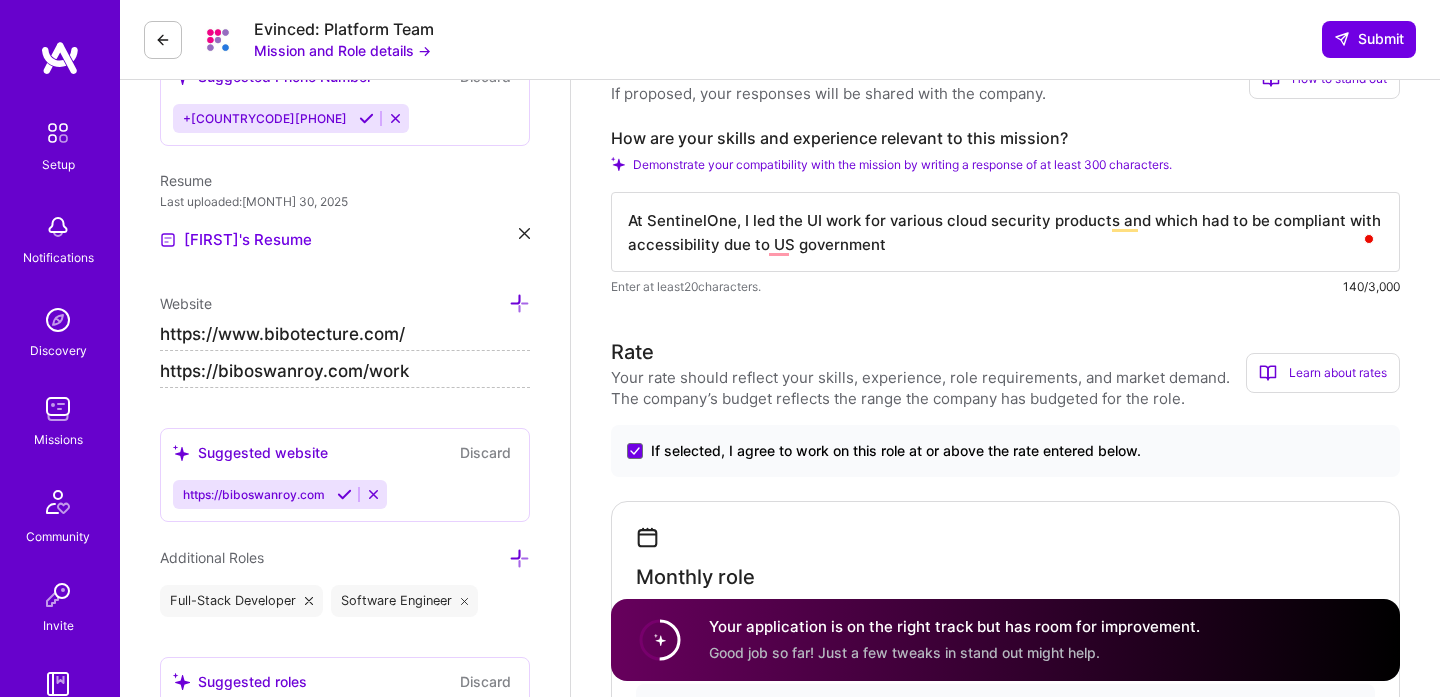 drag, startPoint x: 888, startPoint y: 250, endPoint x: 804, endPoint y: 245, distance: 84.14868 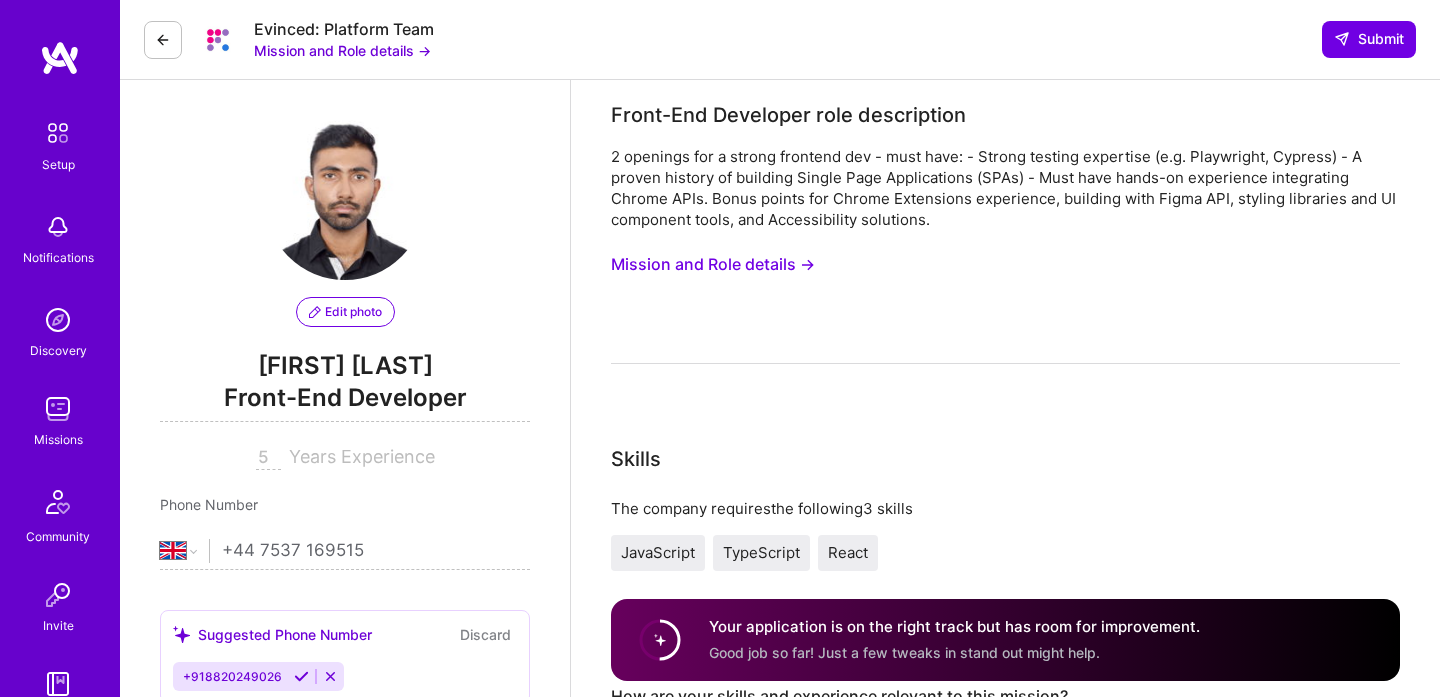 select on "GB" 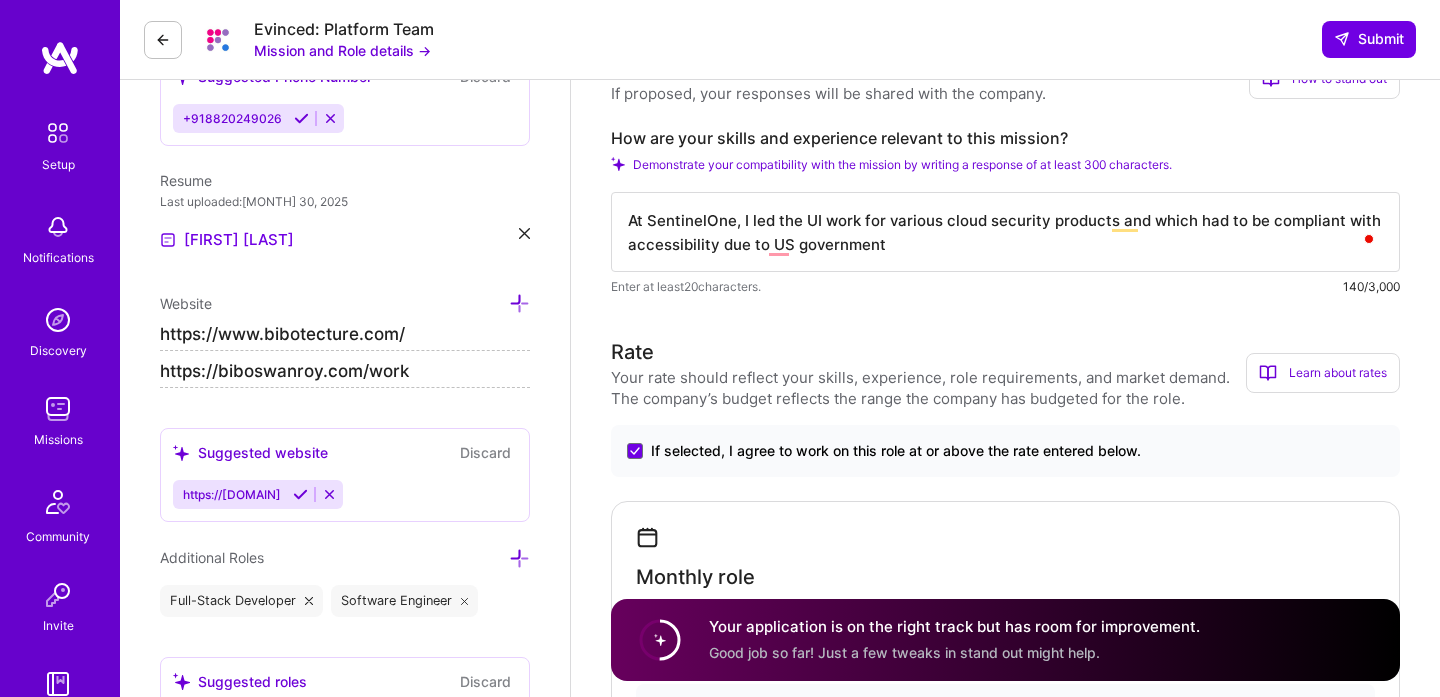 scroll, scrollTop: 558, scrollLeft: 0, axis: vertical 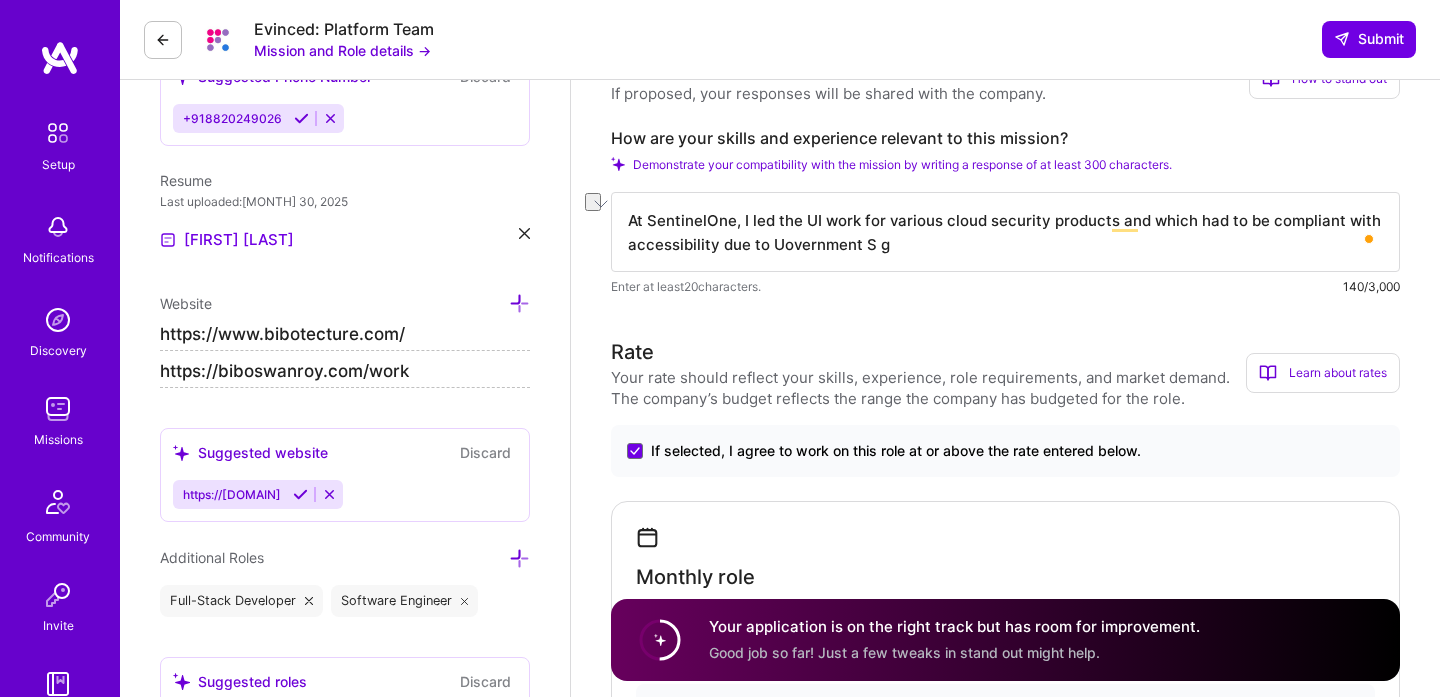 drag, startPoint x: 771, startPoint y: 247, endPoint x: 894, endPoint y: 250, distance: 123.03658 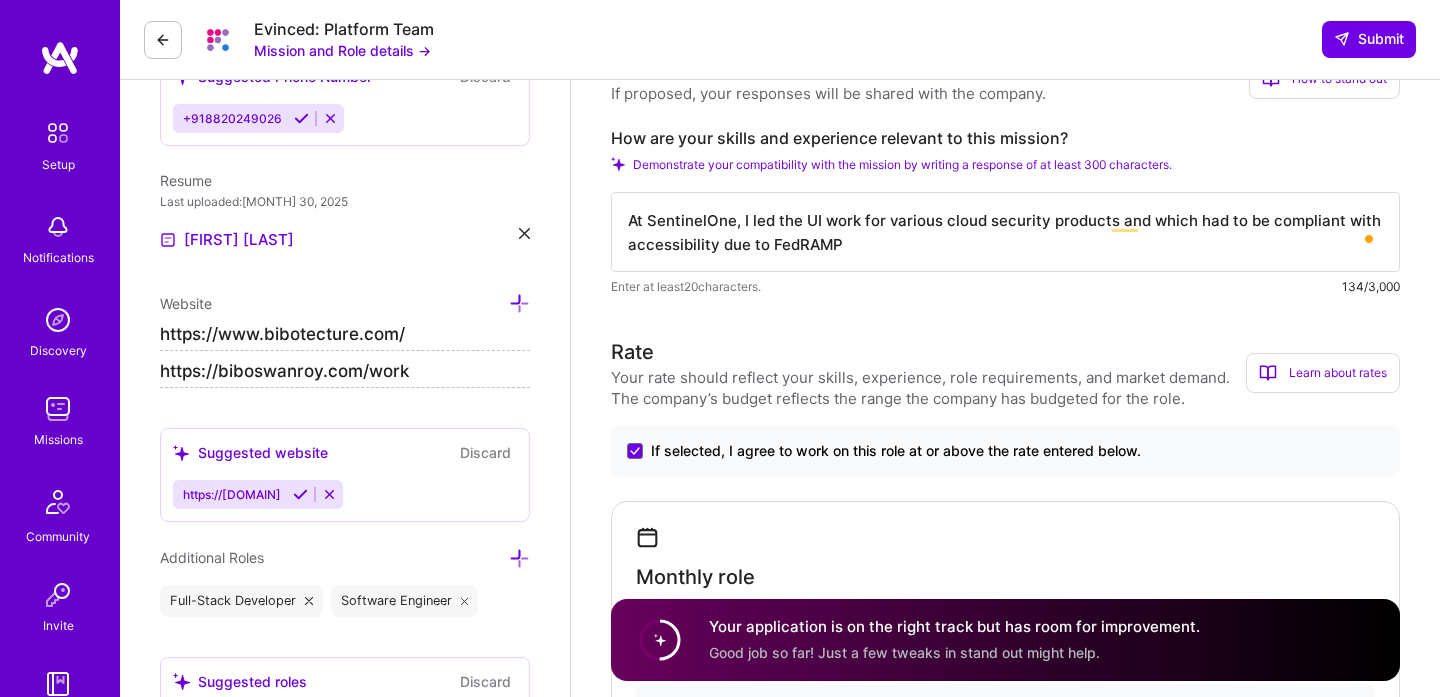 click on "At SentinelOne, I led the UI work for various cloud security products and which had to be compliant with accessibility due to FedRAMP" at bounding box center [1005, 232] 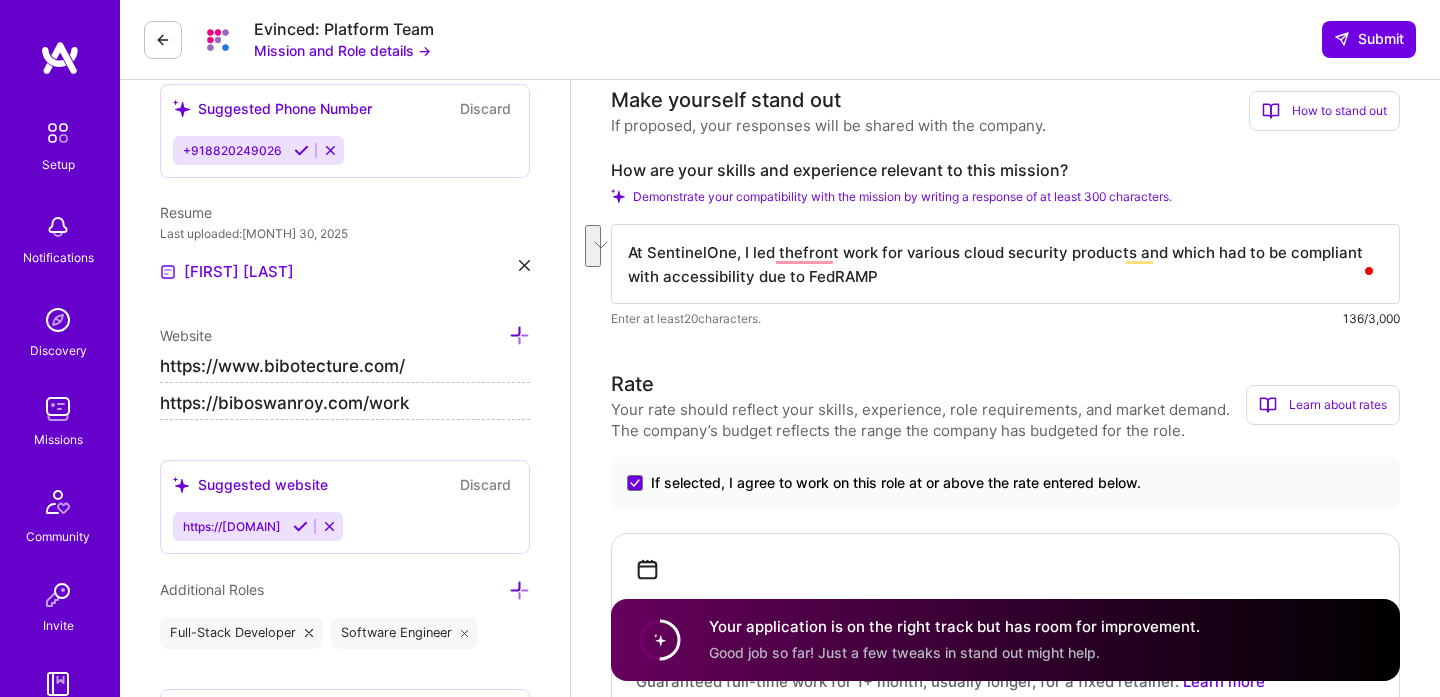 scroll, scrollTop: 501, scrollLeft: 0, axis: vertical 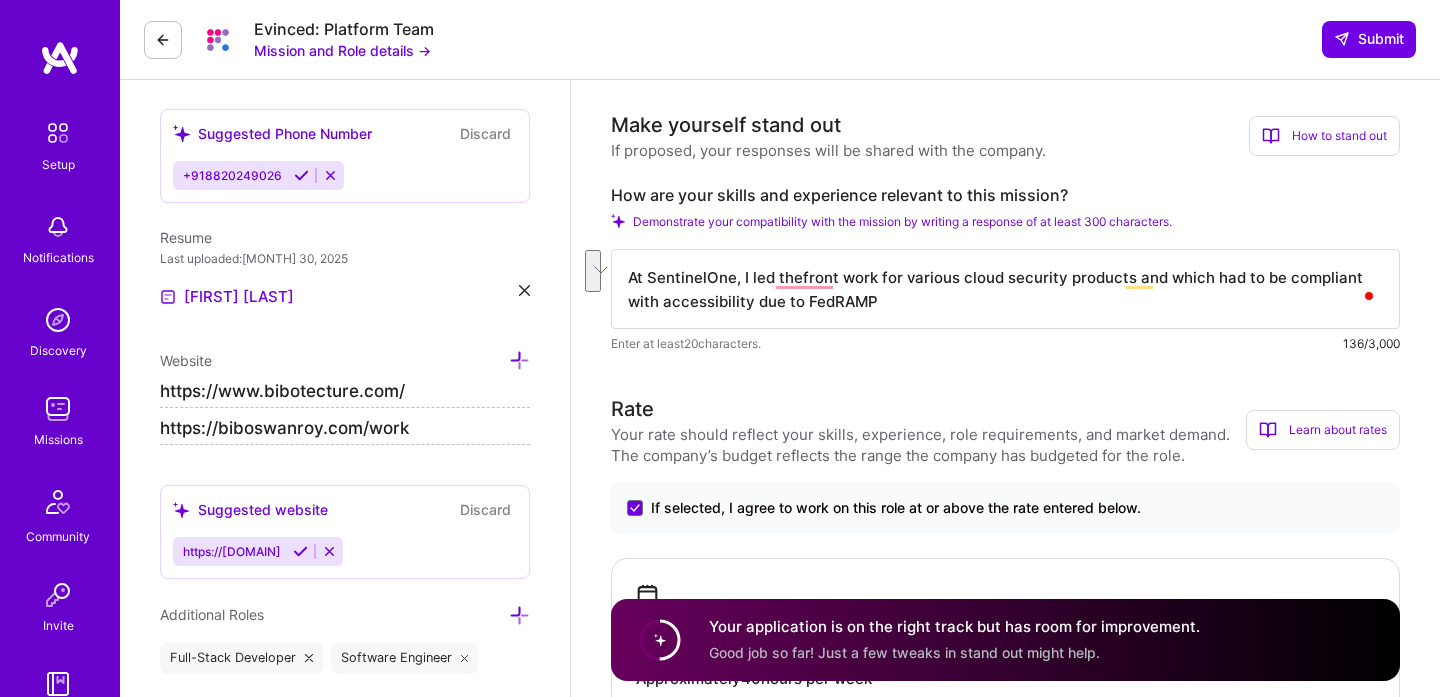 click on "At SentinelOne, I led thefront work for various cloud security products and which had to be compliant with accessibility due to FedRAMP" at bounding box center [1005, 289] 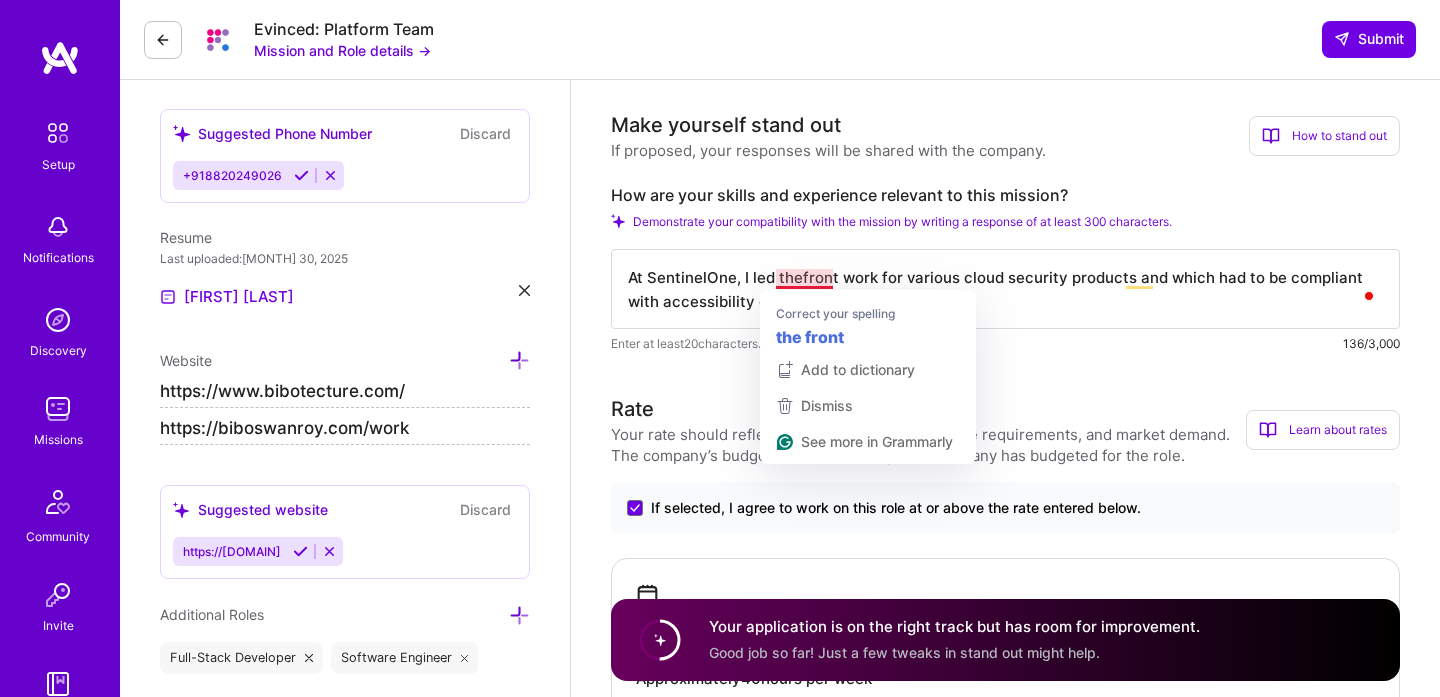 click on "At SentinelOne, I led thefront work for various cloud security products and which had to be compliant with accessibility due to FedRAMP" at bounding box center (1005, 289) 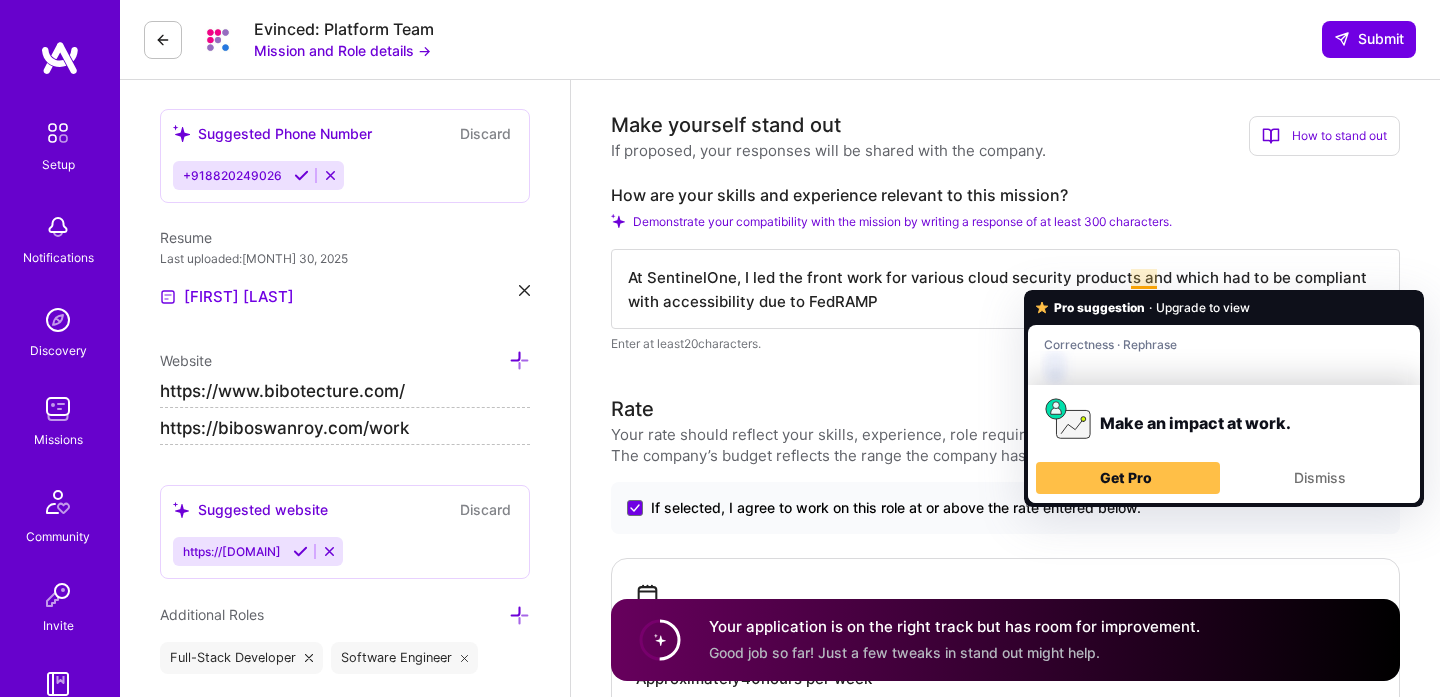 click on "At SentinelOne, I led the front work for various cloud security products and which had to be compliant with accessibility due to FedRAMP" at bounding box center [1005, 289] 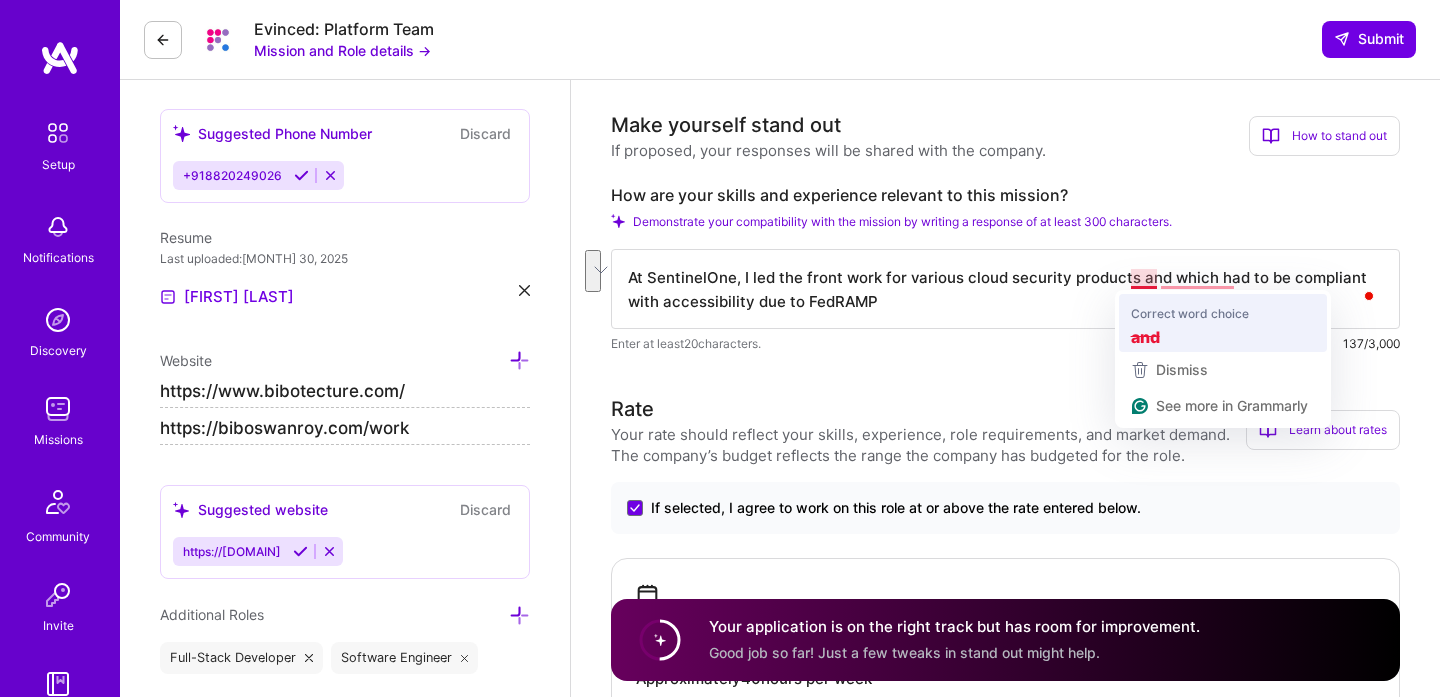 drag, startPoint x: 1129, startPoint y: 280, endPoint x: 1164, endPoint y: 295, distance: 38.078865 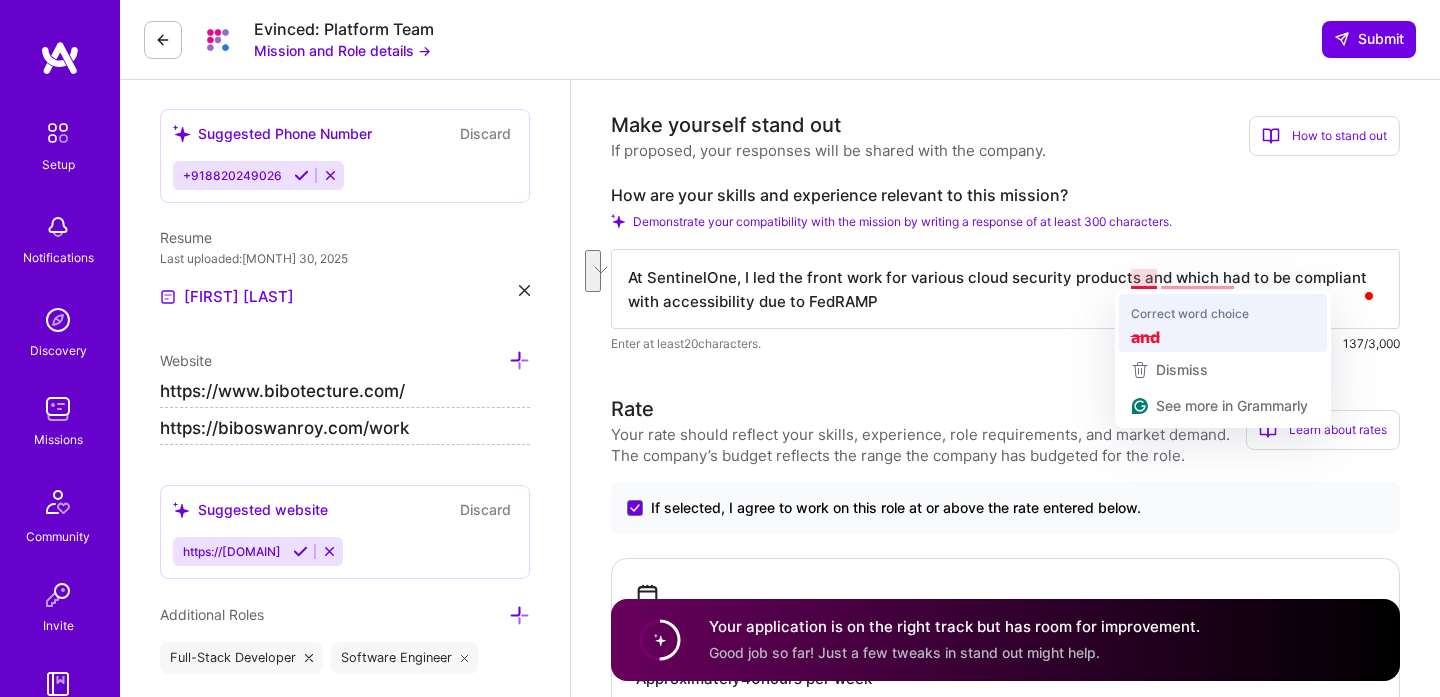 click on "Setup Notifications Discovery Missions Community Invite A.Guide Profile
Close
Show all notifications
Show unread notifications only No notifications to show. Evinced: Platform Team Mission and Role details → Submit   Edit photo Biboswan Roy Front-End Developer 5 Years Experience Phone Number Afghanistan Åland Islands Albania Algeria American Samoa Andorra Angola Anguilla Antigua and Barbuda Argentina Armenia Aruba Ascension Island Australia Austria Azerbaijan Bahamas Bahrain Bangladesh Barbados Belarus Belgium Belize Benin Bermuda Bhutan Bolivia Bonaire, Sint Eustatius and Saba Bosnia and Herzegovina Botswana Brazil British Indian Ocean Territory Brunei Darussalam Bulgaria Burkina Faso Burundi Cambodia Cameroon Canada Cape Verde Cayman Islands Central African Republic Chad Chile China Christmas Island Cocos (Keeling) Islands Colombia Comoros Congo Congo, Democratic Republic of the Cook Islands Costa Rica Cote d'Ivoire Croatia Cuba Curaçao Cyprus Czech Republic Egypt" at bounding box center (720, 2367) 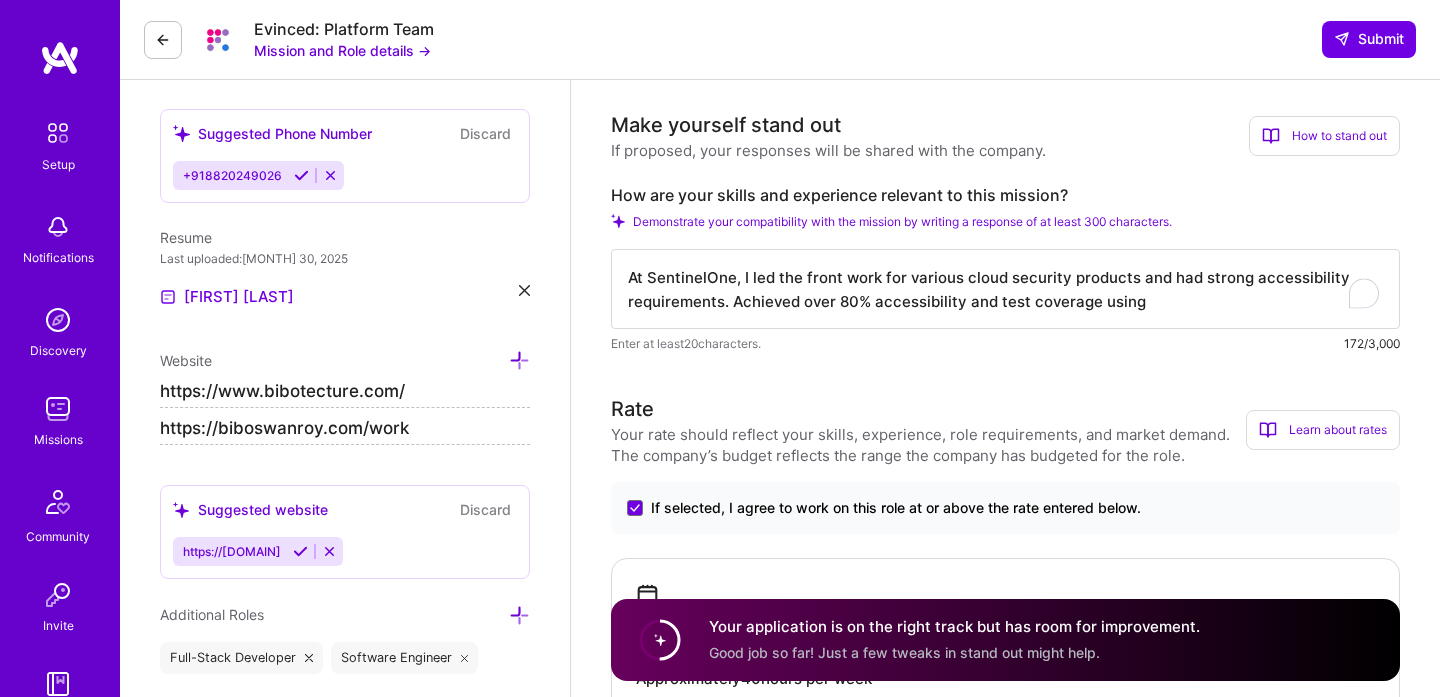 drag, startPoint x: 1136, startPoint y: 304, endPoint x: 1095, endPoint y: 304, distance: 41 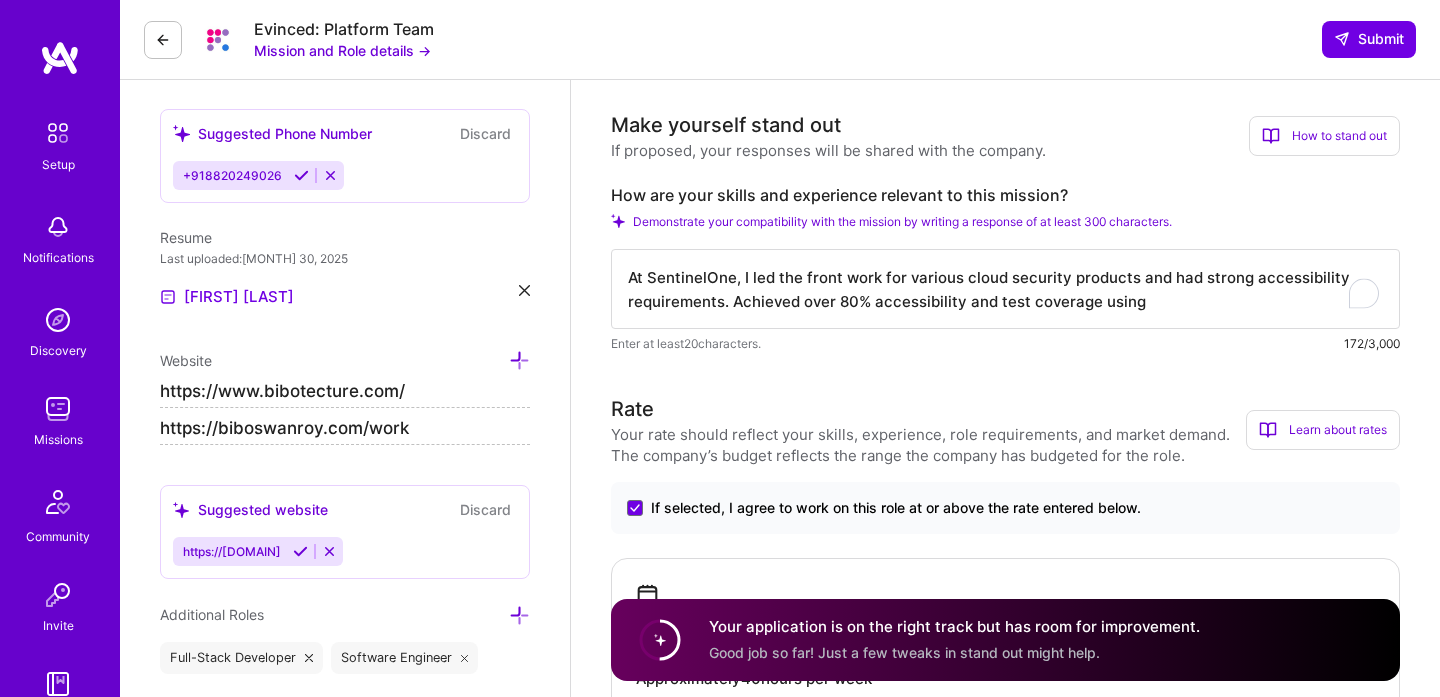 click on "At SentinelOne, I led the front work for various cloud security products and had strong accessibility requirements. Achieved over 80% accessibility and test coverage using" at bounding box center [1005, 289] 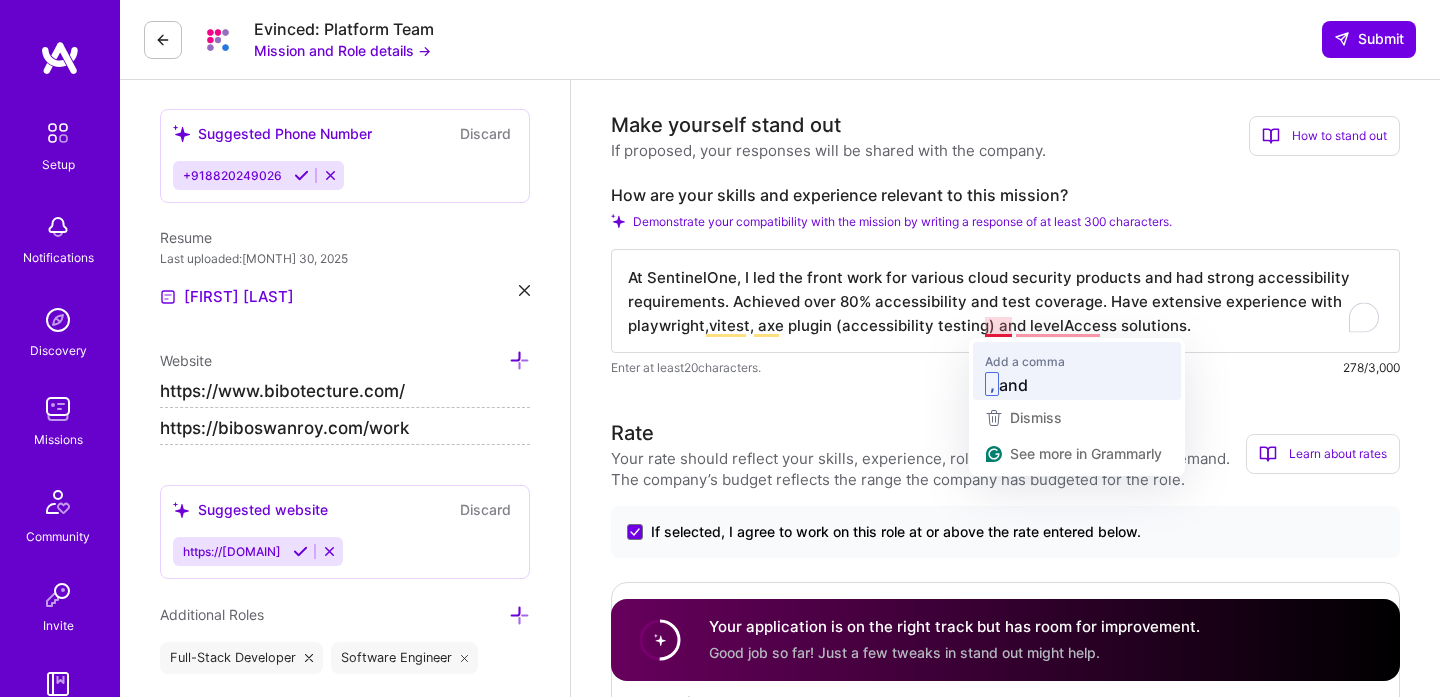 type on "At SentinelOne, I led the front work for various cloud security products and had strong accessibility requirements. Achieved over 80% accessibility and test coverage. Have extensive experience with playwright,vitest, axe plugin (accessibility testing), and levelAccess solutions." 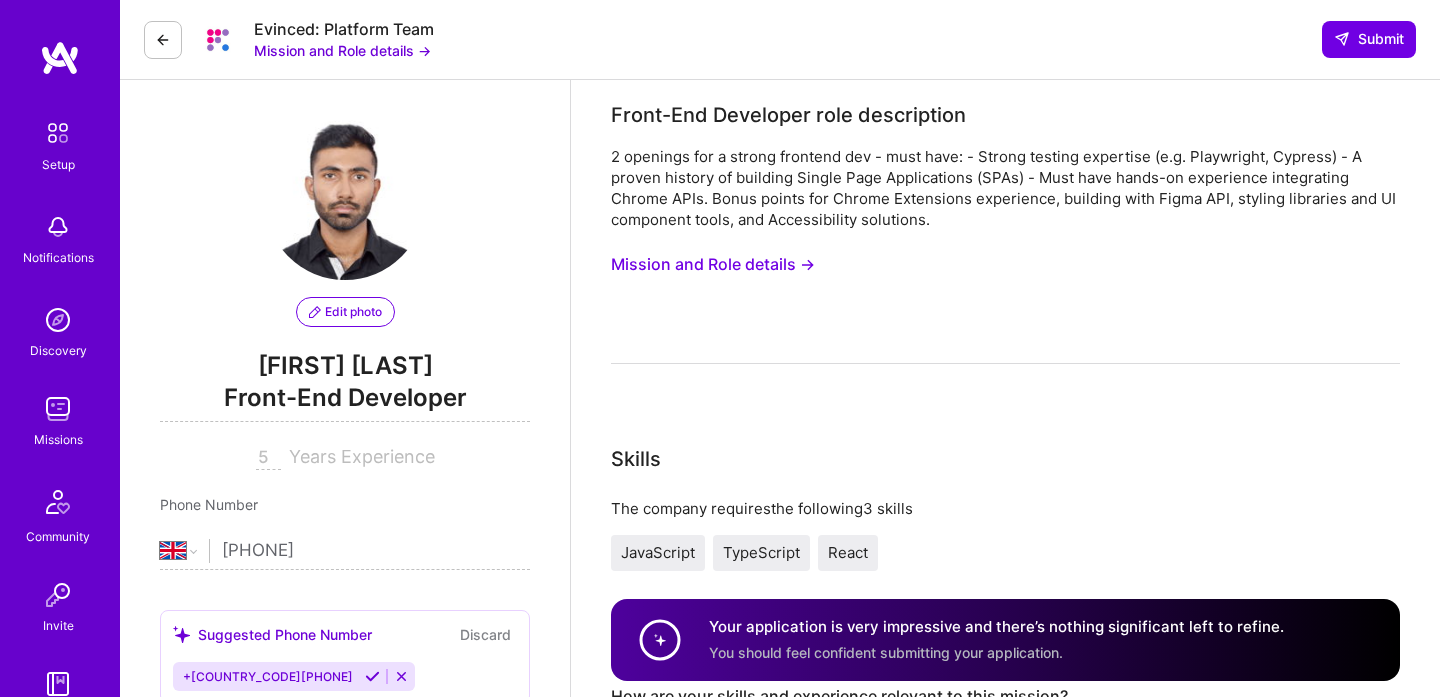 select on "GB" 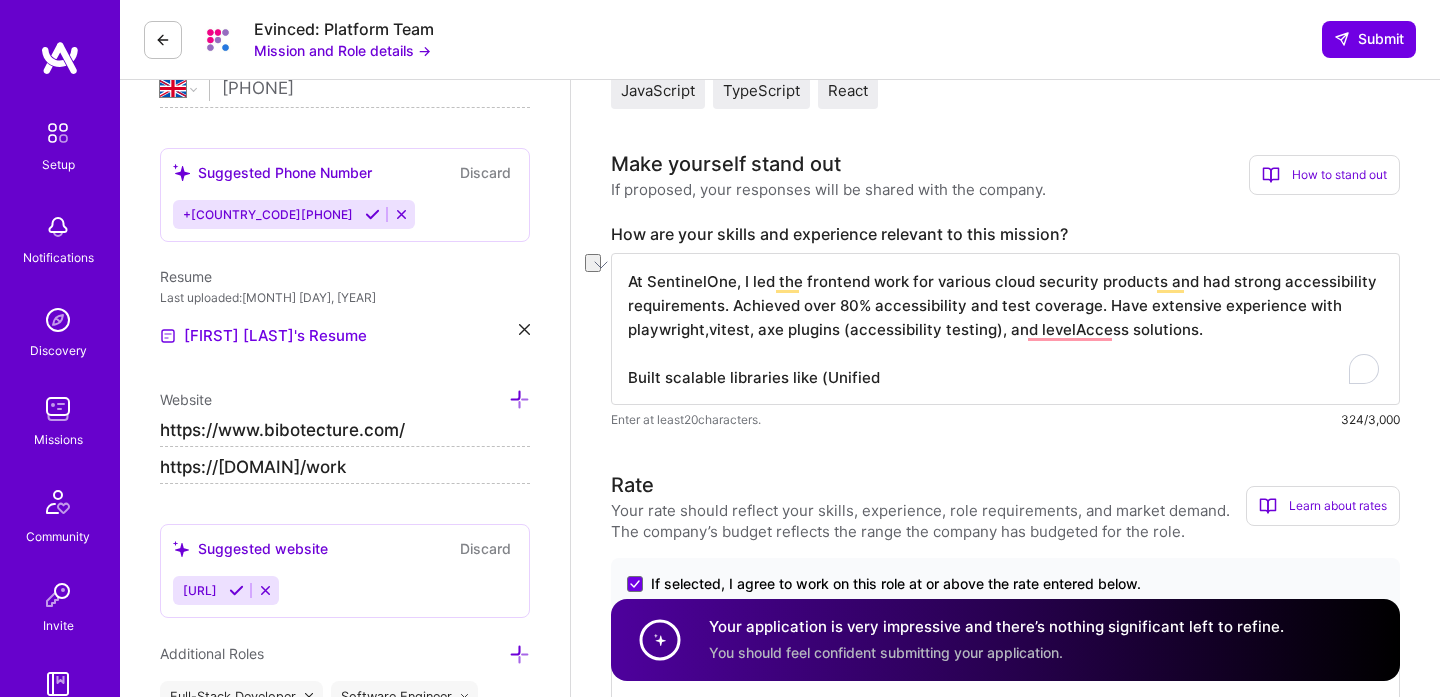 drag, startPoint x: 630, startPoint y: 380, endPoint x: 899, endPoint y: 374, distance: 269.0669 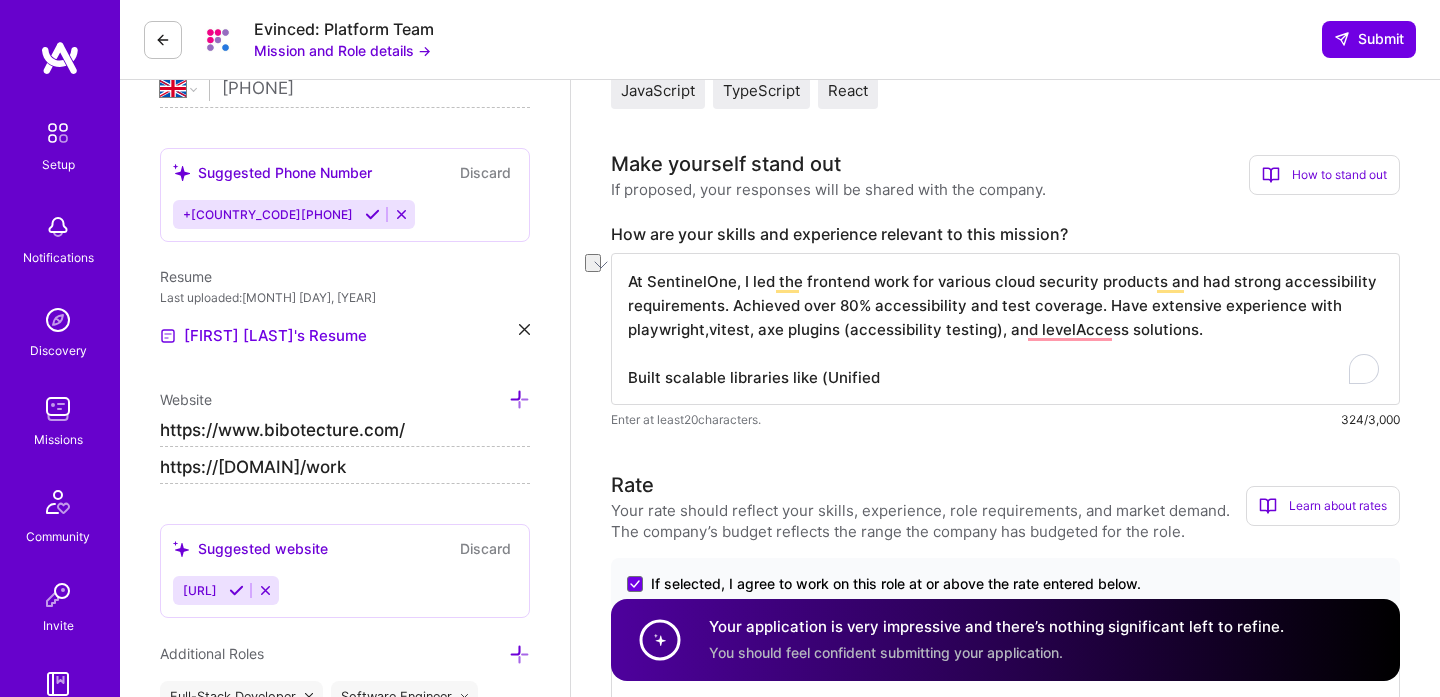 click on "At SentinelOne, I led the frontend work for various cloud security products and had strong accessibility requirements. Achieved over 80% accessibility and test coverage. Have extensive experience with playwright,vitest, axe plugins (accessibility testing), and levelAccess solutions.
Built scalable libraries like (Unified" at bounding box center [1005, 329] 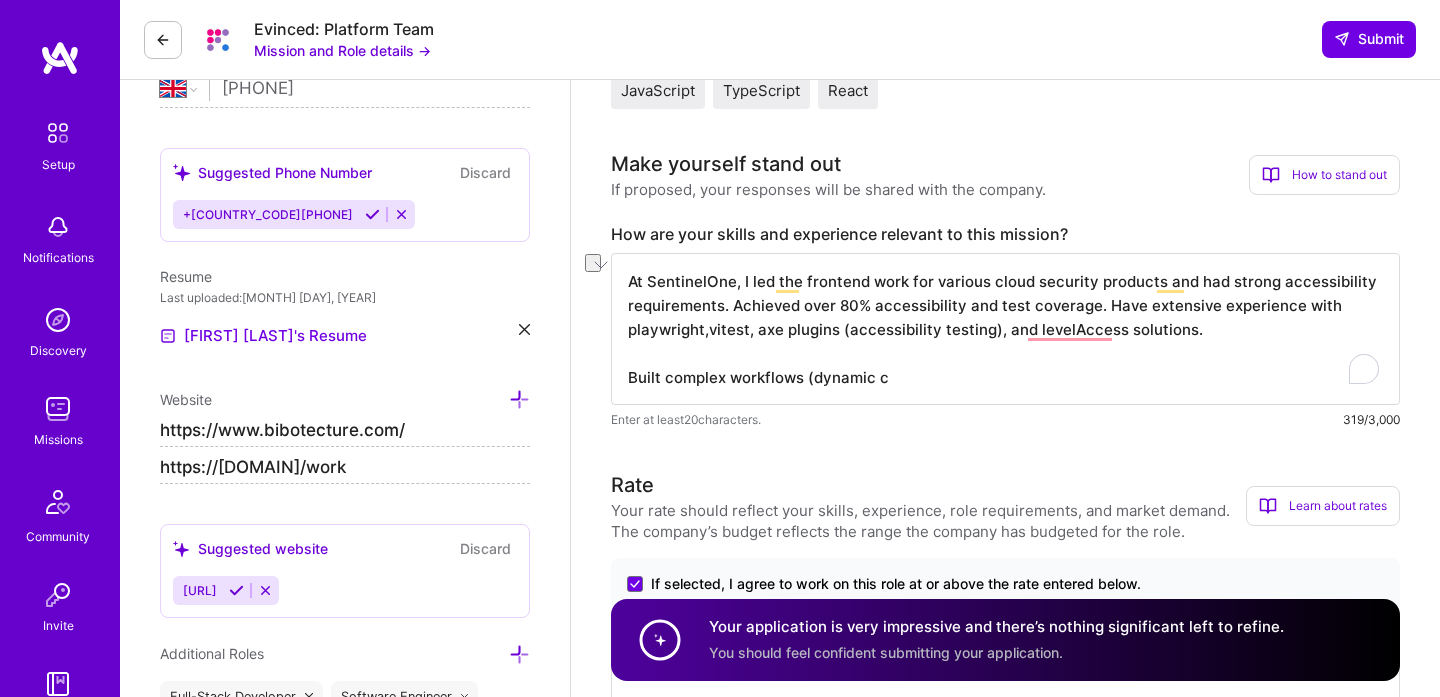 drag, startPoint x: 729, startPoint y: 382, endPoint x: 882, endPoint y: 389, distance: 153.16005 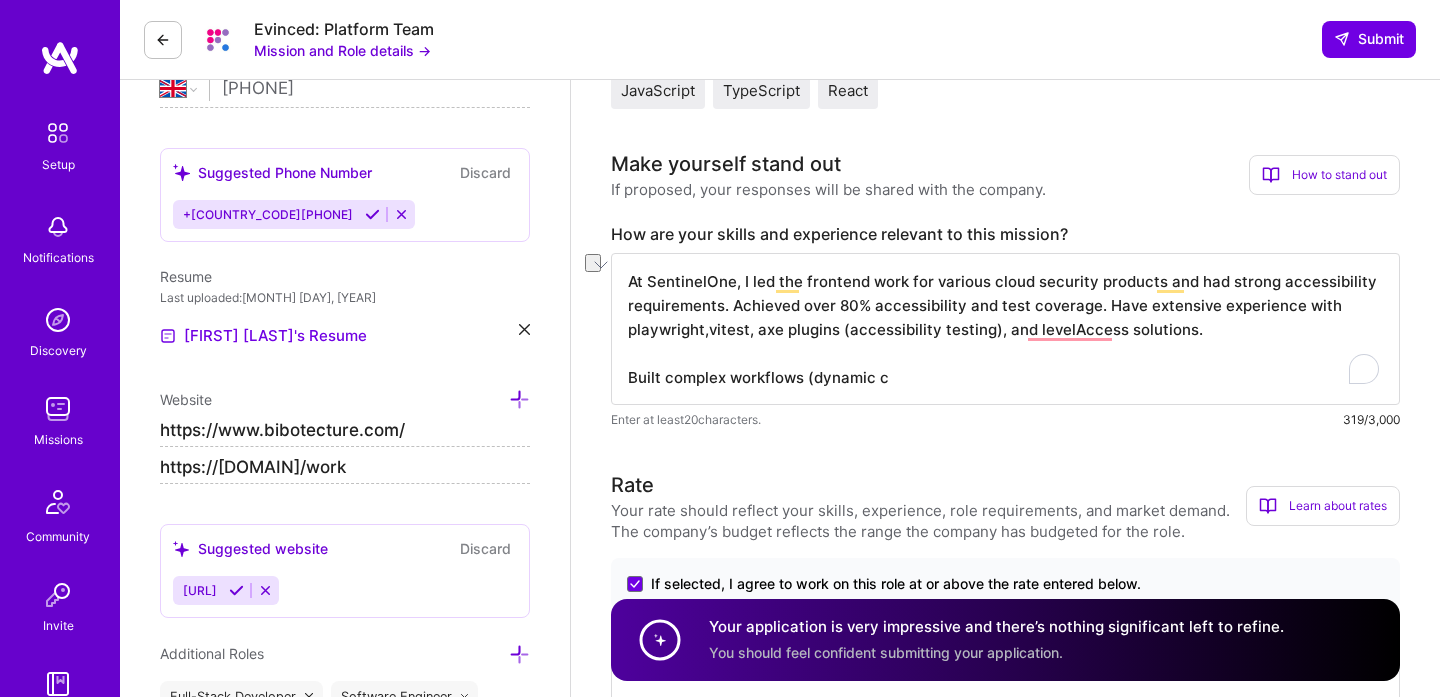 click on "At SentinelOne, I led the frontend work for various cloud security products and had strong accessibility requirements. Achieved over 80% accessibility and test coverage. Have extensive experience with playwright,vitest, axe plugins (accessibility testing), and levelAccess solutions.
Built complex workflows (dynamic c" at bounding box center [1005, 329] 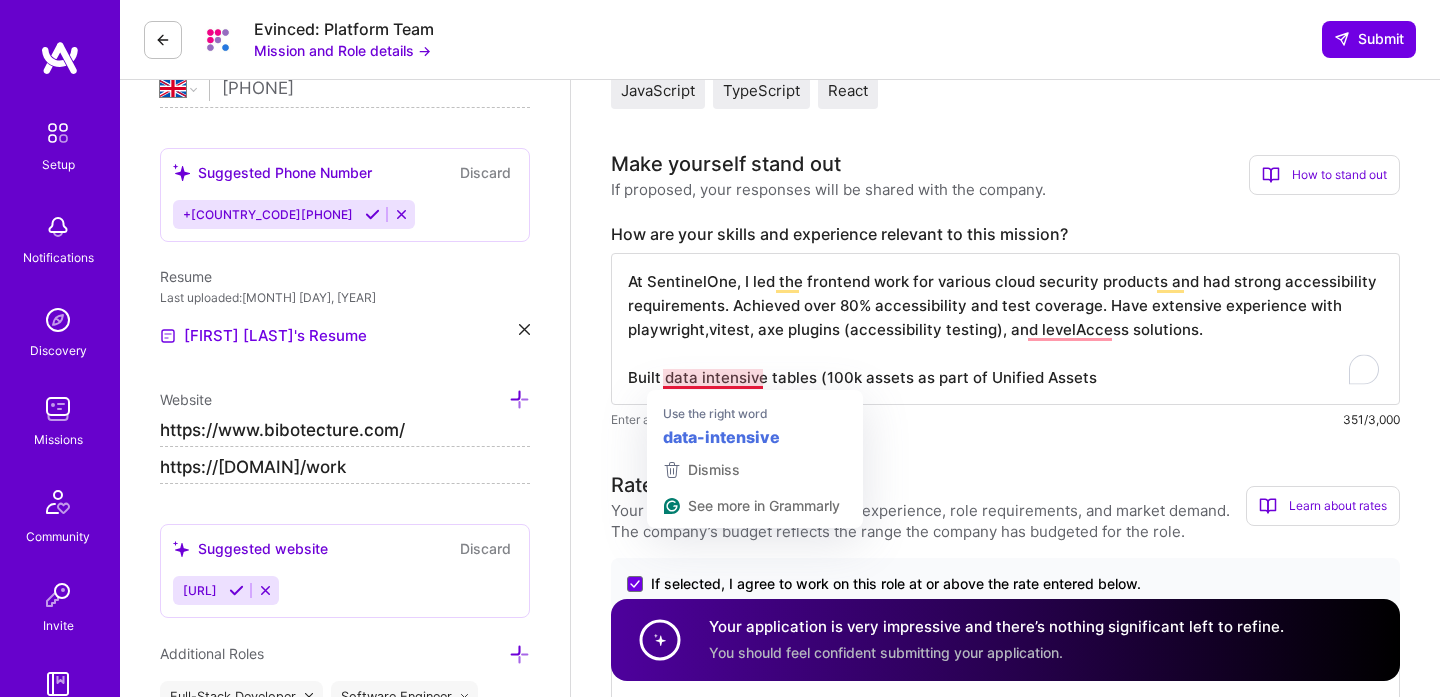 click on "At SentinelOne, I led the frontend work for various cloud security products and had strong accessibility requirements. Achieved over 80% accessibility and test coverage. Have extensive experience with playwright,vitest, axe plugins (accessibility testing), and levelAccess solutions.
Built data intensive tables (100k assets as part of Unified Assets" at bounding box center [1005, 329] 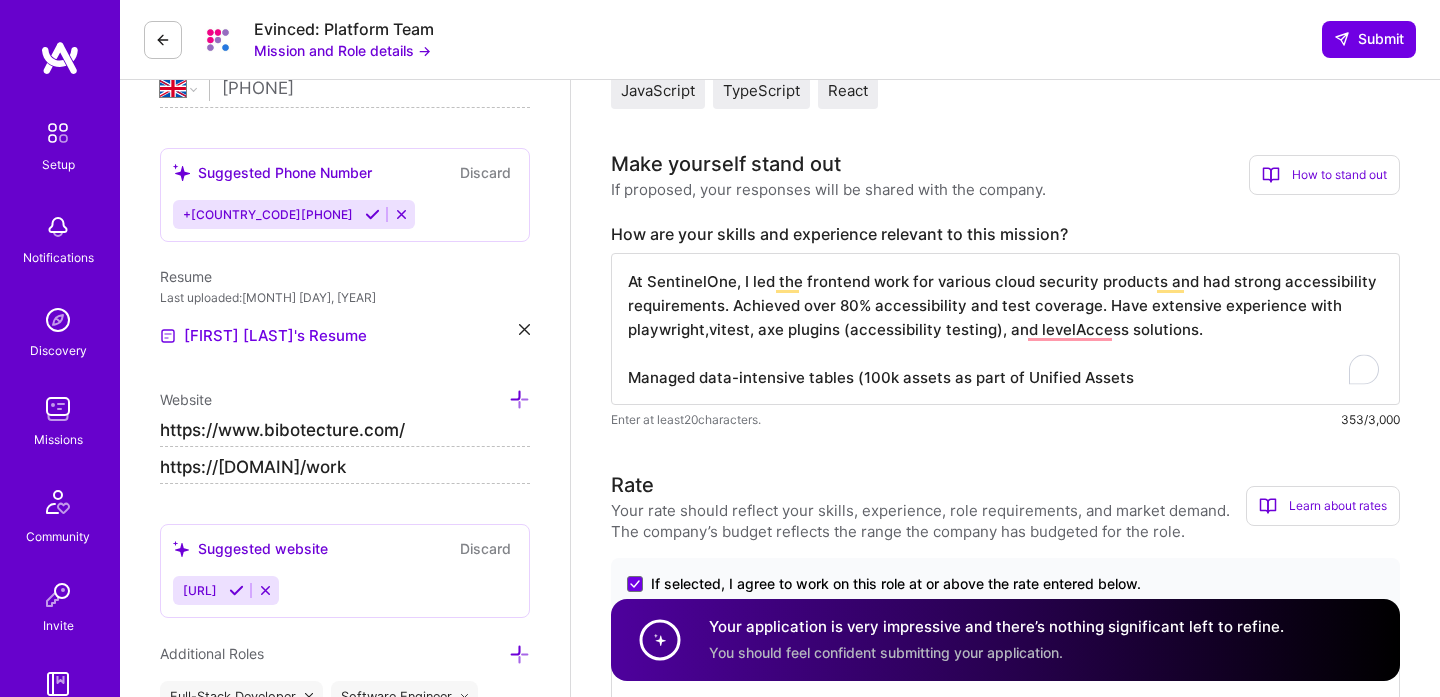 click on "At SentinelOne, I led the frontend work for various cloud security products and had strong accessibility requirements. Achieved over 80% accessibility and test coverage. Have extensive experience with playwright,vitest, axe plugins (accessibility testing), and levelAccess solutions.
Managed data-intensive tables (100k assets as part of Unified Assets" at bounding box center [1005, 329] 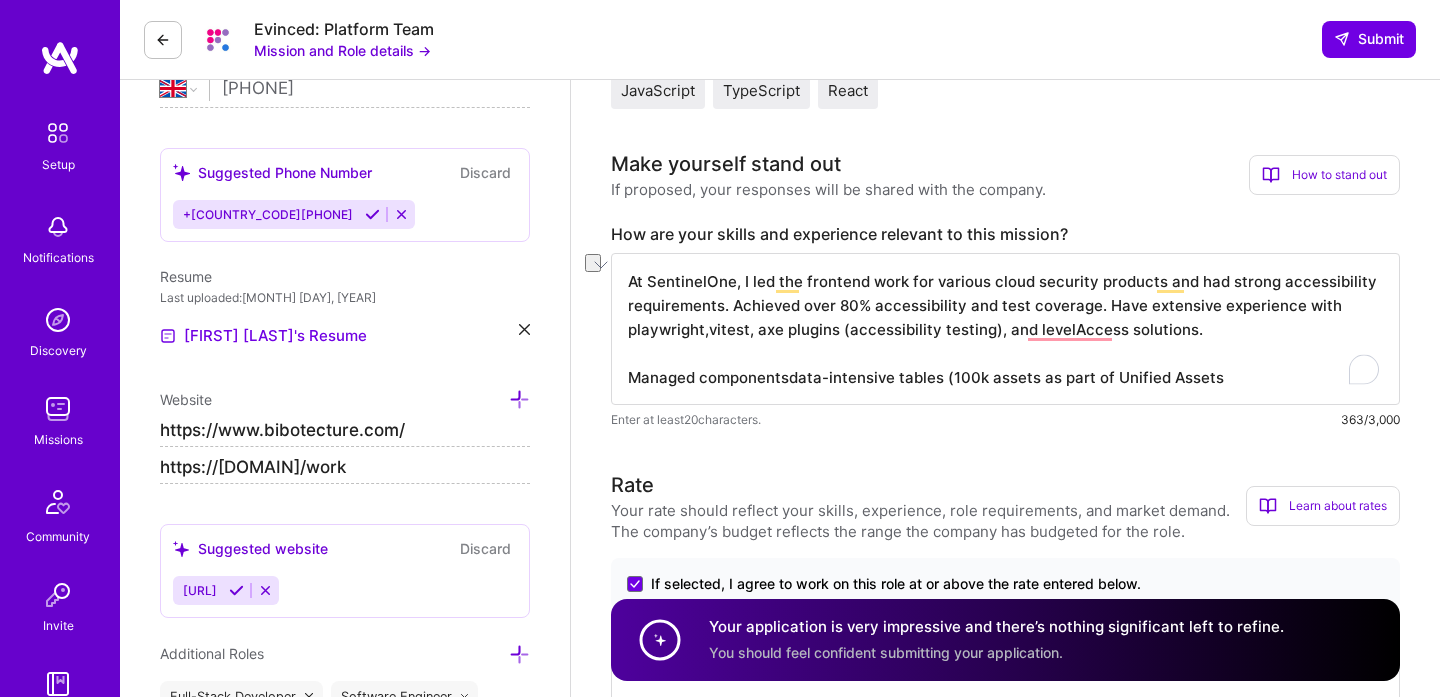 drag, startPoint x: 626, startPoint y: 379, endPoint x: 784, endPoint y: 378, distance: 158.00316 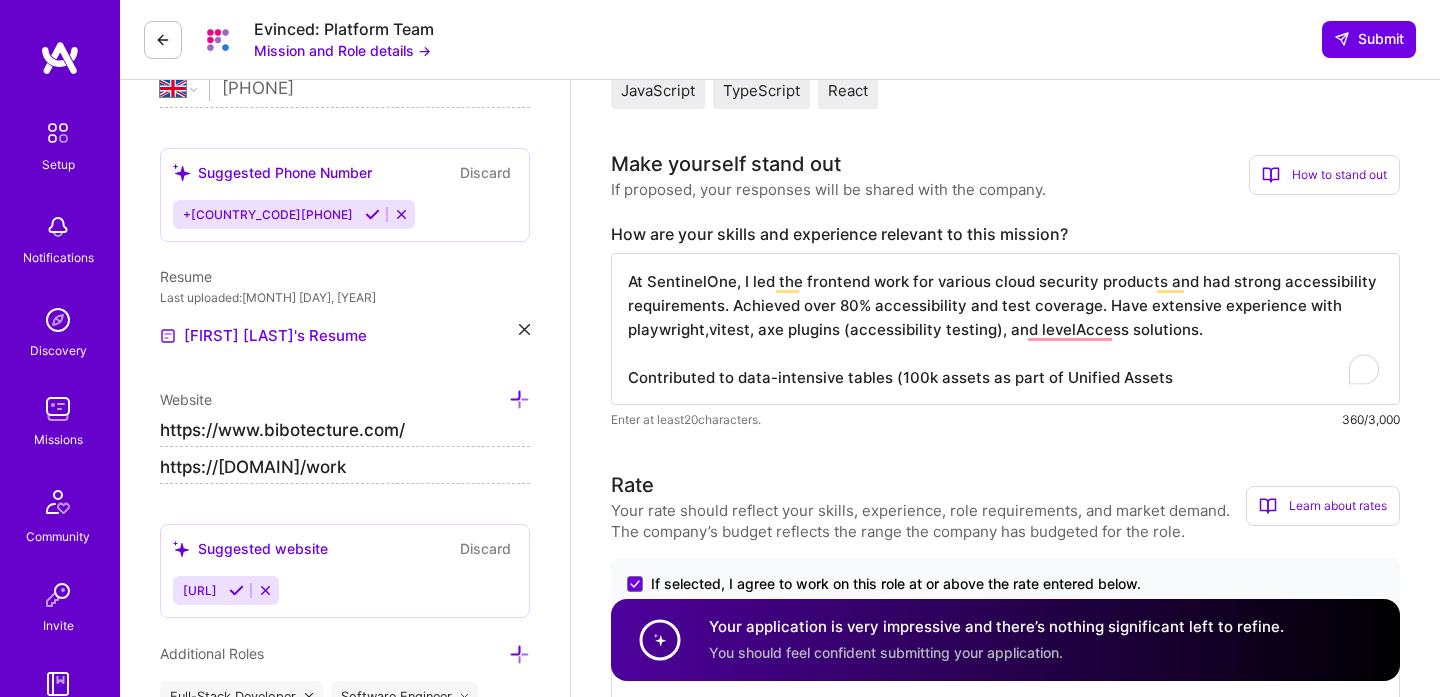 click on "At SentinelOne, I led the frontend work for various cloud security products and had strong accessibility requirements. Achieved over 80% accessibility and test coverage. Have extensive experience with playwright,vitest, axe plugins (accessibility testing), and levelAccess solutions.
Contributed to data-intensive tables (100k assets as part of Unified Assets" at bounding box center [1005, 329] 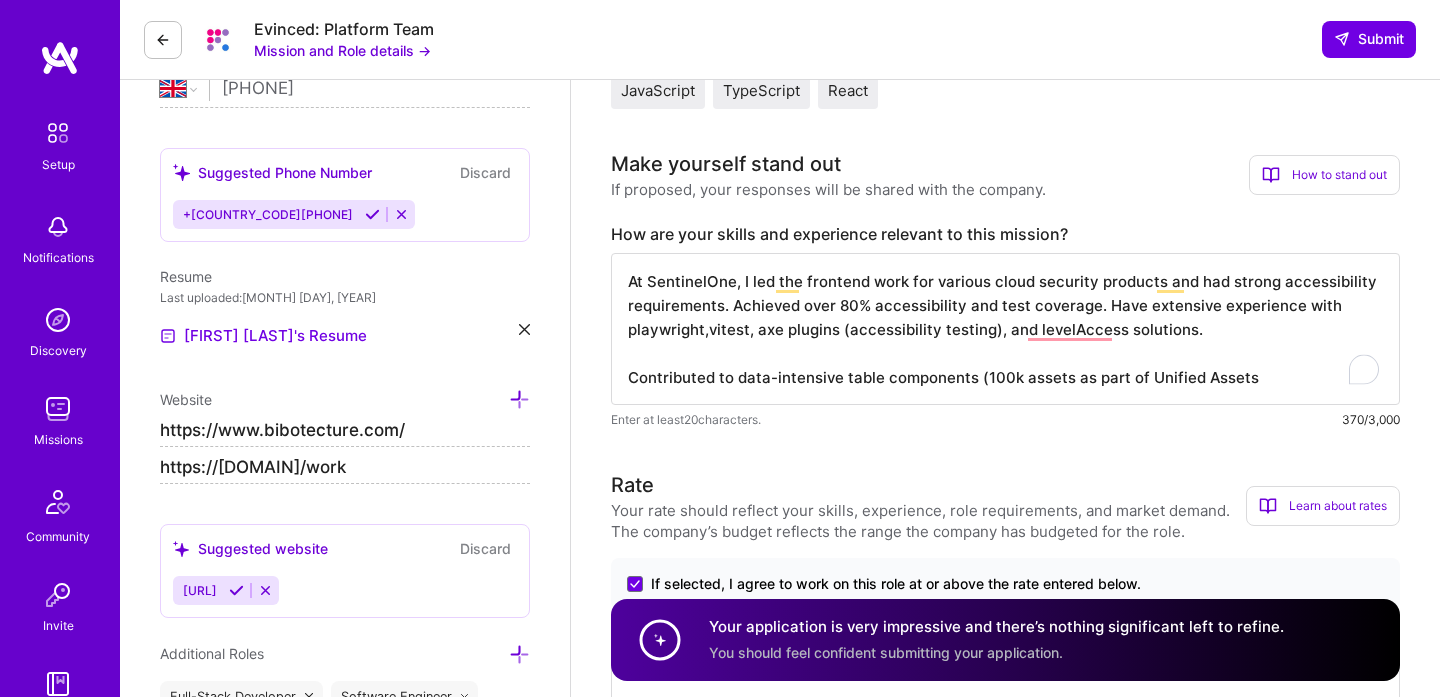 click on "At SentinelOne, I led the frontend work for various cloud security products and had strong accessibility requirements. Achieved over 80% accessibility and test coverage. Have extensive experience with playwright,vitest, axe plugins (accessibility testing), and levelAccess solutions.
Contributed to data-intensive table components (100k assets as part of Unified Assets" at bounding box center (1005, 329) 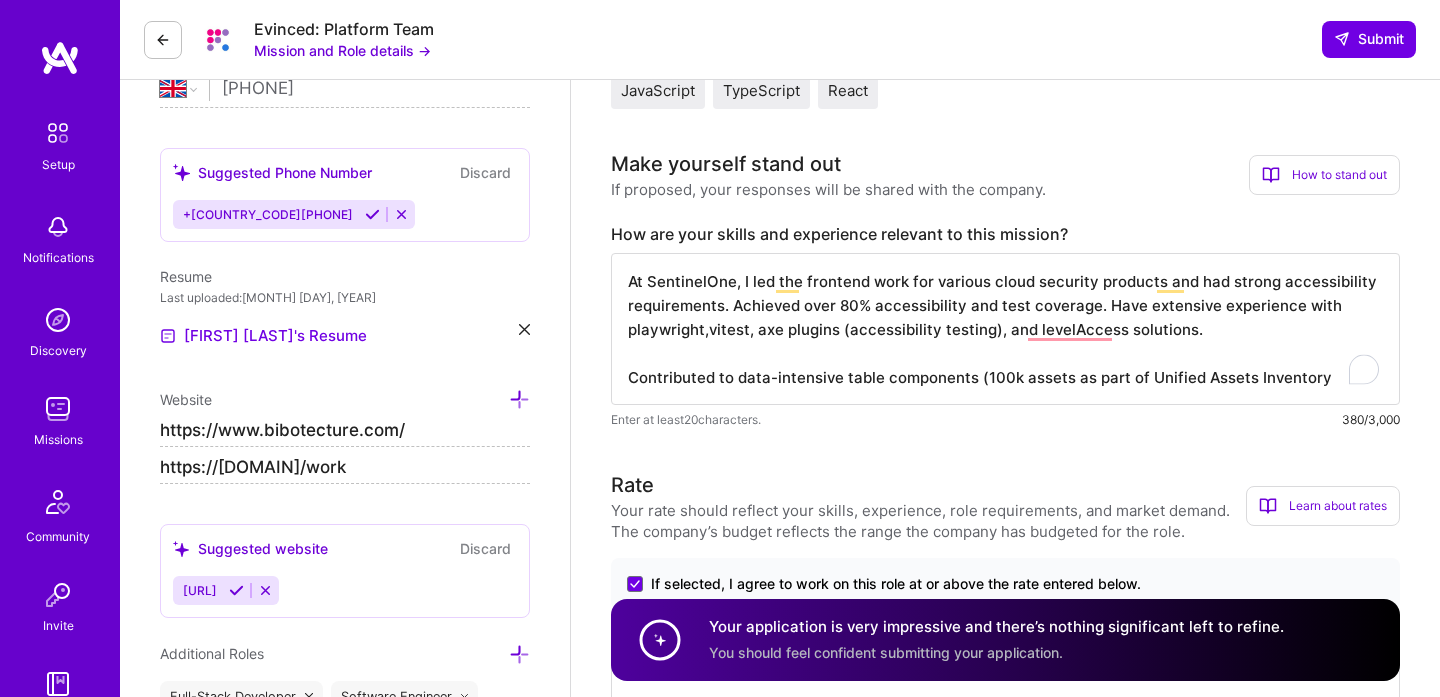 click on "At SentinelOne, I led the frontend work for various cloud security products and had strong accessibility requirements. Achieved over 80% accessibility and test coverage. Have extensive experience with playwright,vitest, axe plugins (accessibility testing), and levelAccess solutions.
Contributed to data-intensive table components (100k assets as part of Unified Assets Inventory" at bounding box center [1005, 329] 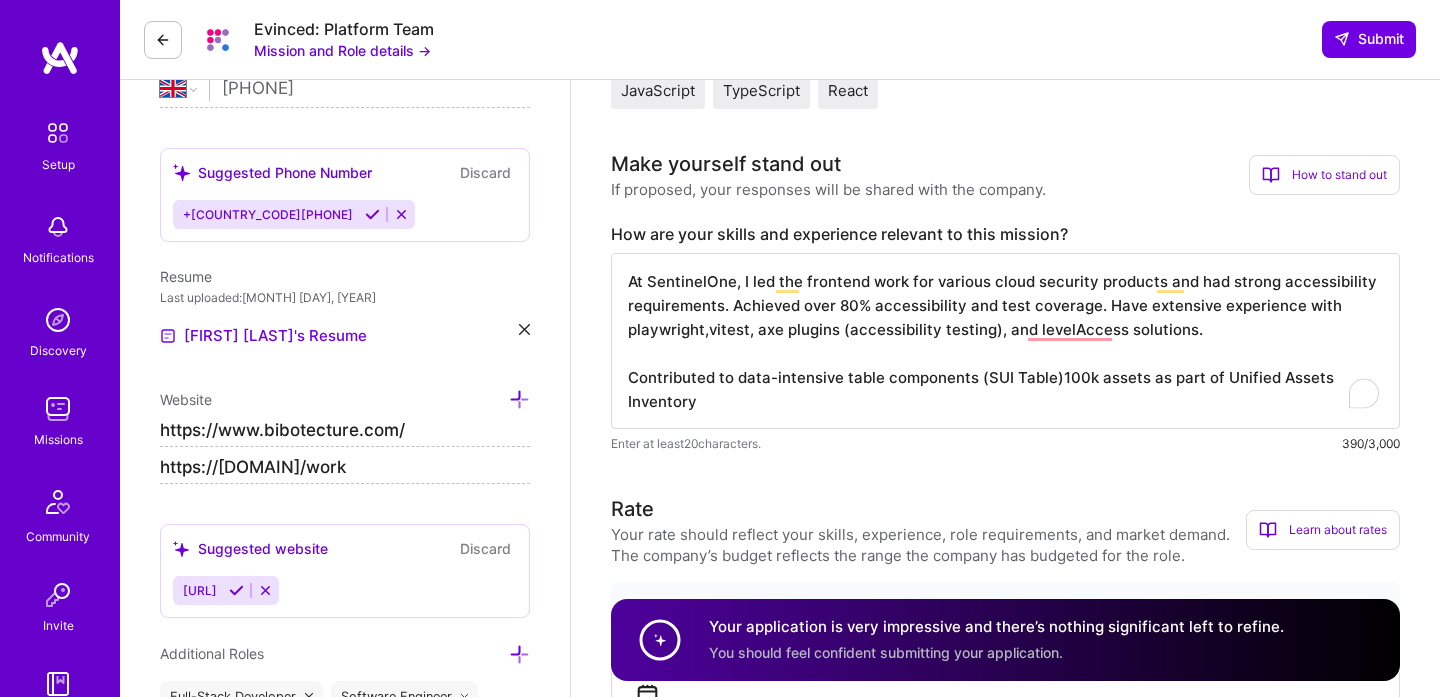 click on "At SentinelOne, I led the frontend work for various cloud security products and had strong accessibility requirements. Achieved over 80% accessibility and test coverage. Have extensive experience with playwright,vitest, axe plugins (accessibility testing), and levelAccess solutions.
Contributed to data-intensive table components (SUI Table)100k assets as part of Unified Assets Inventory" at bounding box center [1005, 341] 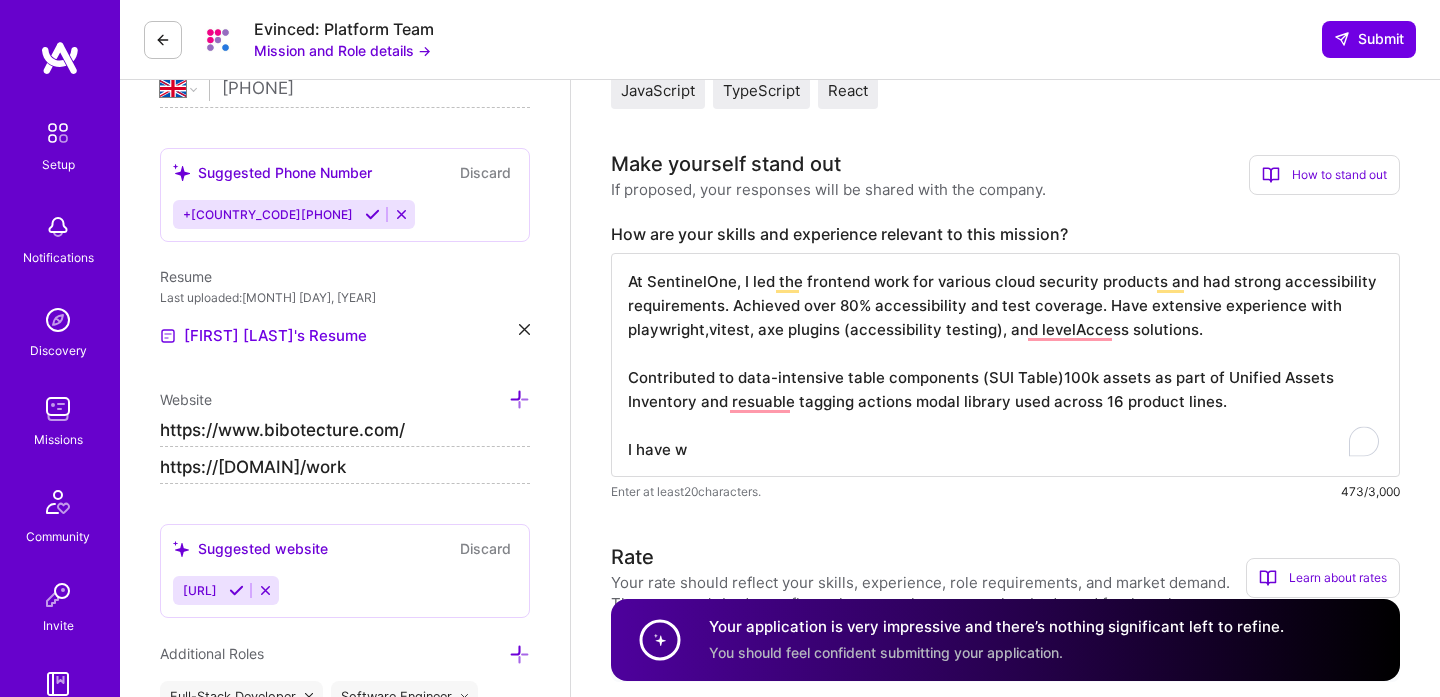scroll, scrollTop: 2, scrollLeft: 0, axis: vertical 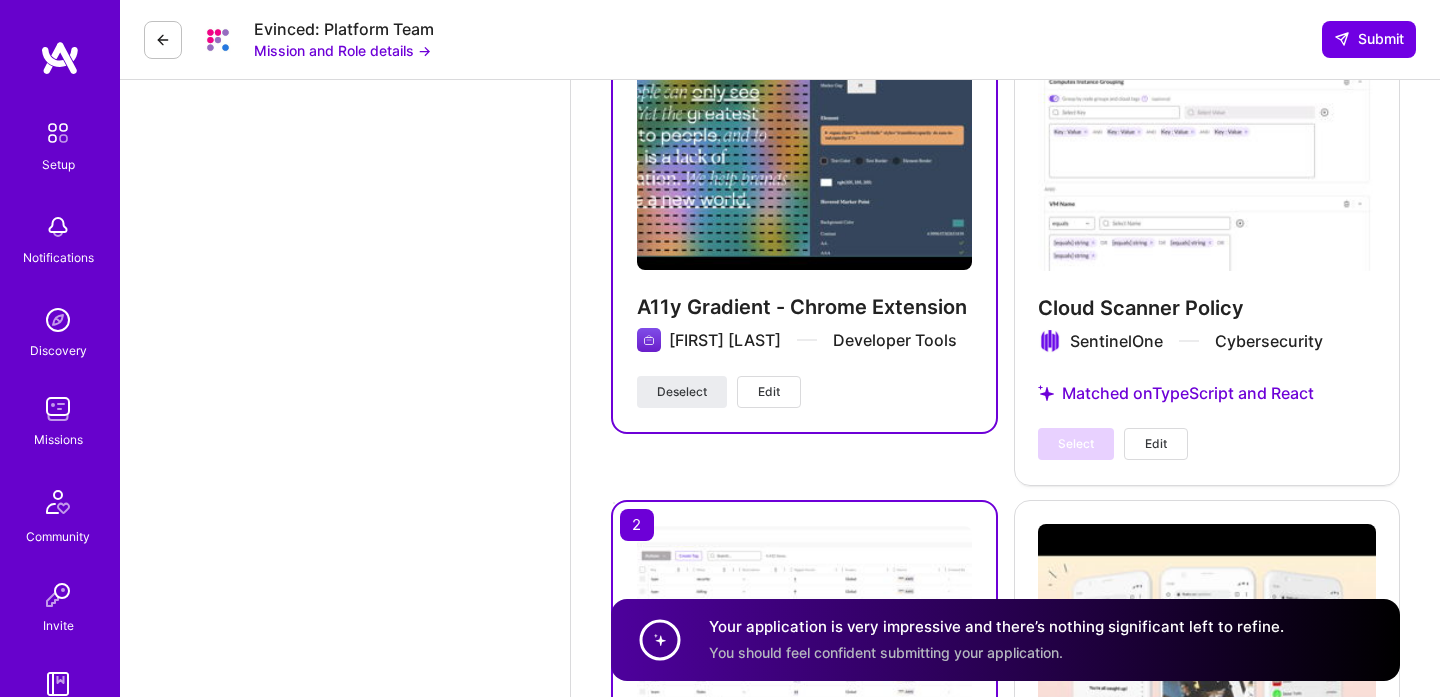 click on "Edit" at bounding box center (769, 392) 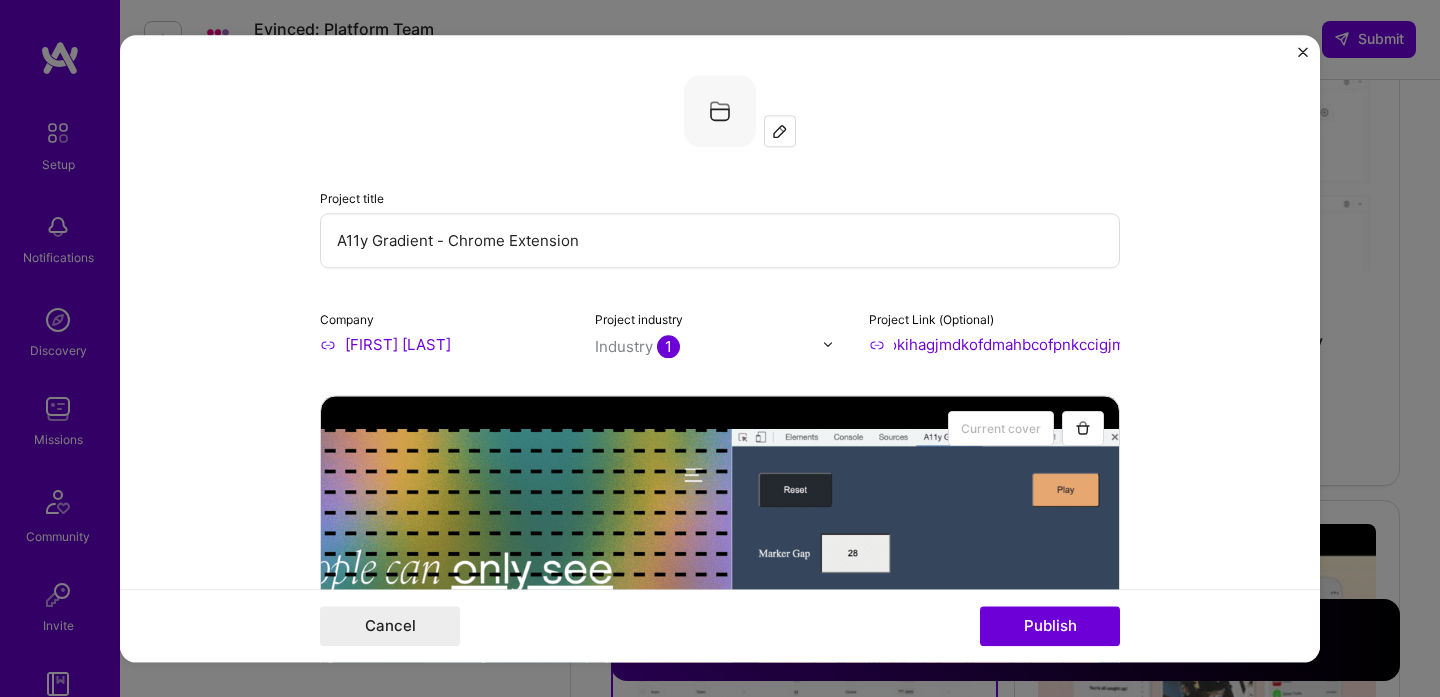 scroll, scrollTop: 0, scrollLeft: 452, axis: horizontal 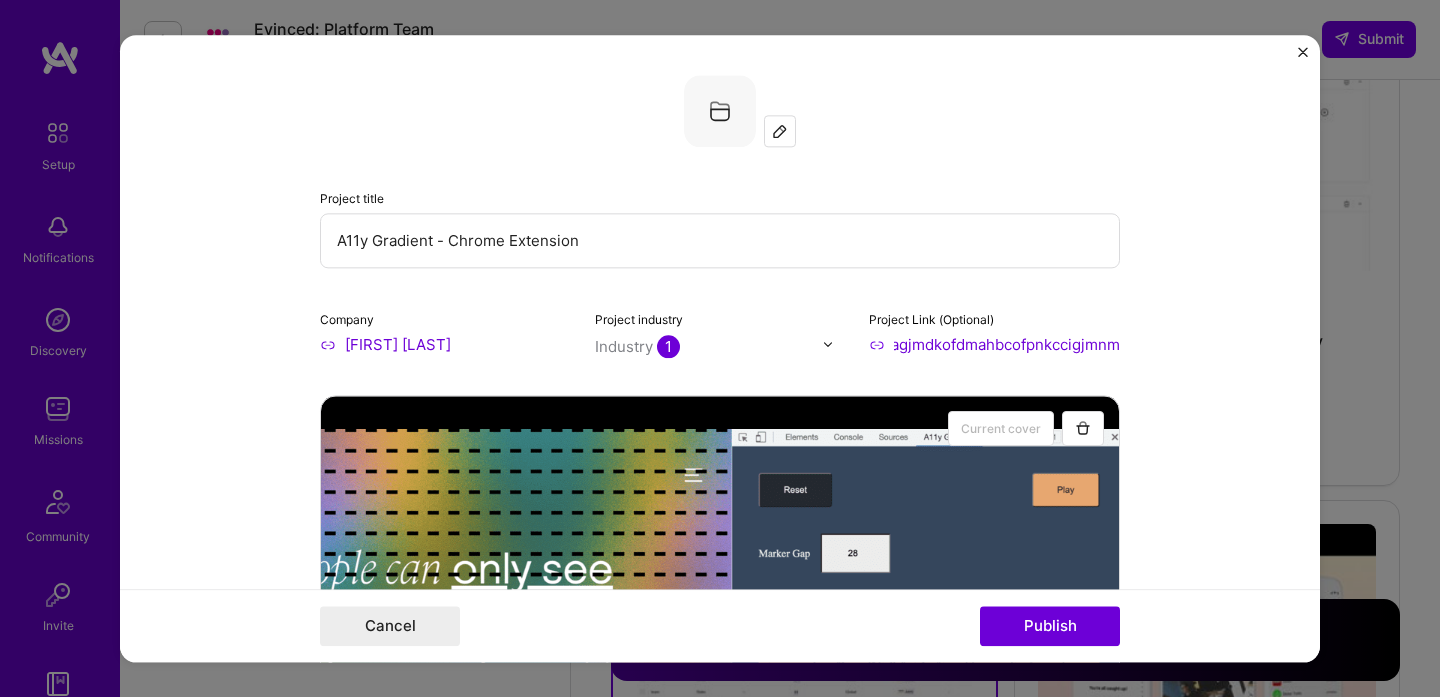 drag, startPoint x: 896, startPoint y: 348, endPoint x: 1123, endPoint y: 344, distance: 227.03523 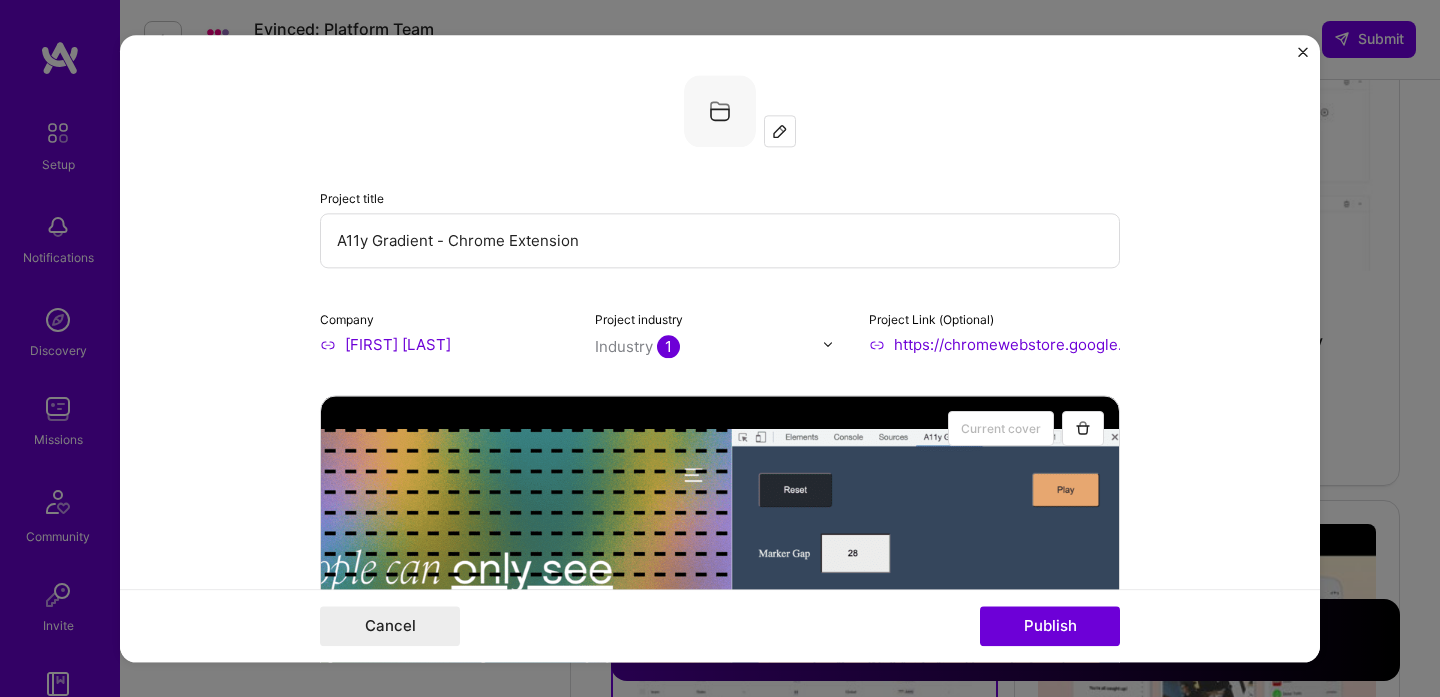 click at bounding box center [1303, 52] 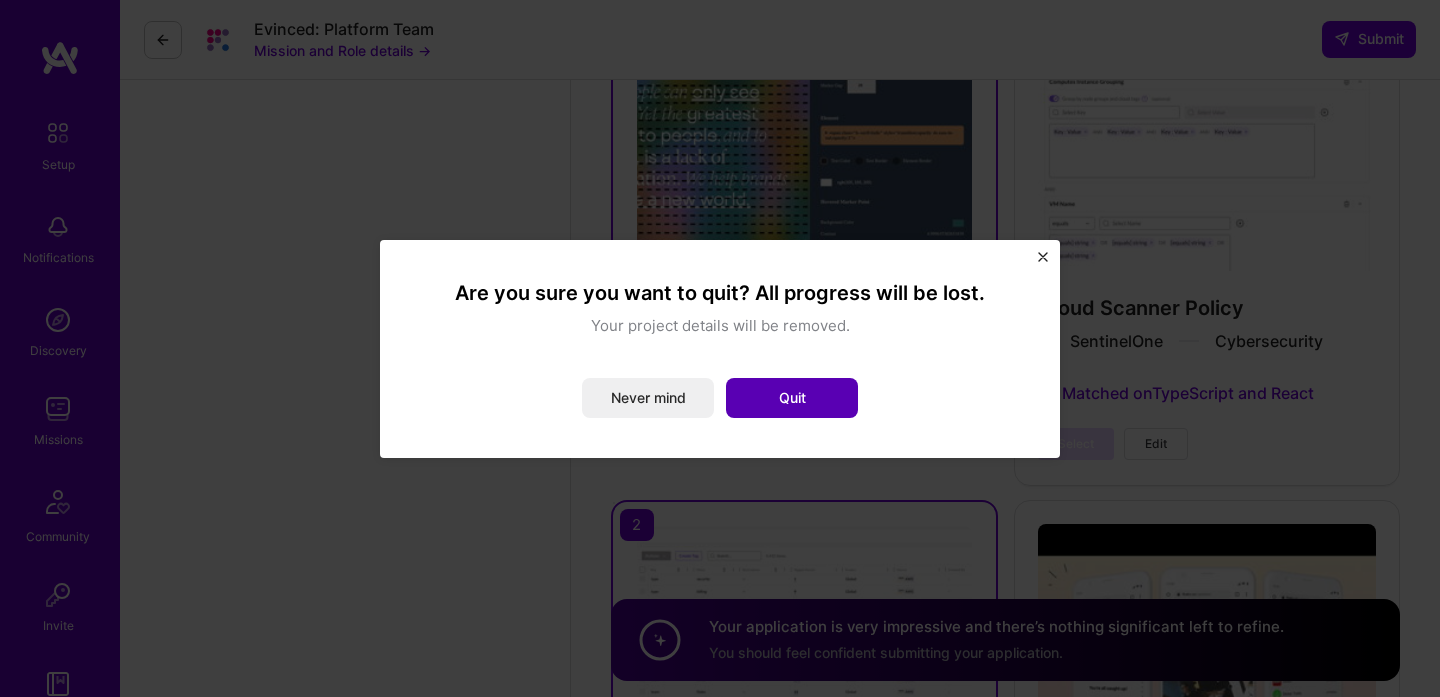 click on "Quit" at bounding box center (792, 398) 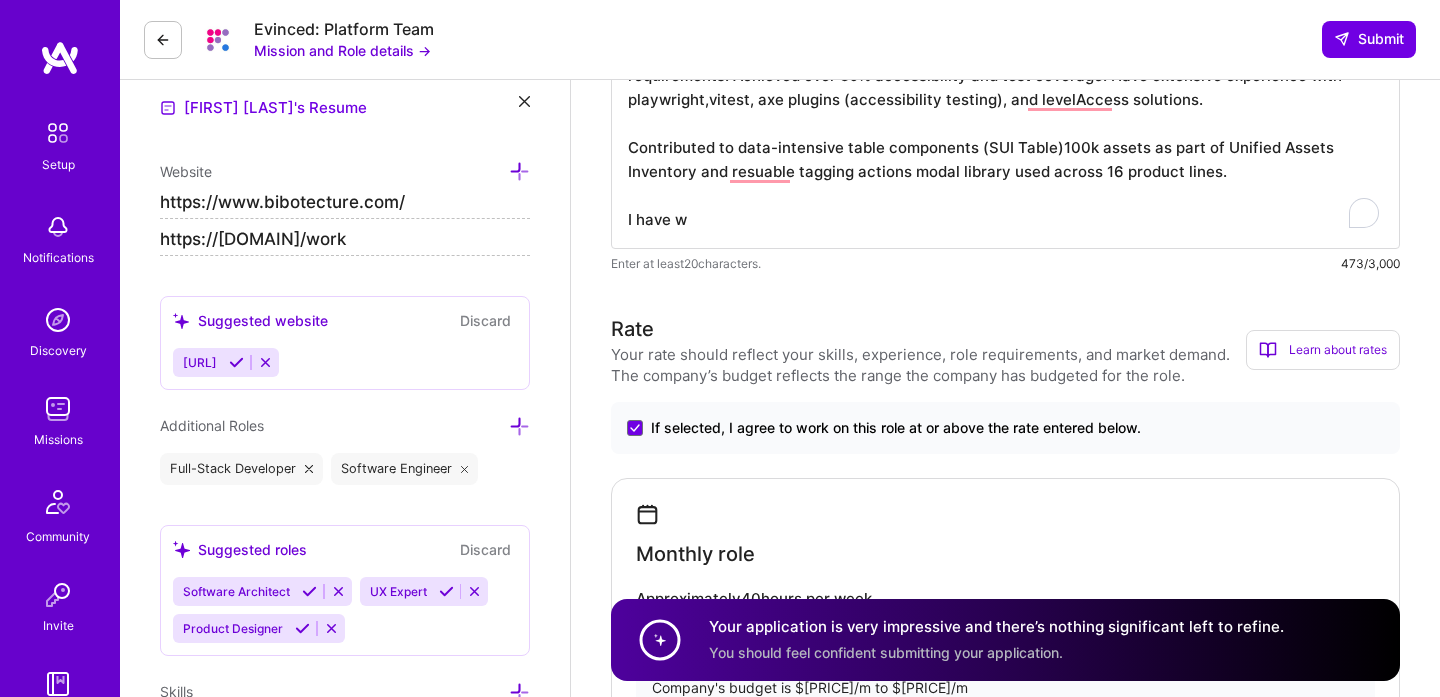 scroll, scrollTop: 494, scrollLeft: 0, axis: vertical 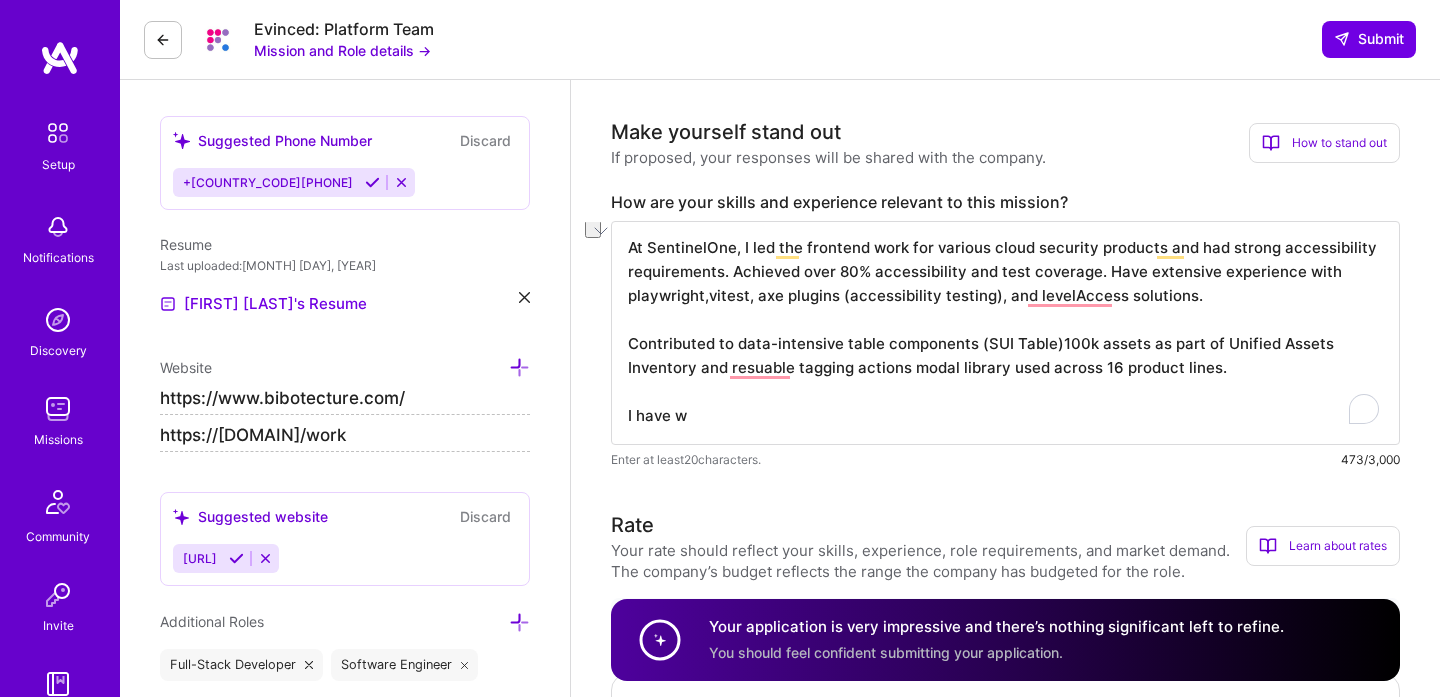 drag, startPoint x: 686, startPoint y: 423, endPoint x: 615, endPoint y: 416, distance: 71.34424 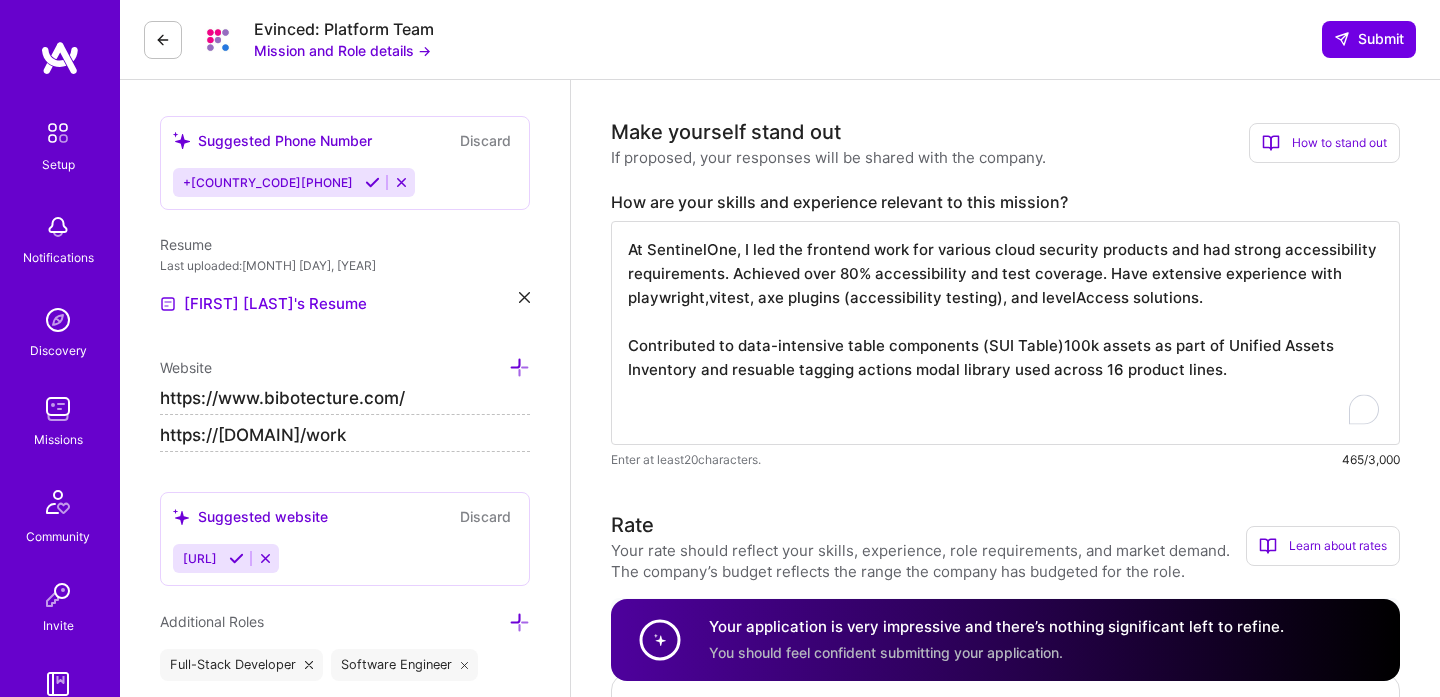 scroll, scrollTop: 0, scrollLeft: 0, axis: both 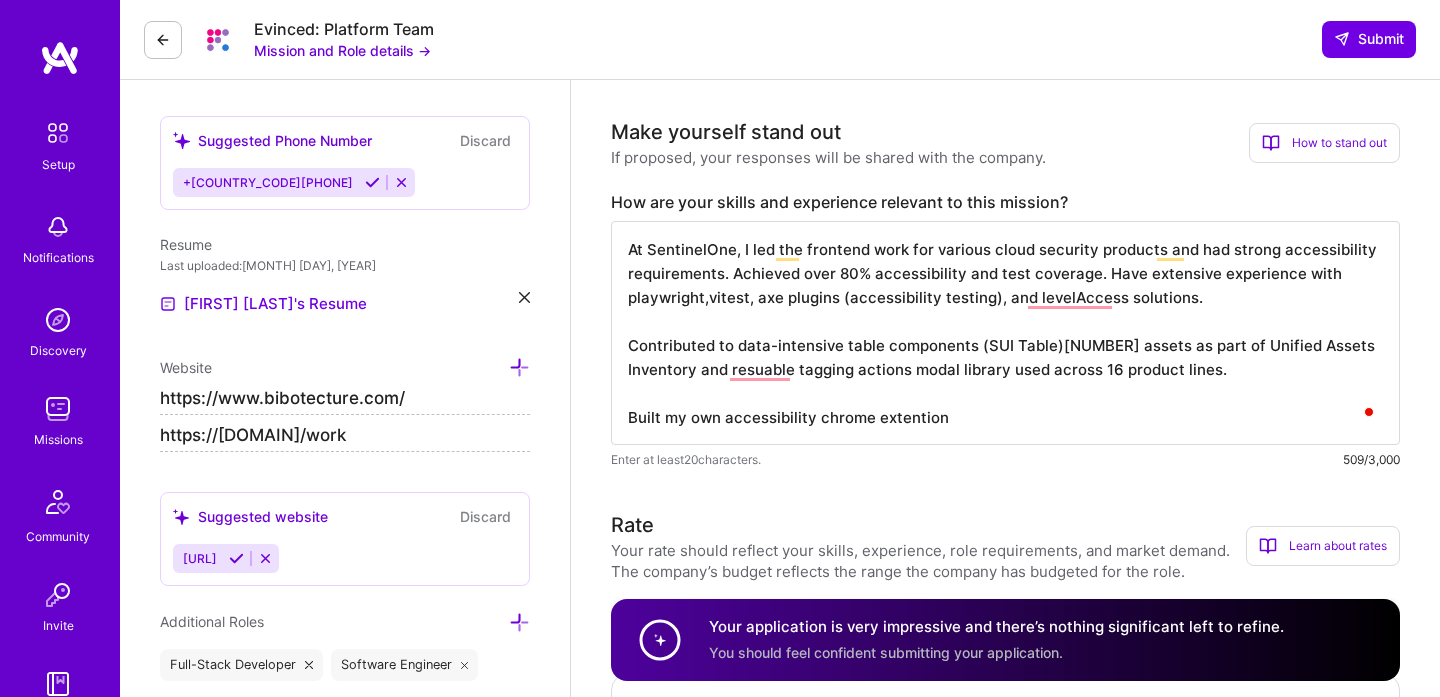 paste on "https://chromewebstore.google.com/detail/a11y-gradient/kokihagjmdkofdmahbcofpnkccigjmnm" 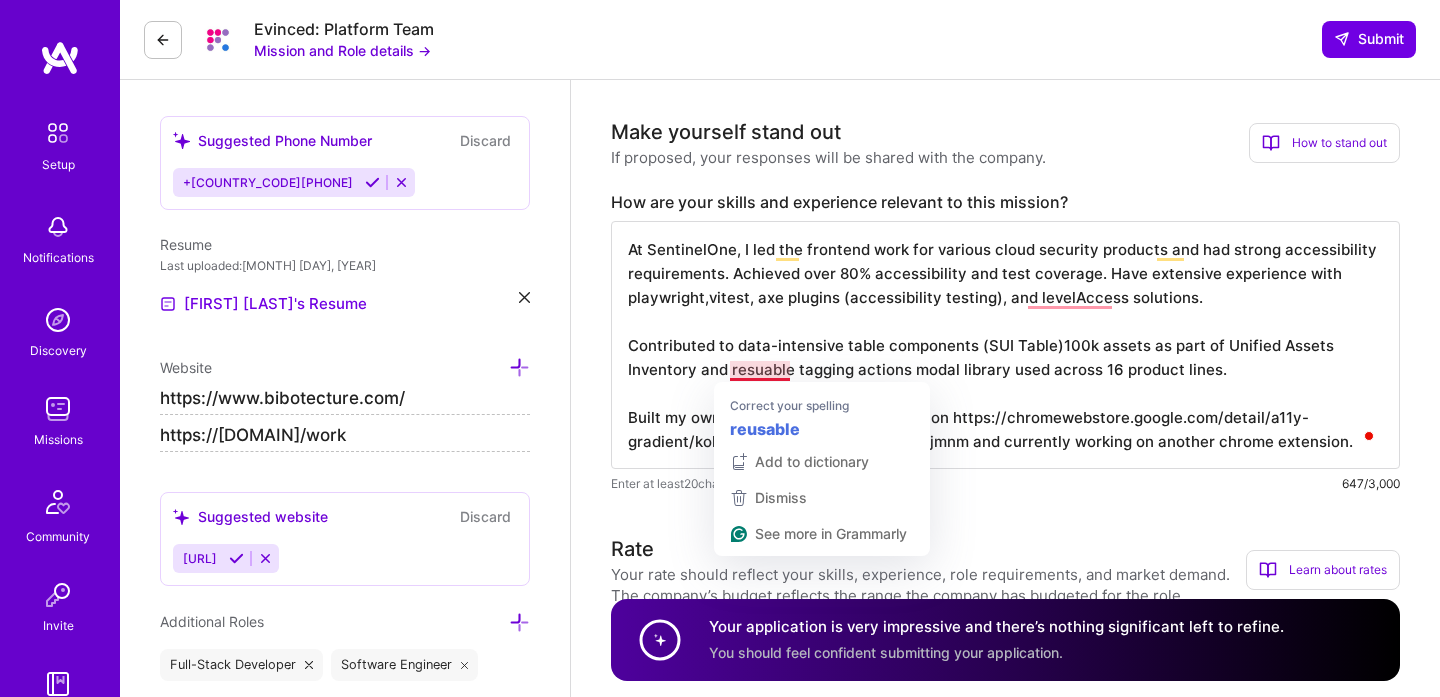 click on "At SentinelOne, I led the frontend work for various cloud security products and had strong accessibility requirements. Achieved over 80% accessibility and test coverage. Have extensive experience with playwright,vitest, axe plugins (accessibility testing), and levelAccess solutions.
Contributed to data-intensive table components (SUI Table)100k assets as part of Unified Assets Inventory and resuable tagging actions modal library used across 16 product lines.
Built my own accessibility chrome extention https://chromewebstore.google.com/detail/a11y-gradient/kokihagjmdkofdmahbcofpnkccigjmnm and currently working on another chrome extension." at bounding box center (1005, 345) 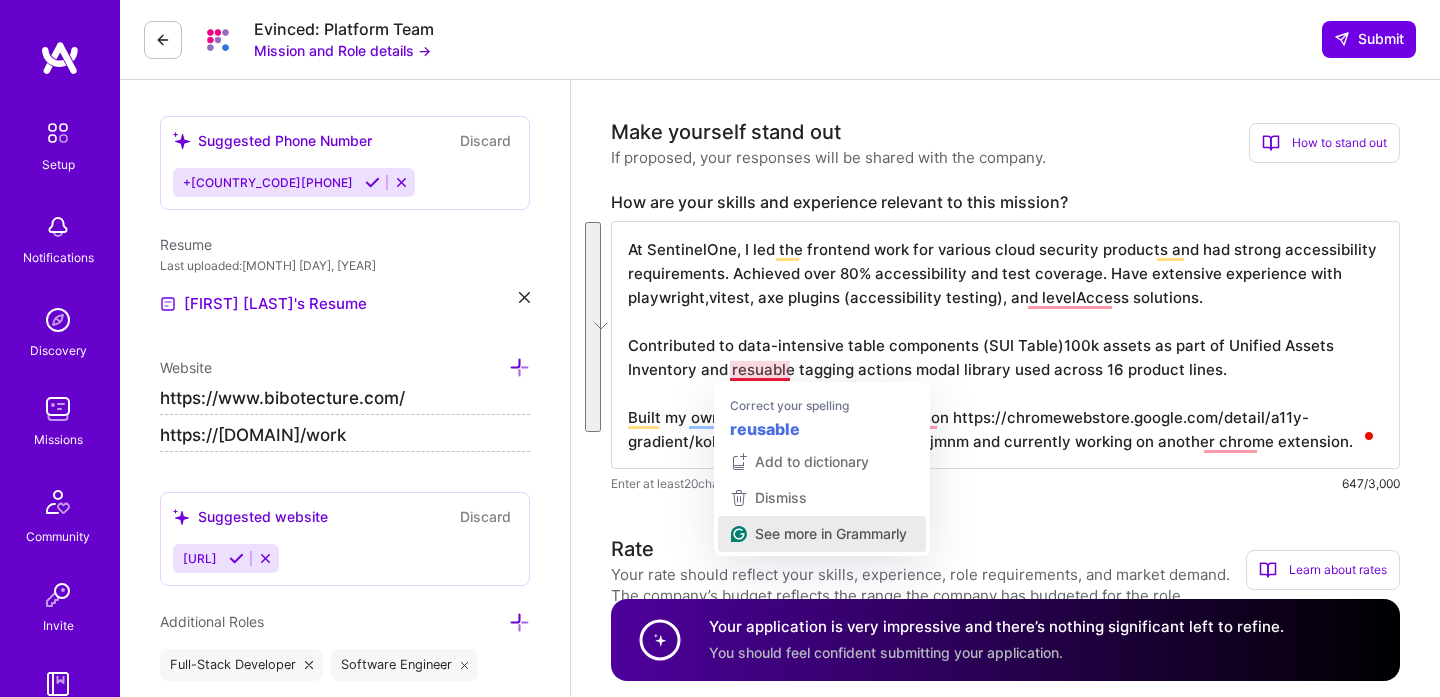 click on "See more in Grammarly" at bounding box center [829, 534] 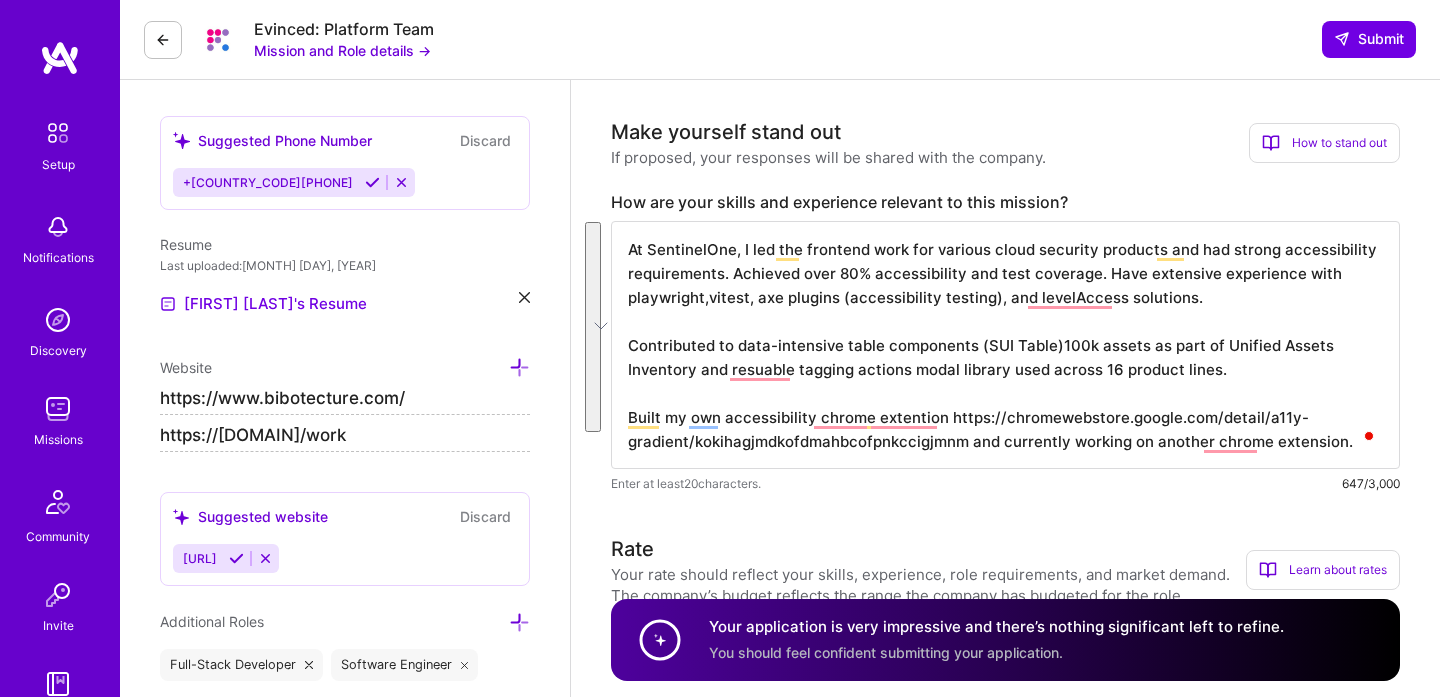 type on "At SentinelOne, I led the frontend work for various cloud security products and had strong accessibility requirements. Achieved over 80% accessibility and test coverage. Have extensive experience with playwright,vitest, axe plugins (accessibility testing), and levelAccess solutions.
Contributed to data-intensive table components (SUI Table)100k assets as part of Unified Assets Inventory and resuable tagging actions modal library used across 16 product lines.
Built my own accessibility chrome extention https://chromewebstore.google.com/detail/a11y-gradient/kokihagjmdkofdmahbcofpnkccigjmnm and currently working on another chrome extension." 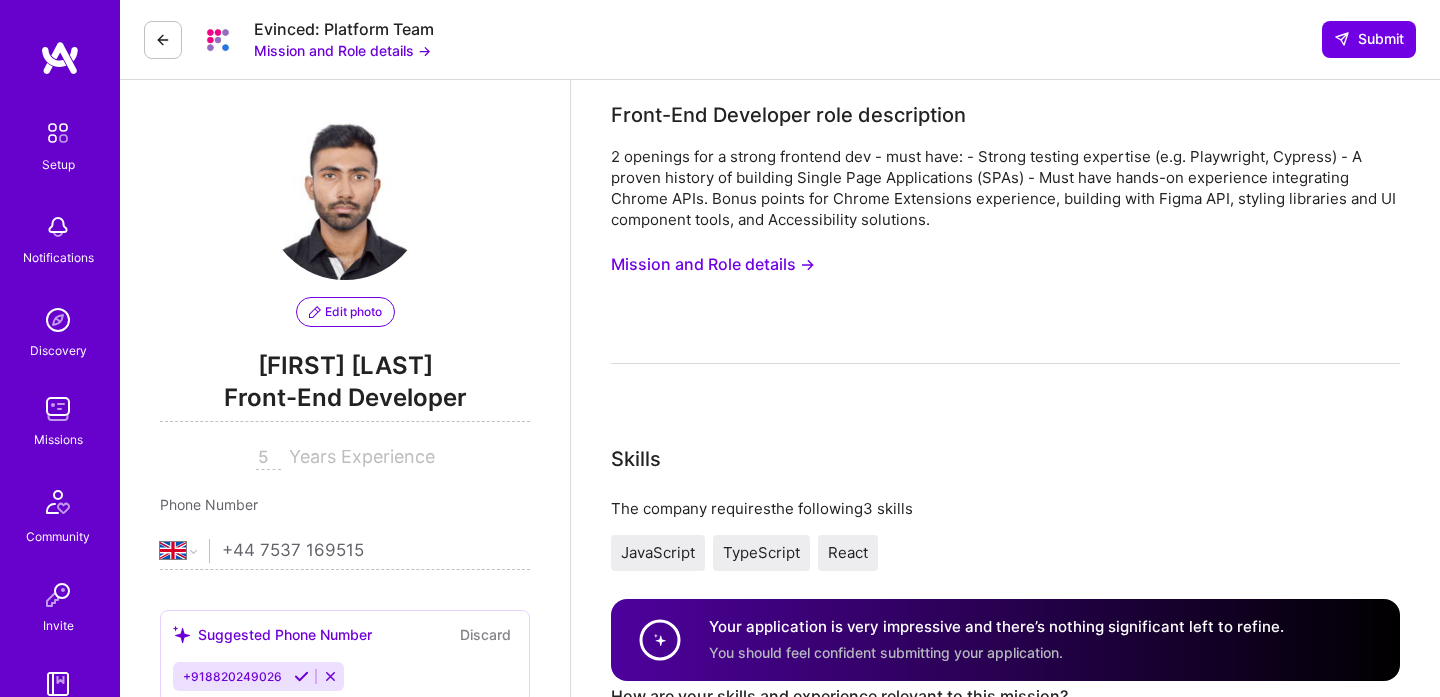 select on "GB" 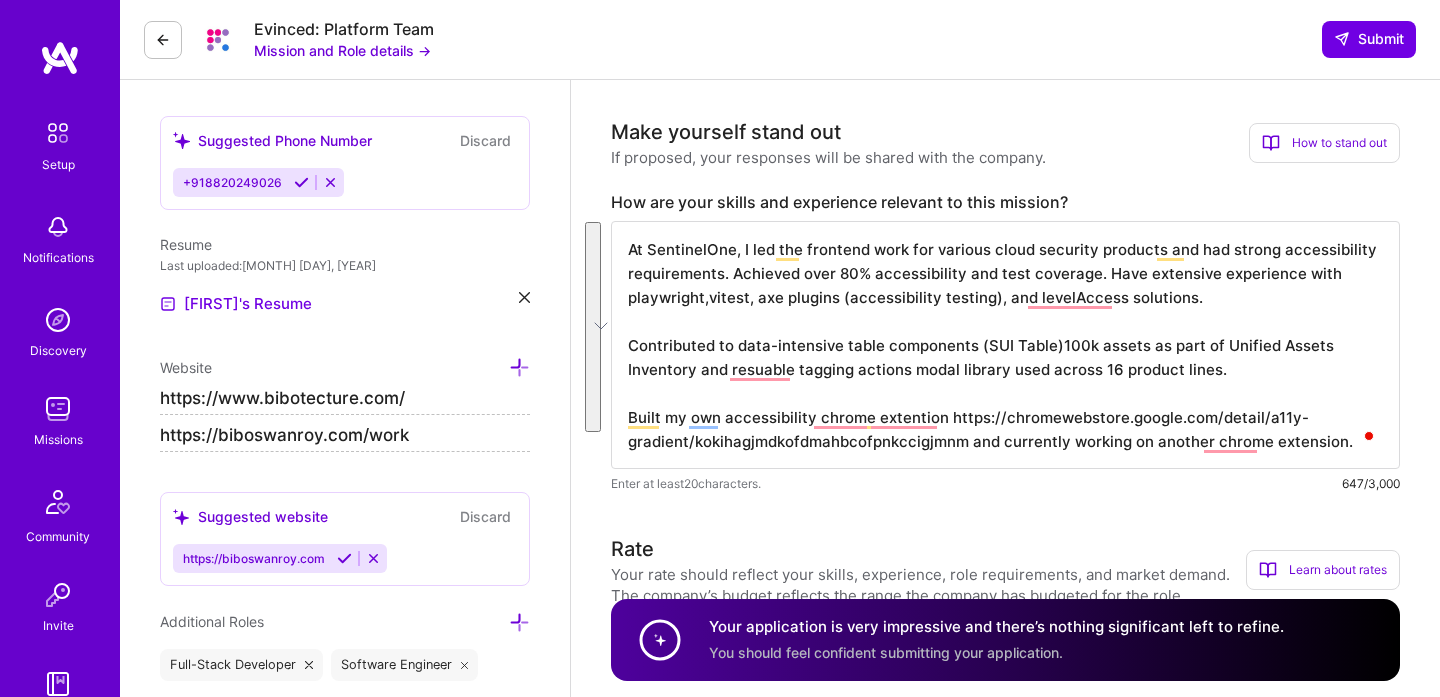 click on "At SentinelOne, I led the frontend work for various cloud security products and had strong accessibility requirements. Achieved over 80% accessibility and test coverage. Have extensive experience with playwright,vitest, axe plugins (accessibility testing), and levelAccess solutions.
Contributed to data-intensive table components (SUI Table)100k assets as part of Unified Assets Inventory and resuable tagging actions modal library used across 16 product lines.
Built my own accessibility chrome extention https://chromewebstore.google.com/detail/a11y-gradient/kokihagjmdkofdmahbcofpnkccigjmnm and currently working on another chrome extension." at bounding box center [1005, 345] 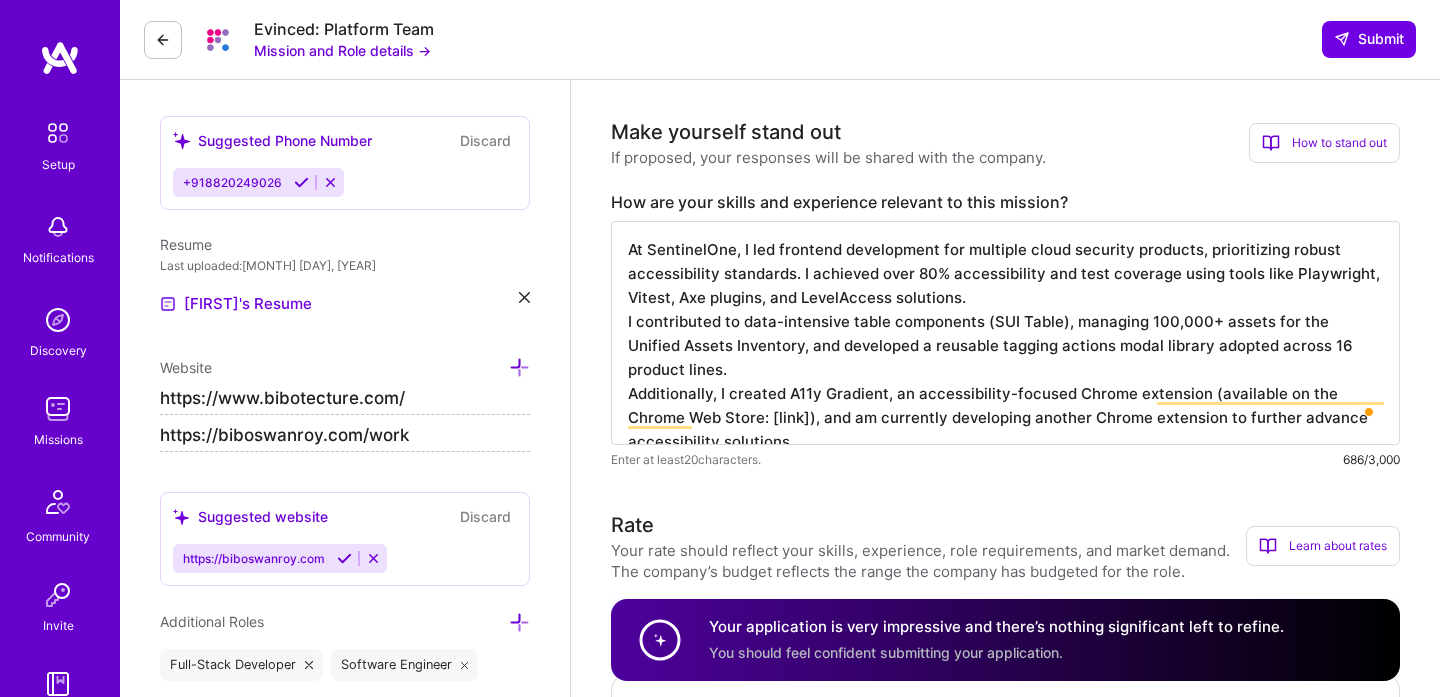 click on "At SentinelOne, I led frontend development for multiple cloud security products, prioritizing robust accessibility standards. I achieved over 80% accessibility and test coverage using tools like Playwright, Vitest, Axe plugins, and LevelAccess solutions.
I contributed to data-intensive table components (SUI Table), managing 100,000+ assets for the Unified Assets Inventory, and developed a reusable tagging actions modal library adopted across 16 product lines.
Additionally, I created A11y Gradient, an accessibility-focused Chrome extension (available on the Chrome Web Store: [link]), and am currently developing another Chrome extension to further advance accessibility solutions." at bounding box center (1005, 333) 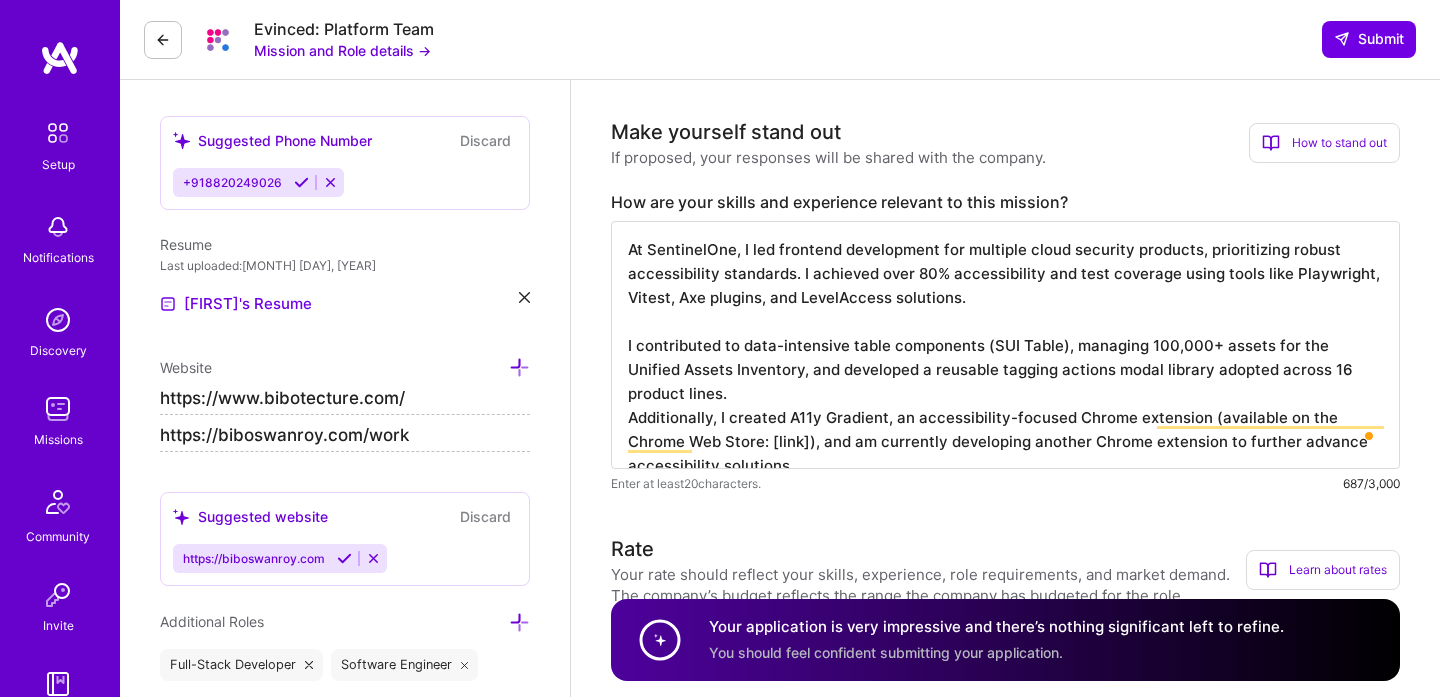 click on "At SentinelOne, I led frontend development for multiple cloud security products, prioritizing robust accessibility standards. I achieved over 80% accessibility and test coverage using tools like Playwright, Vitest, Axe plugins, and LevelAccess solutions.
I contributed to data-intensive table components (SUI Table), managing 100,000+ assets for the Unified Assets Inventory, and developed a reusable tagging actions modal library adopted across 16 product lines.
Additionally, I created A11y Gradient, an accessibility-focused Chrome extension (available on the Chrome Web Store: [link]), and am currently developing another Chrome extension to further advance accessibility solutions." at bounding box center [1005, 345] 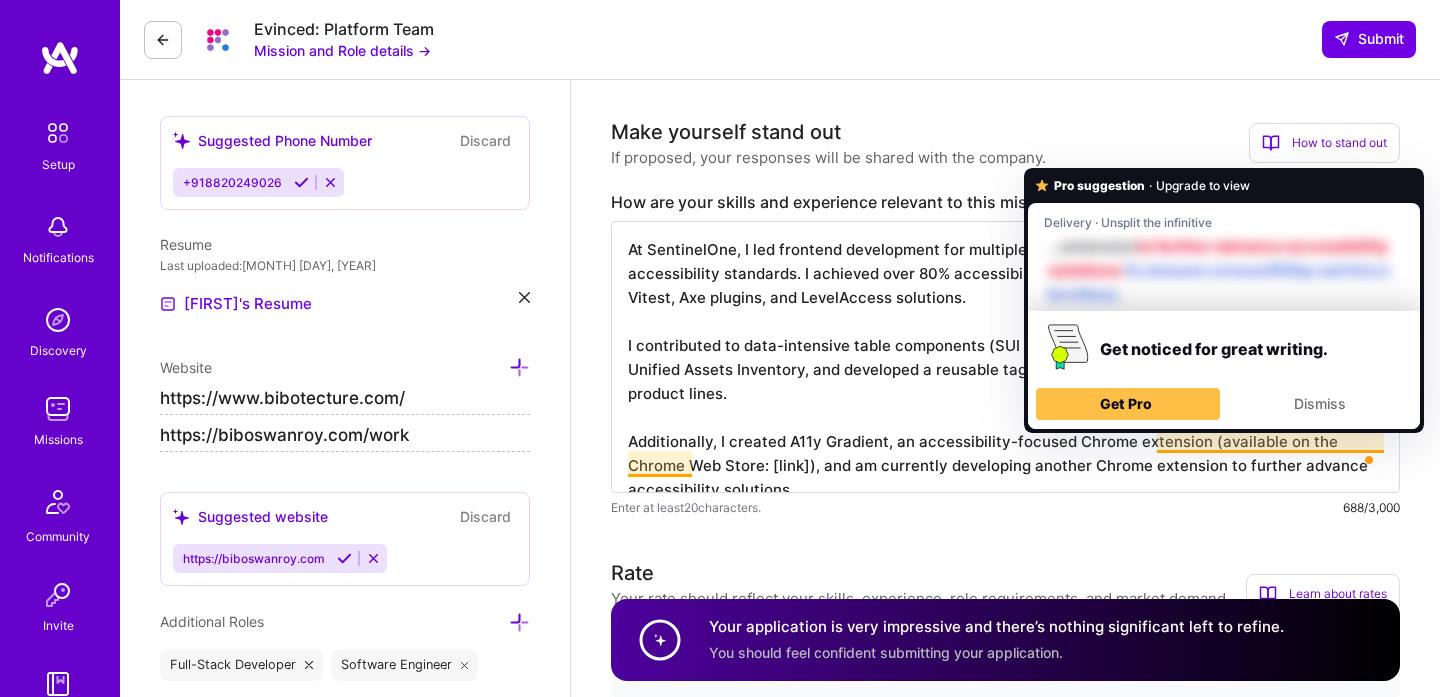 click on "At SentinelOne, I led frontend development for multiple cloud security products, prioritizing robust accessibility standards. I achieved over 80% accessibility and test coverage using tools like Playwright, Vitest, Axe plugins, and LevelAccess solutions.
I contributed to data-intensive table components (SUI Table), managing 100,000+ assets for the Unified Assets Inventory, and developed a reusable tagging actions modal library adopted across 16 product lines.
Additionally, I created A11y Gradient, an accessibility-focused Chrome extension (available on the Chrome Web Store: [link]), and am currently developing another Chrome extension to further advance accessibility solutions." at bounding box center [1005, 357] 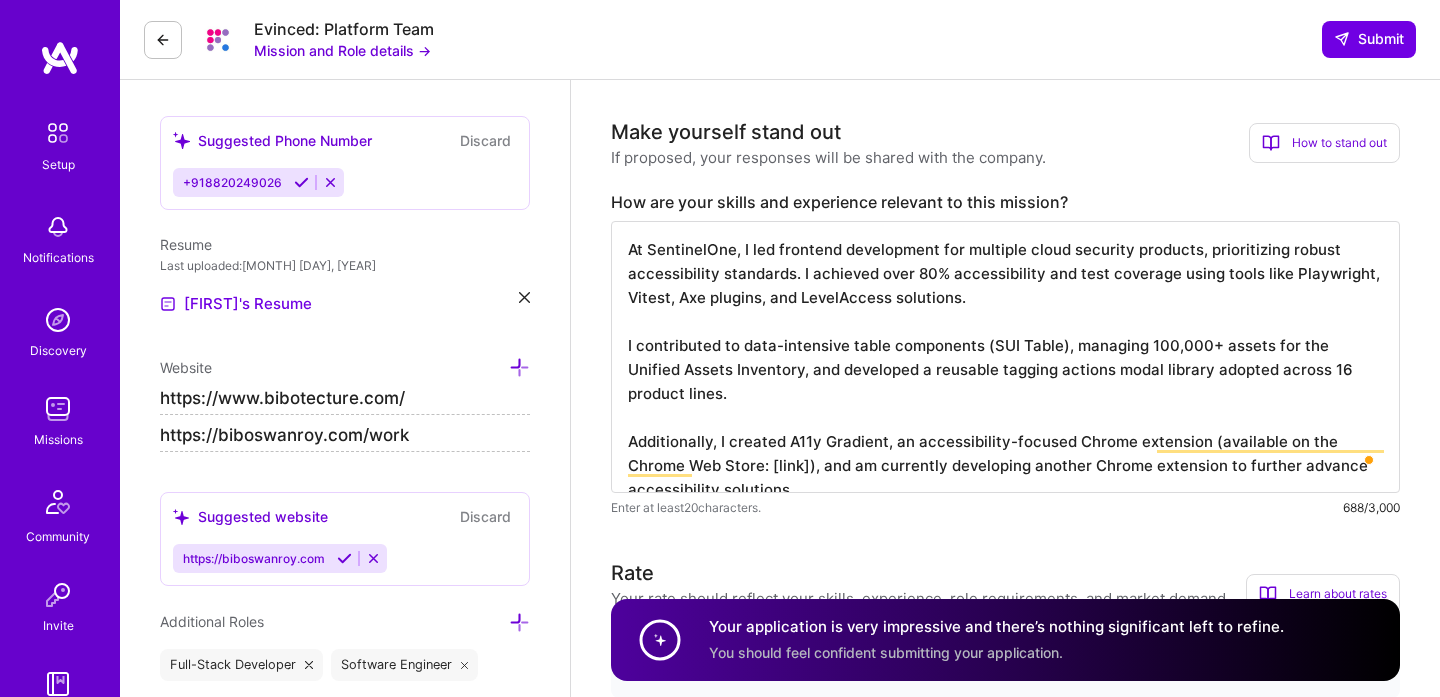 click on "At SentinelOne, I led frontend development for multiple cloud security products, prioritizing robust accessibility standards. I achieved over 80% accessibility and test coverage using tools like Playwright, Vitest, Axe plugins, and LevelAccess solutions.
I contributed to data-intensive table components (SUI Table), managing 100,000+ assets for the Unified Assets Inventory, and developed a reusable tagging actions modal library adopted across 16 product lines.
Additionally, I created A11y Gradient, an accessibility-focused Chrome extension (available on the Chrome Web Store: [link]), and am currently developing another Chrome extension to further advance accessibility solutions." at bounding box center (1005, 357) 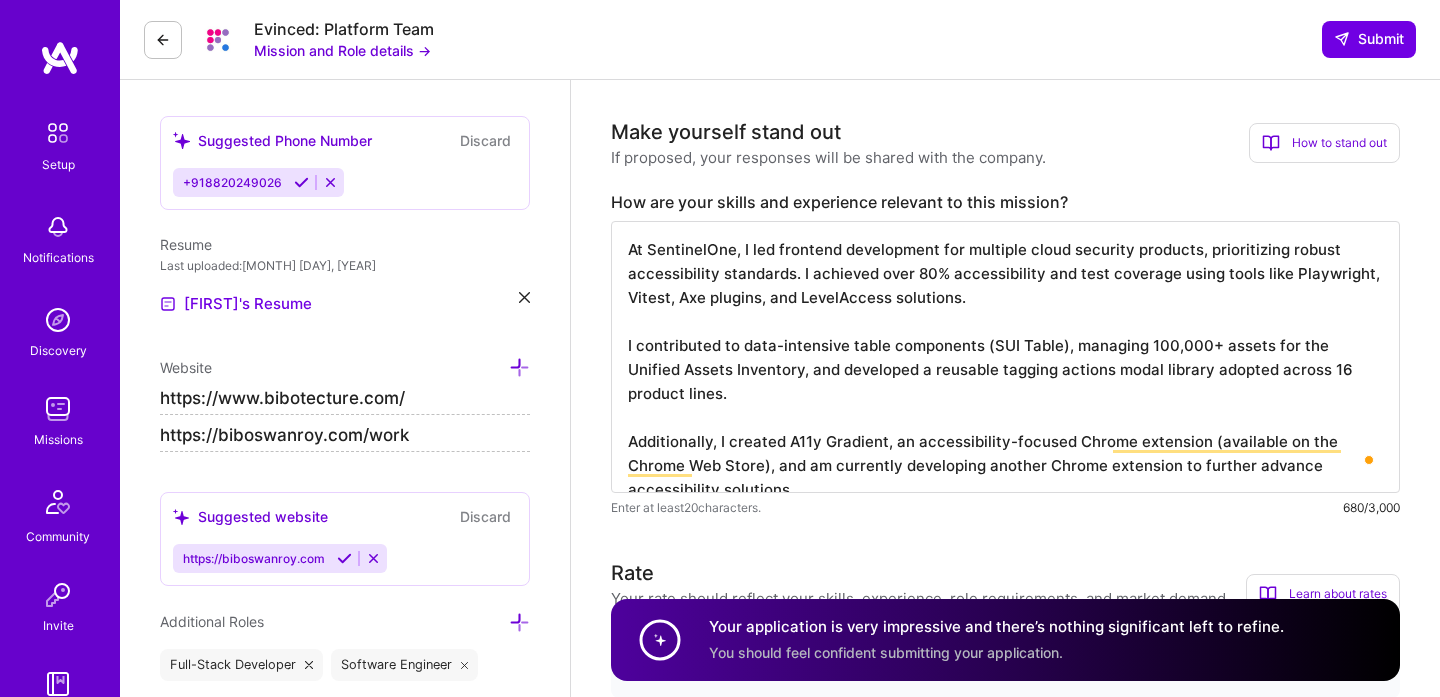 click on "At SentinelOne, I led frontend development for multiple cloud security products, prioritizing robust accessibility standards. I achieved over 80% accessibility and test coverage using tools like Playwright, Vitest, Axe plugins, and LevelAccess solutions.
I contributed to data-intensive table components (SUI Table), managing 100,000+ assets for the Unified Assets Inventory, and developed a reusable tagging actions modal library adopted across 16 product lines.
Additionally, I created A11y Gradient, an accessibility-focused Chrome extension (available on the Chrome Web Store), and am currently developing another Chrome extension to further advance accessibility solutions." at bounding box center [1005, 357] 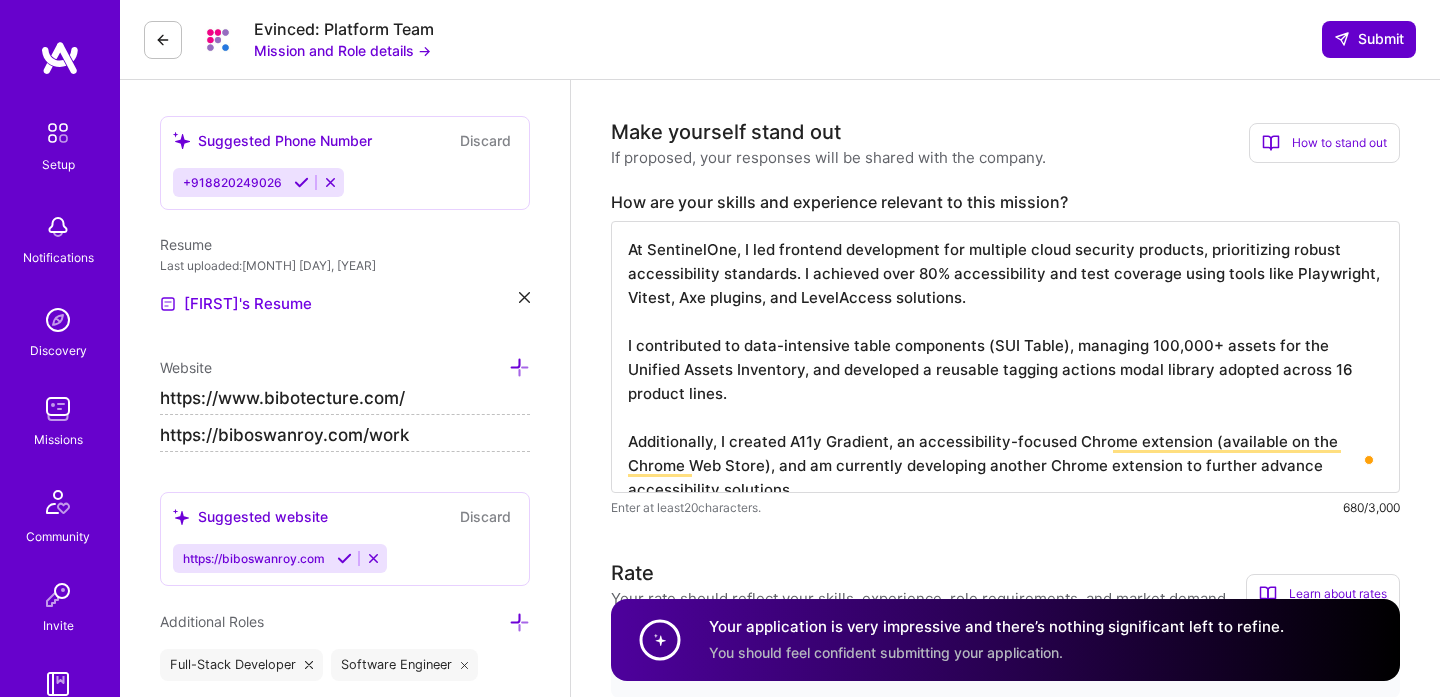click at bounding box center (1342, 39) 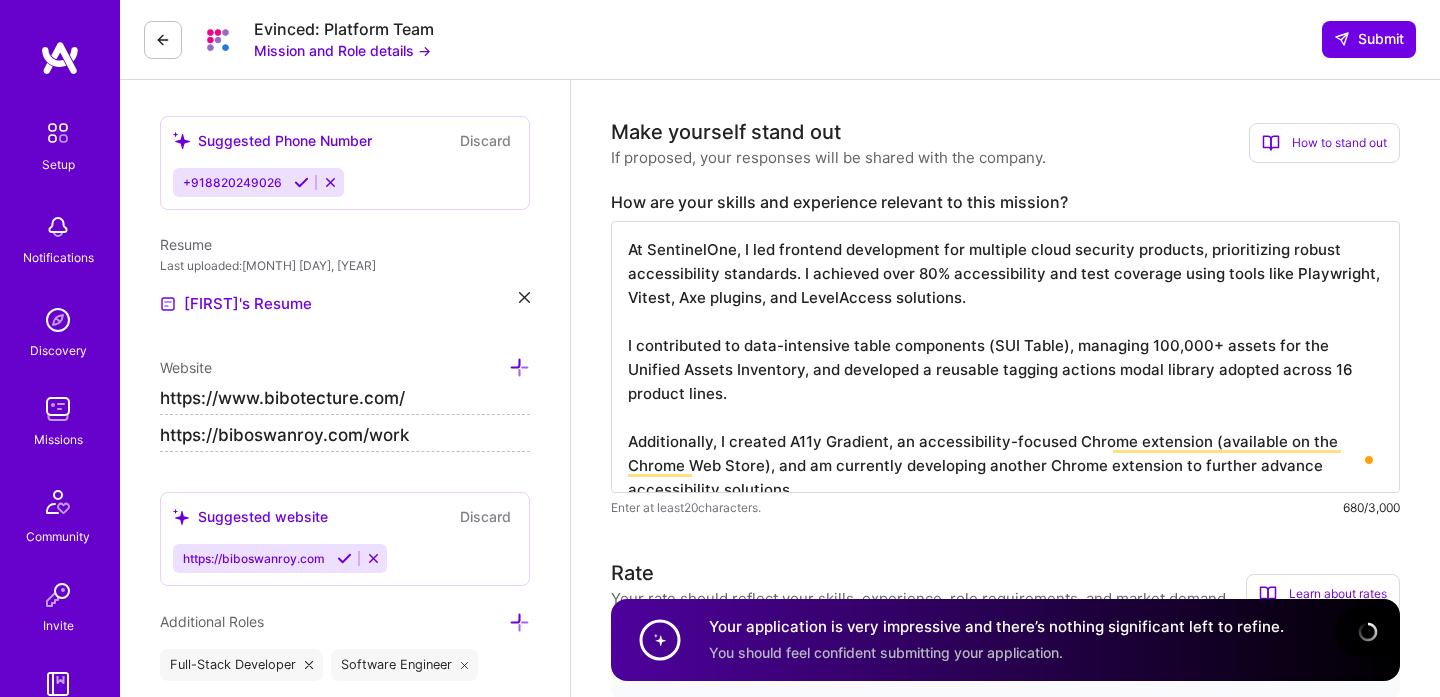 click on "Make yourself stand out If proposed, your responses will be shared with the company. How to stand out Use this section to set yourself apart from other builders. How are your skills and experience relevant to this mission? Elaborate on how your skills specifically align with this mission, diving deeper than surface-level mentions. For instance, instead of saying "Experienced in project management," you might share "Led a team of 5 in developing a successful mobile app within budget constraints, resulting in a 30% user increase in 3 months." How are your skills and experience relevant to this mission? Enter at least  20  characters. 680/3,000" at bounding box center [1005, 317] 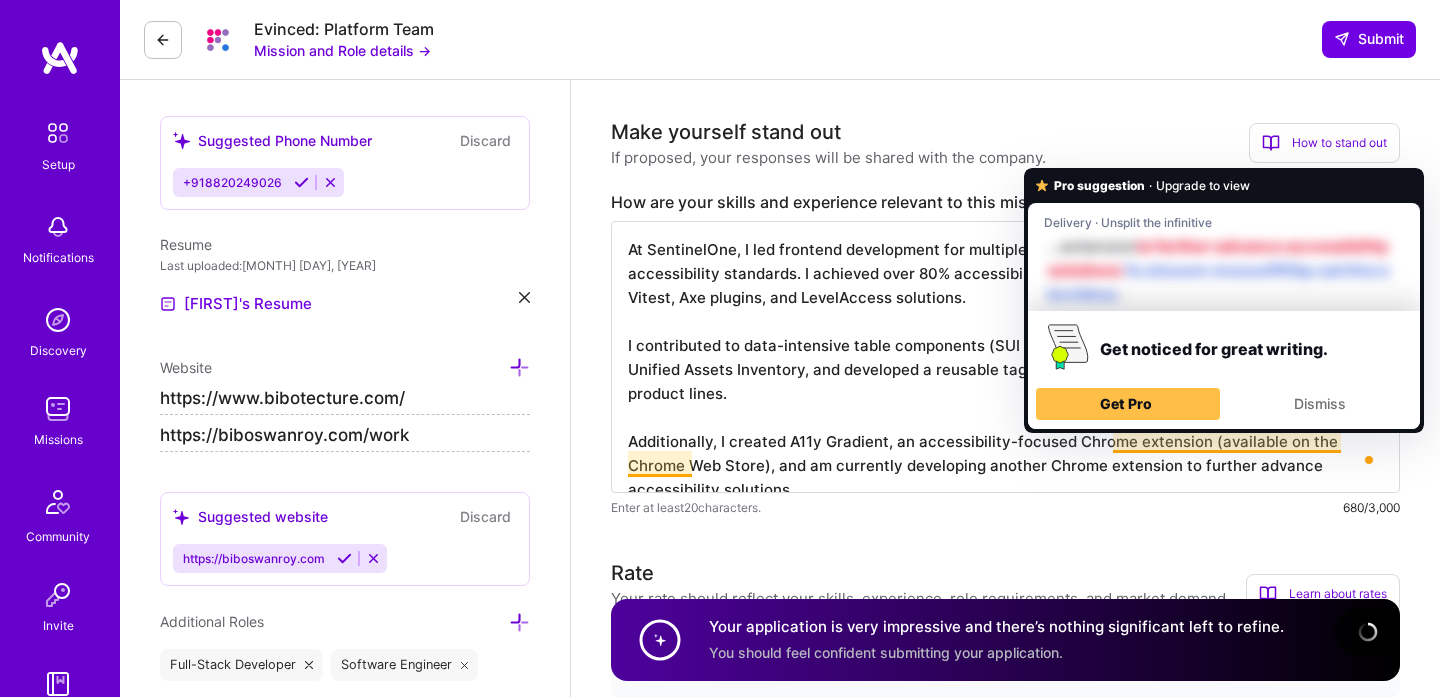 click on "At SentinelOne, I led frontend development for multiple cloud security products, prioritizing robust accessibility standards. I achieved over 80% accessibility and test coverage using tools like Playwright, Vitest, Axe plugins, and LevelAccess solutions.
I contributed to data-intensive table components (SUI Table), managing 100,000+ assets for the Unified Assets Inventory, and developed a reusable tagging actions modal library adopted across 16 product lines.
Additionally, I created A11y Gradient, an accessibility-focused Chrome extension (available on the Chrome Web Store), and am currently developing another Chrome extension to further advance accessibility solutions." at bounding box center (1005, 357) 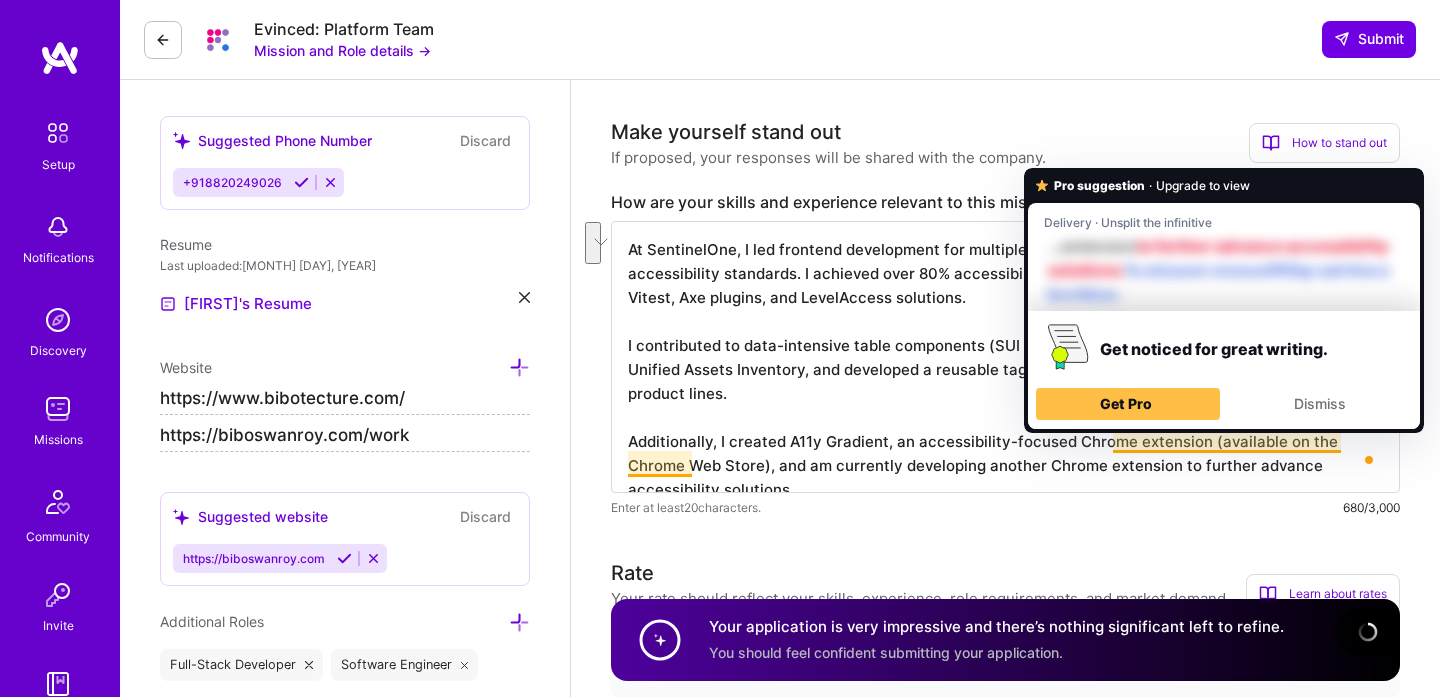 drag, startPoint x: 1111, startPoint y: 443, endPoint x: 1142, endPoint y: 475, distance: 44.553337 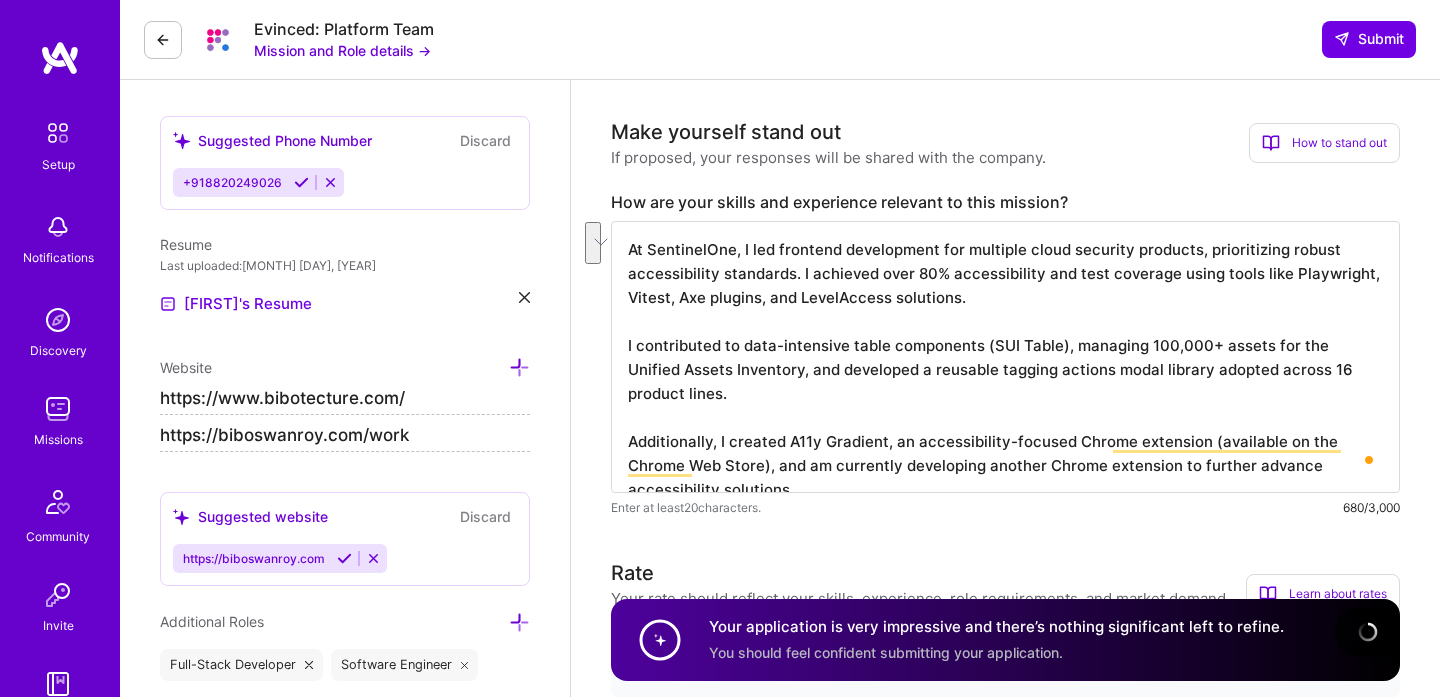 type on "At SentinelOne, I led frontend development for multiple cloud security products, prioritizing robust accessibility standards. I achieved over 80% accessibility and test coverage using tools like Playwright, Vitest, Axe plugins, and LevelAccess solutions.
I contributed to data-intensive table components (SUI Table), managing 100,000+ assets for the Unified Assets Inventory, and developed a reusable tagging actions modal library adopted across 16 product lines.
Additionally, I created A11y Gradient, an accessibility-focused Chrome extension (available on the Chrome Web Store), and am currently developing another Chrome extension" 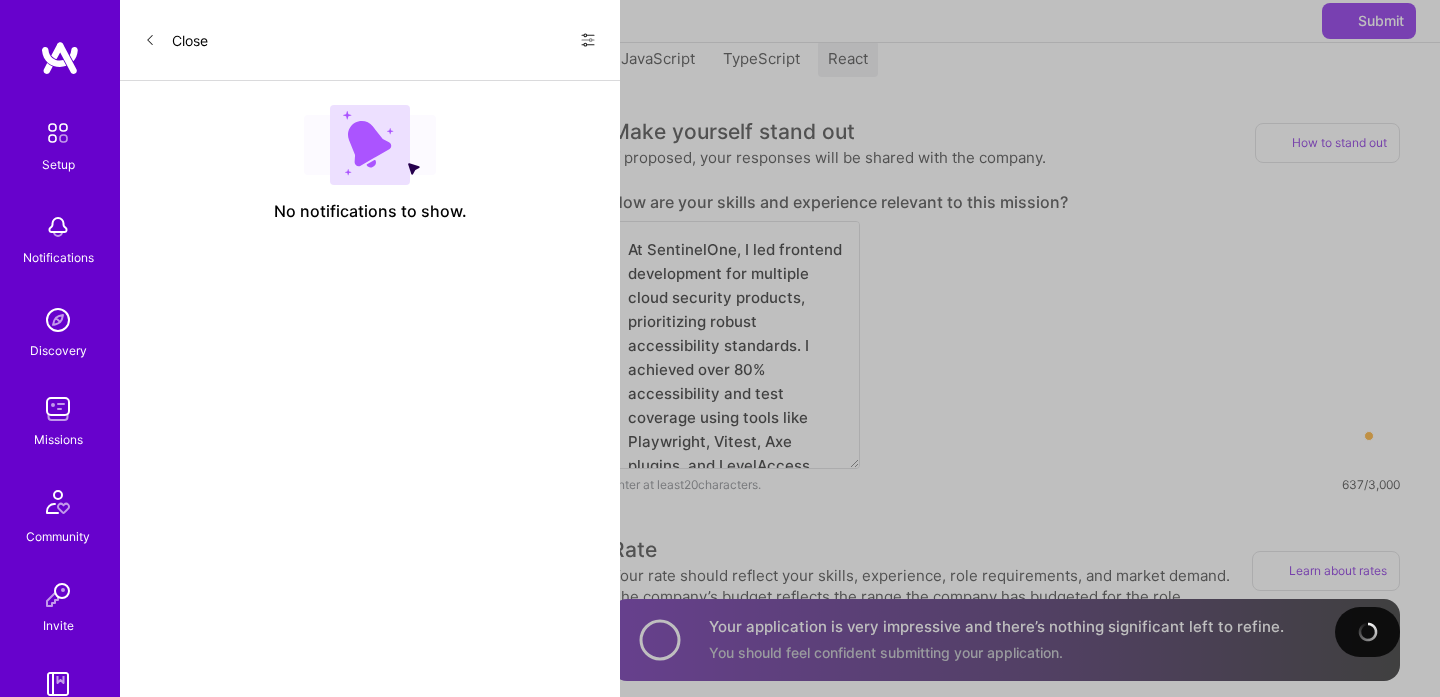 scroll, scrollTop: 0, scrollLeft: 0, axis: both 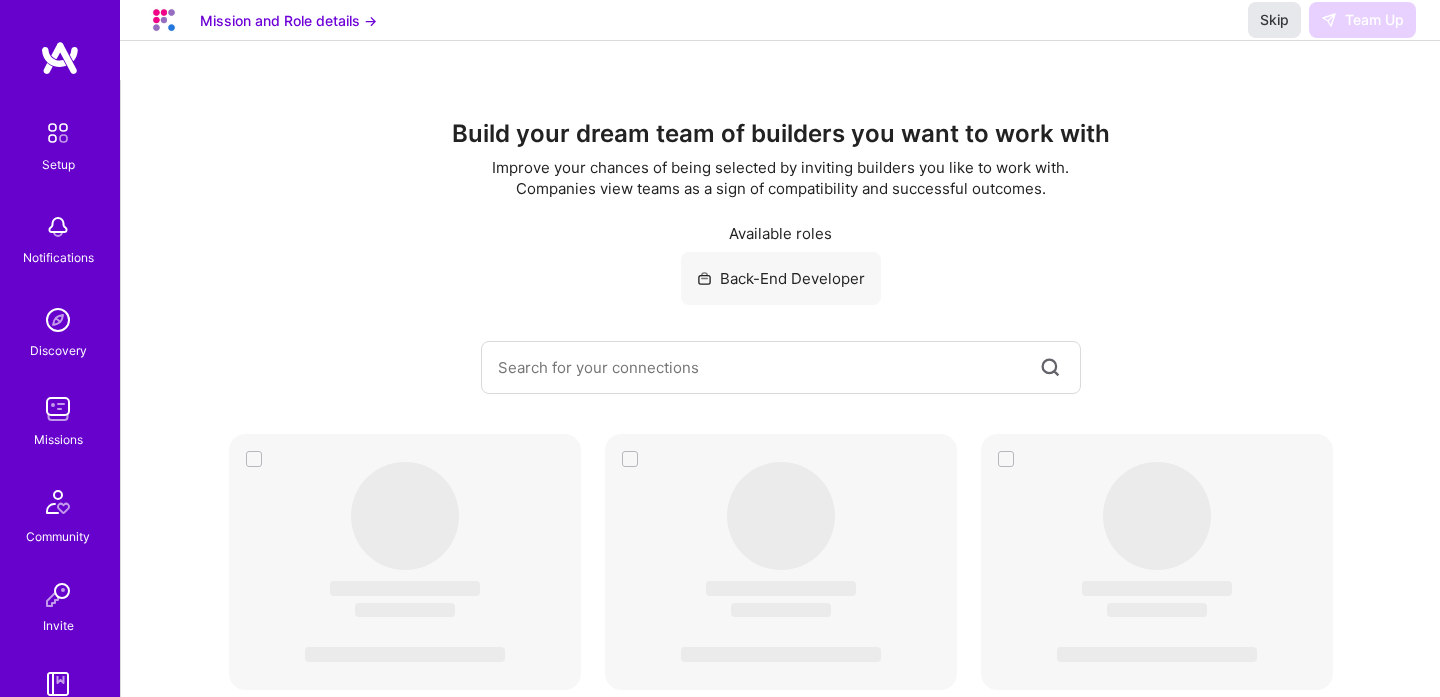 click on "Skip" at bounding box center [1274, 20] 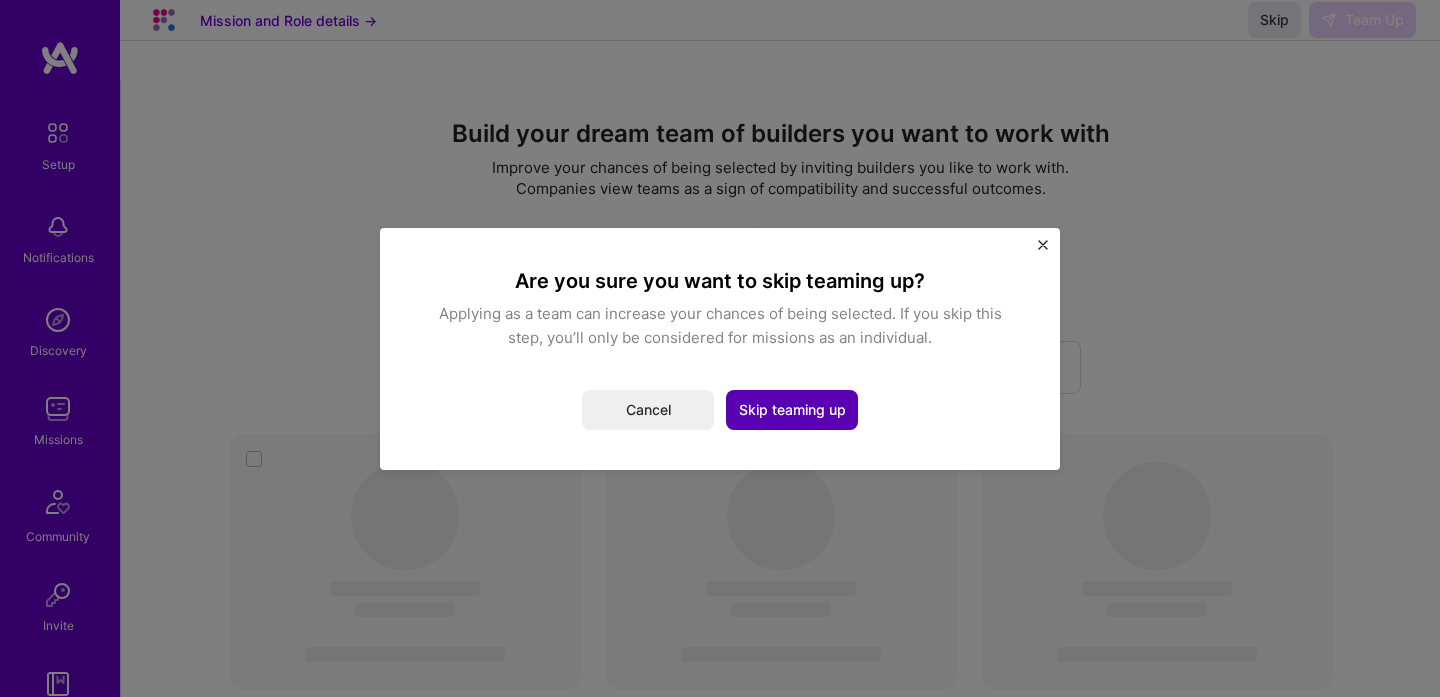 click on "Skip teaming up" at bounding box center [792, 410] 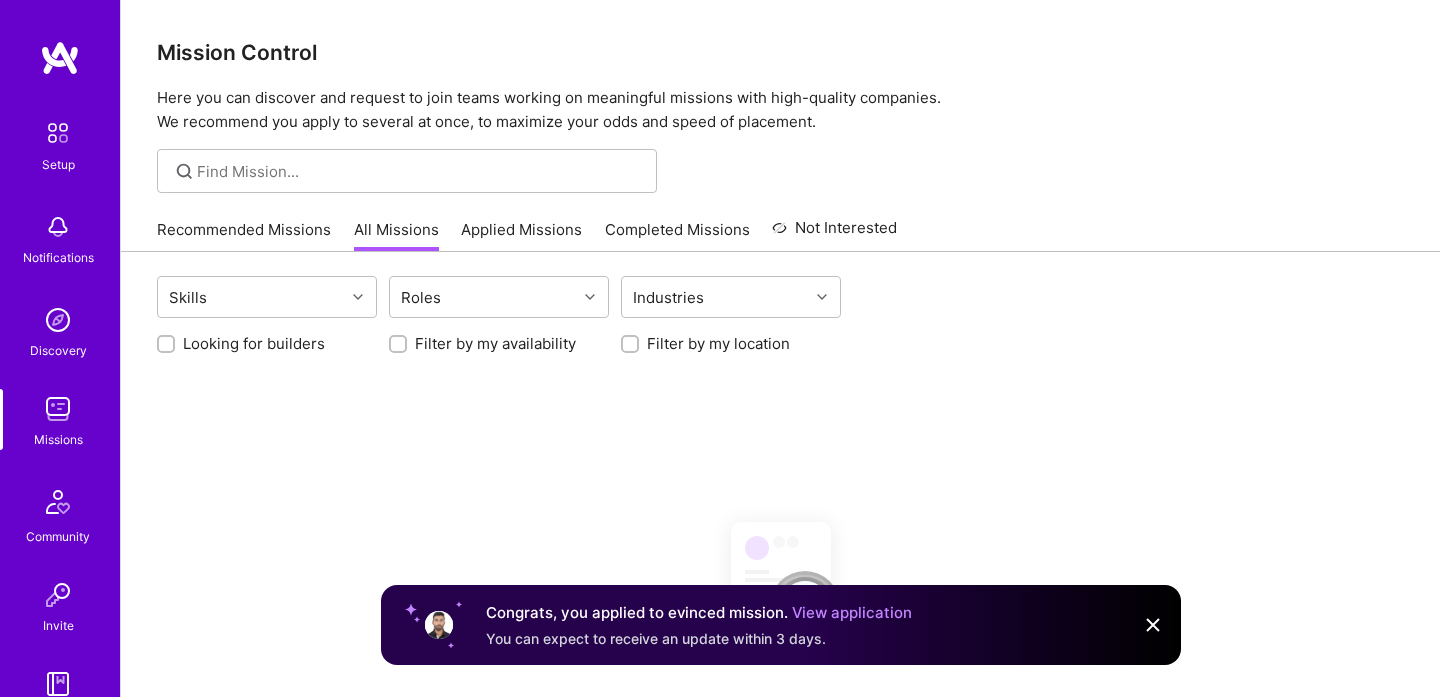 click on "View application" at bounding box center (852, 612) 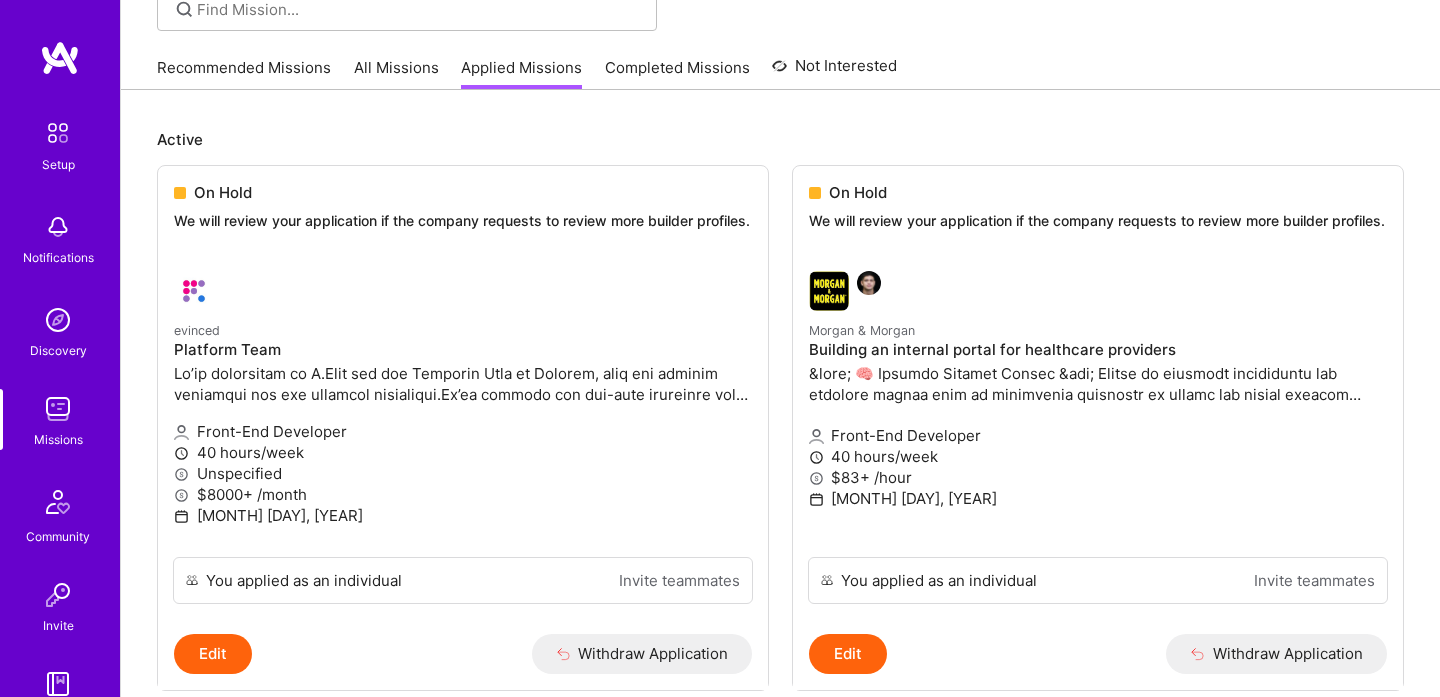 scroll, scrollTop: 208, scrollLeft: 0, axis: vertical 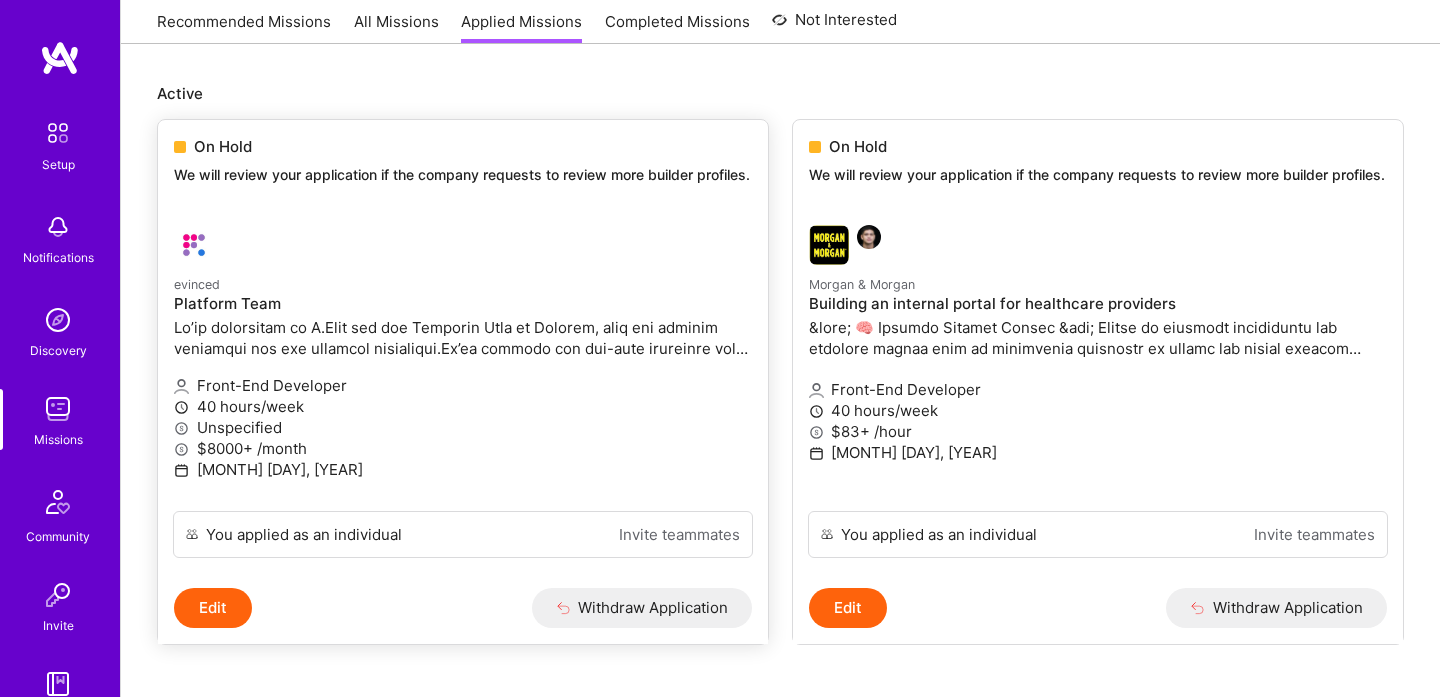 click on "Edit" at bounding box center (213, 608) 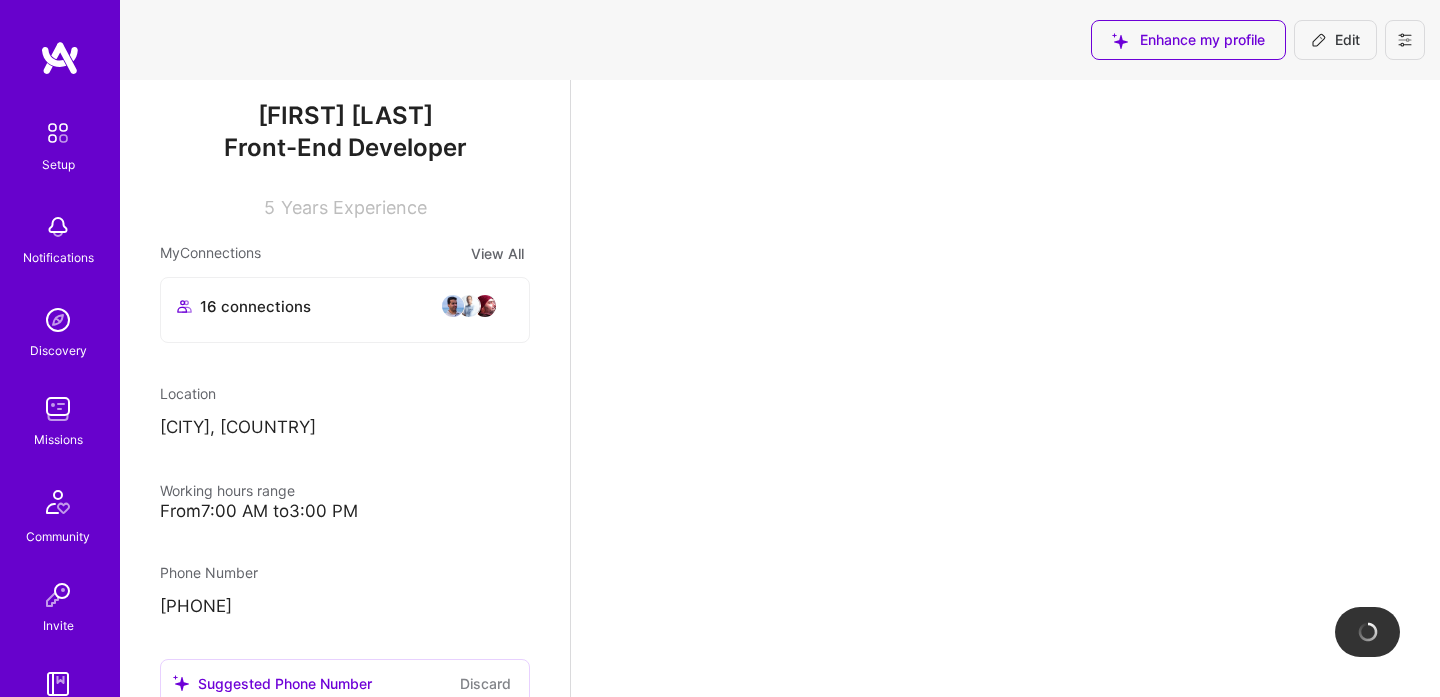 scroll, scrollTop: 0, scrollLeft: 0, axis: both 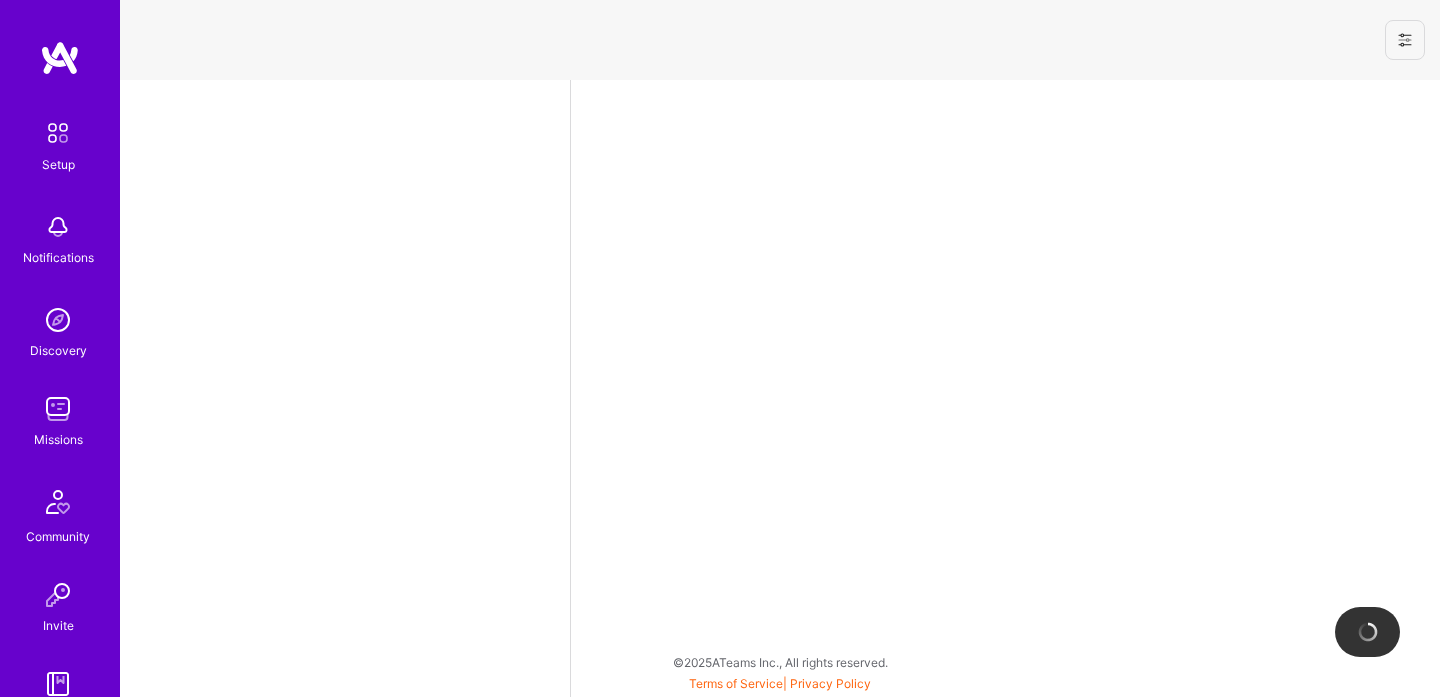 select on "GB" 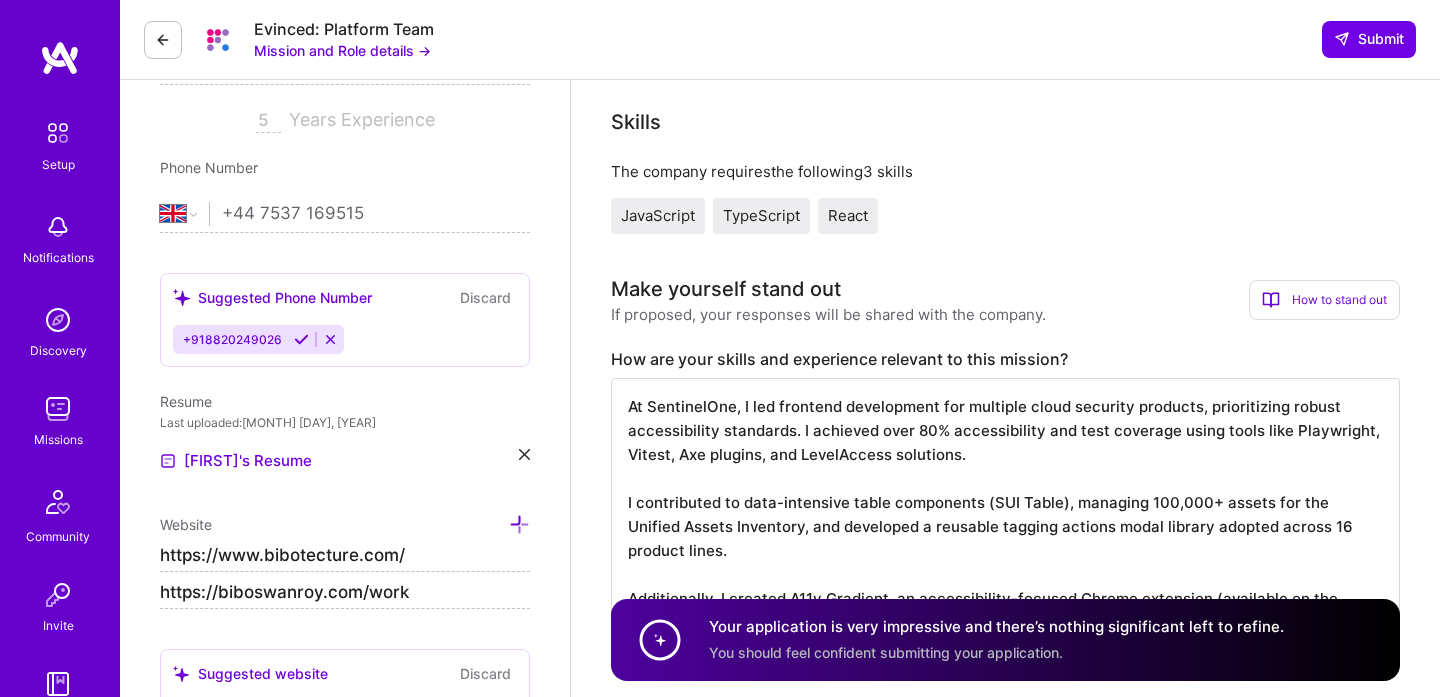 scroll, scrollTop: 340, scrollLeft: 0, axis: vertical 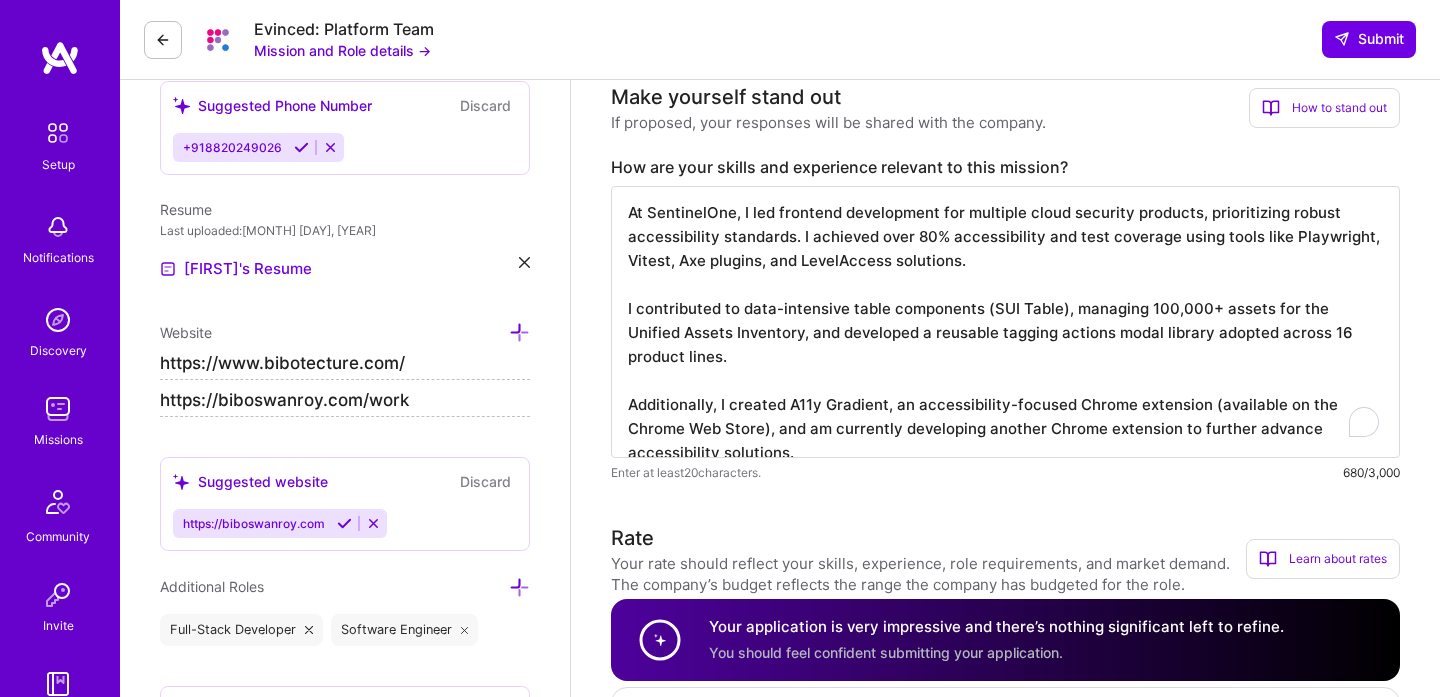 drag, startPoint x: 1113, startPoint y: 407, endPoint x: 1124, endPoint y: 446, distance: 40.5216 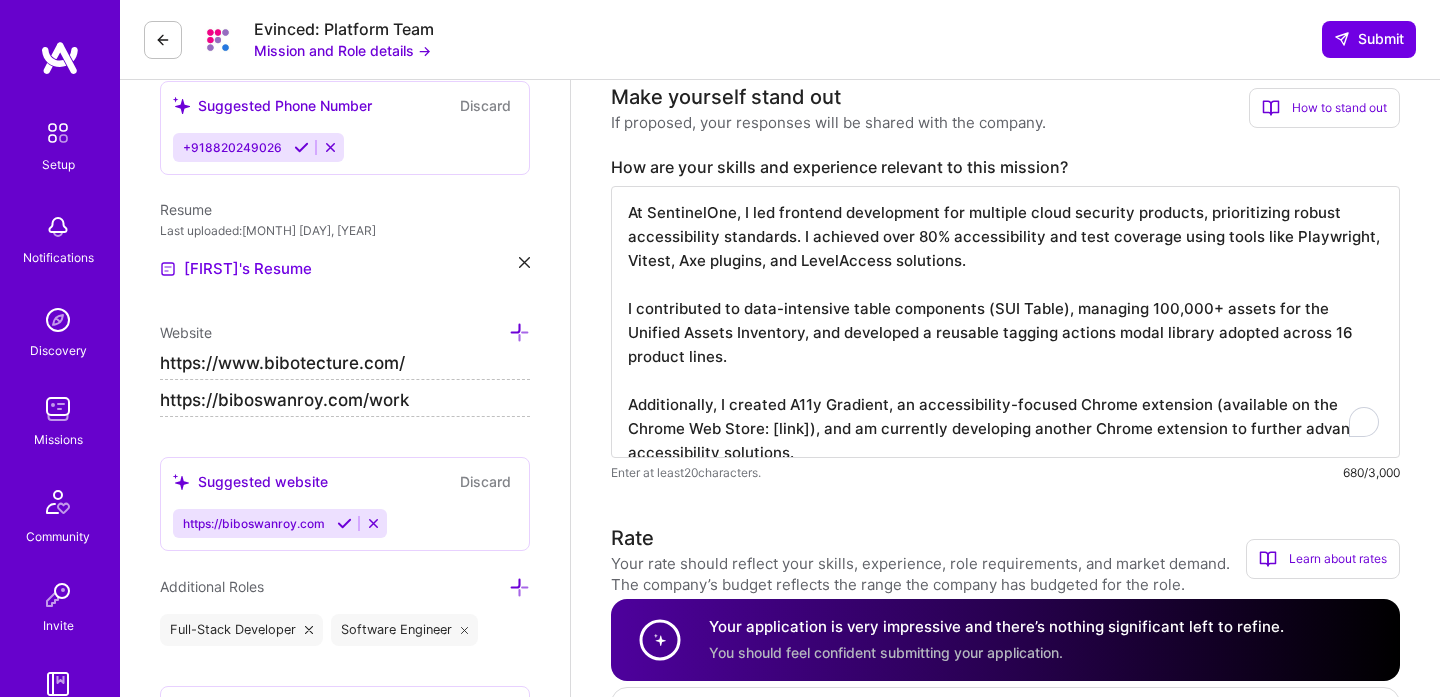 scroll, scrollTop: 0, scrollLeft: 0, axis: both 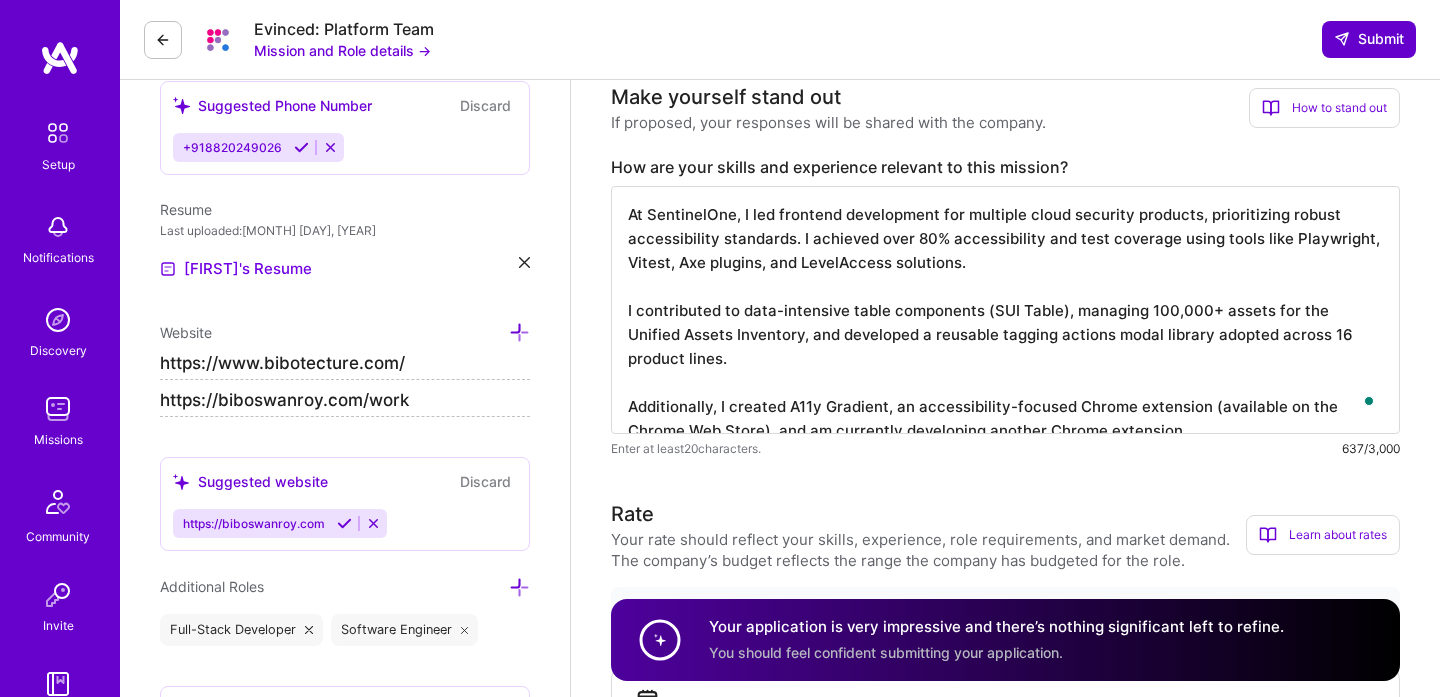 type on "At SentinelOne, I led frontend development for multiple cloud security products, prioritizing robust accessibility standards. I achieved over 80% accessibility and test coverage using tools like Playwright, Vitest, Axe plugins, and LevelAccess solutions.
I contributed to data-intensive table components (SUI Table), managing 100,000+ assets for the Unified Assets Inventory, and developed a reusable tagging actions modal library adopted across 16 product lines.
Additionally, I created A11y Gradient, an accessibility-focused Chrome extension (available on the Chrome Web Store), and am currently developing another Chrome extension." 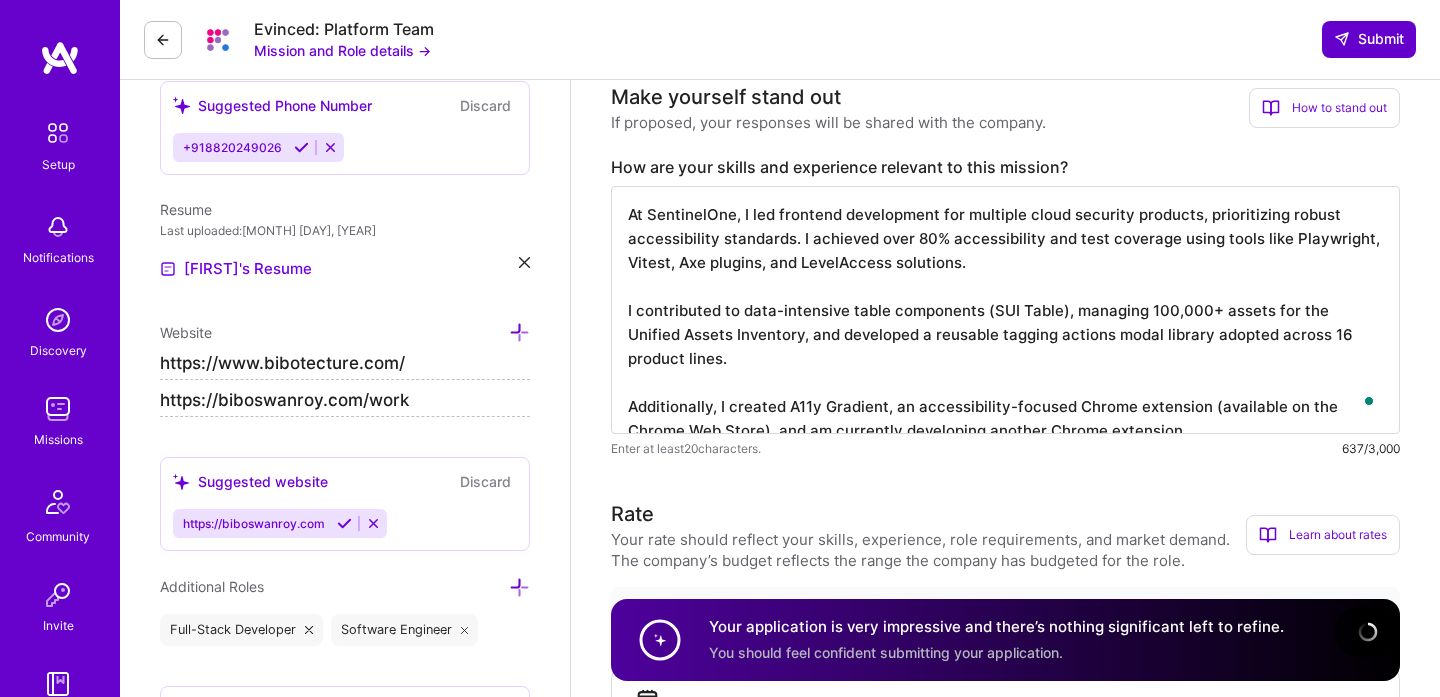 click on "Submit" at bounding box center [1369, 39] 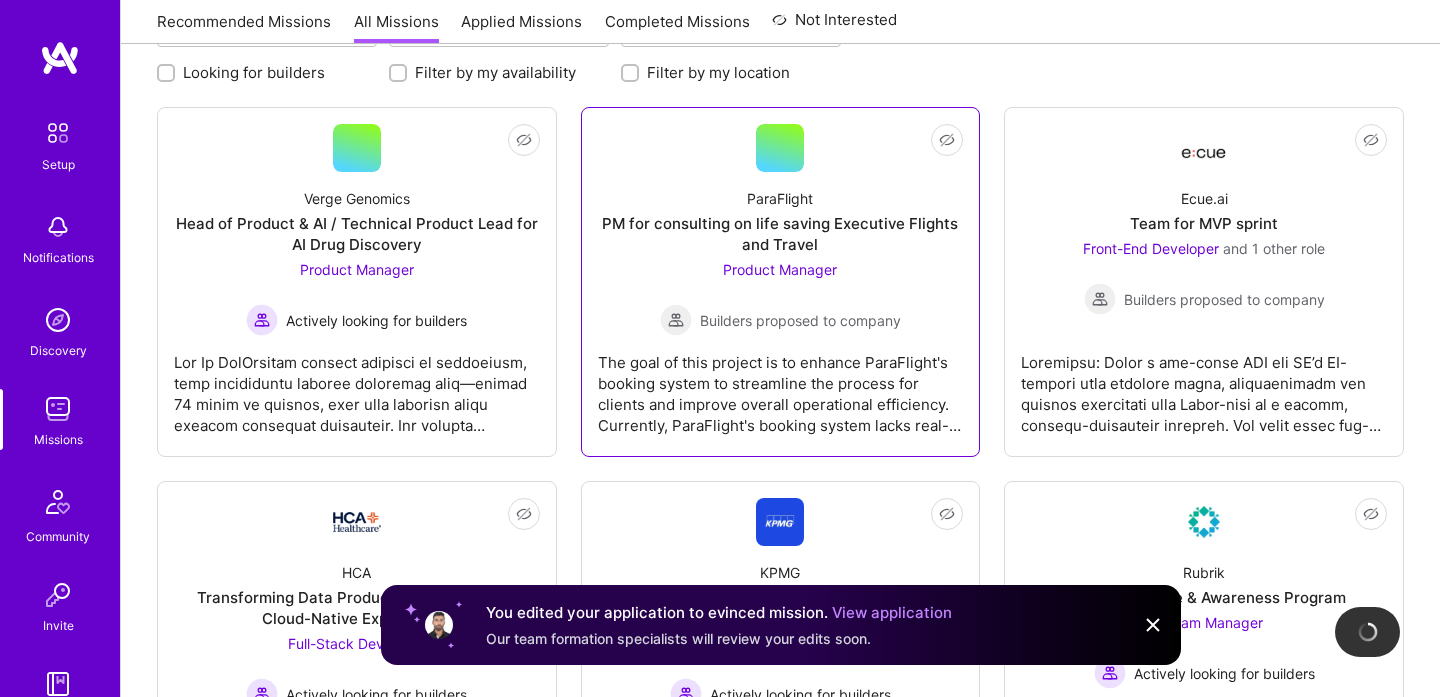 scroll, scrollTop: 311, scrollLeft: 0, axis: vertical 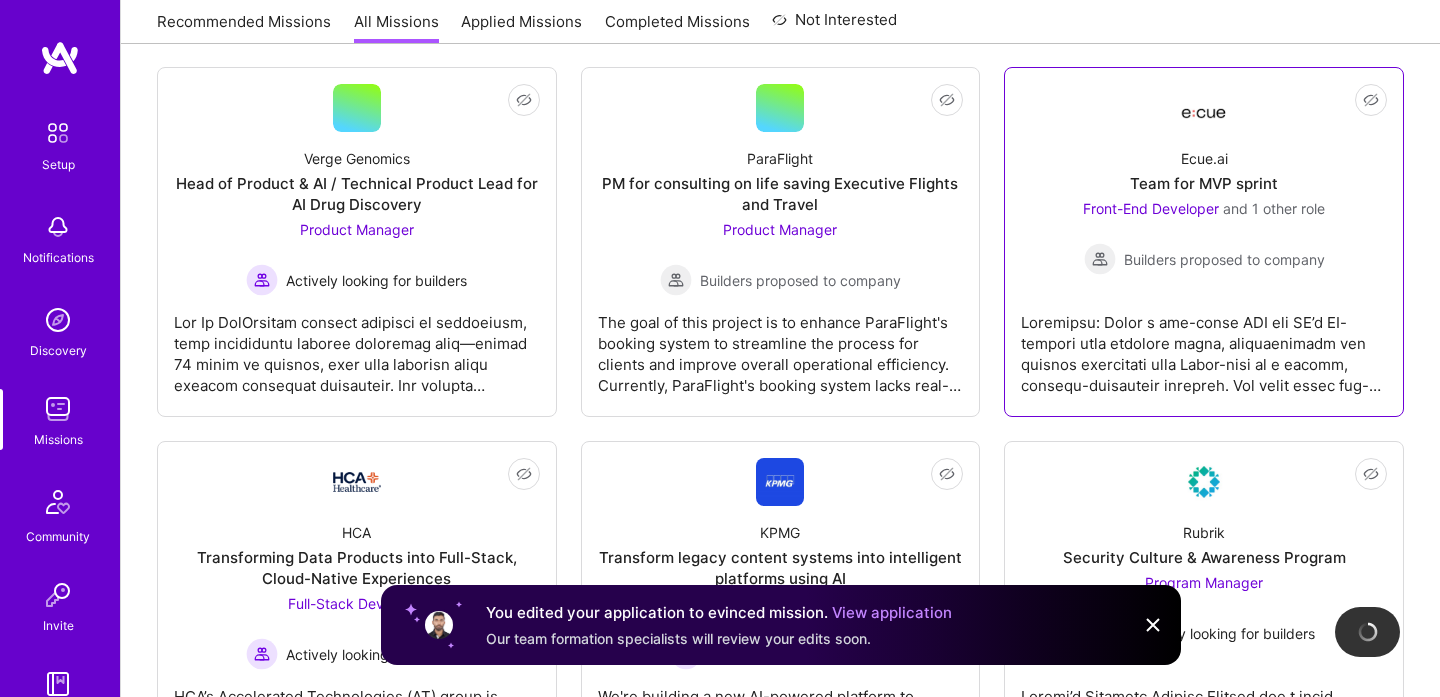 click on "Front-End Developer   and 1 other role" at bounding box center [1204, 208] 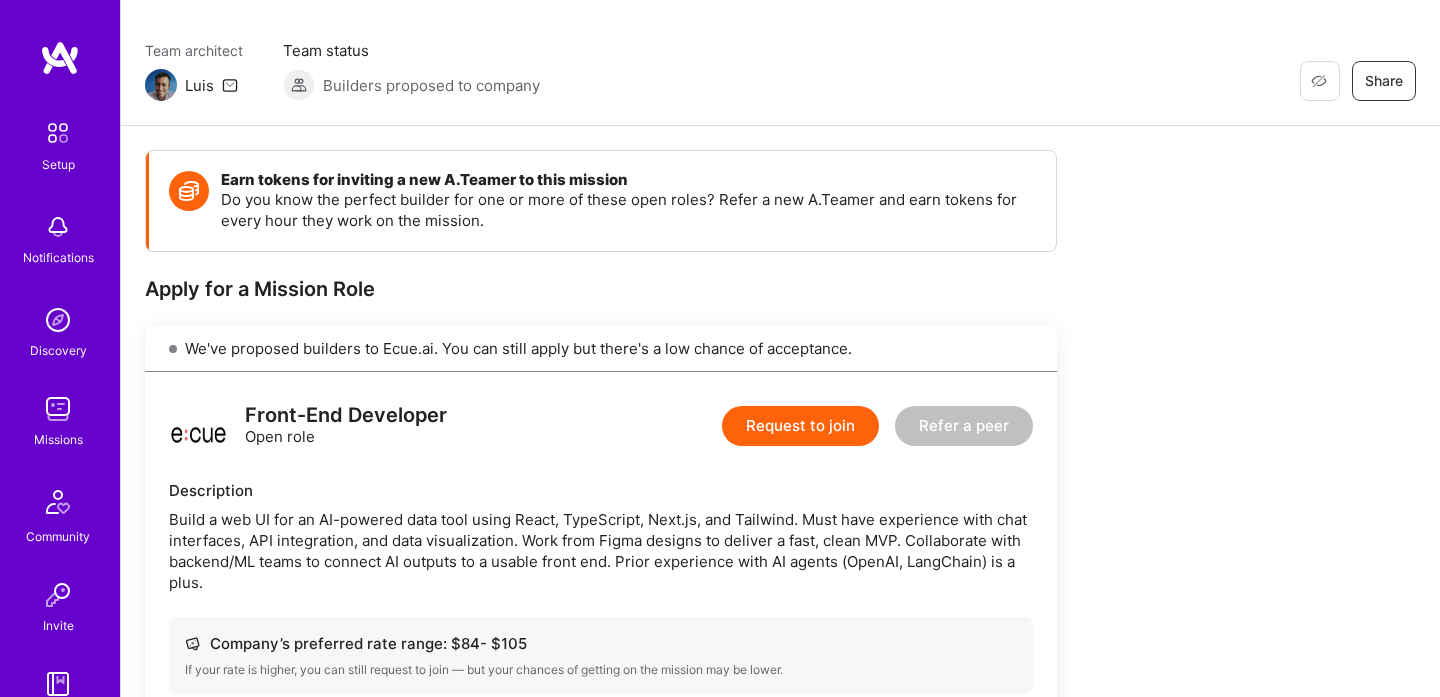 scroll, scrollTop: 0, scrollLeft: 0, axis: both 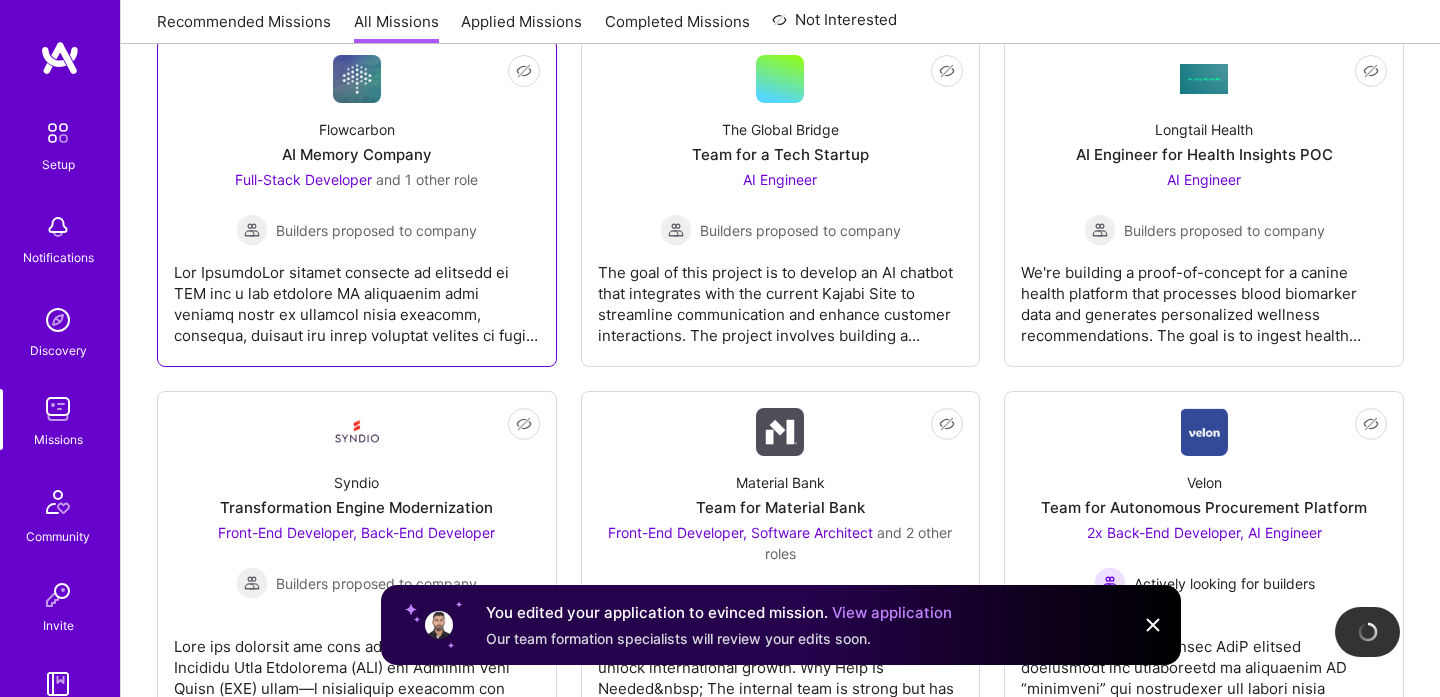 click on "AI Memory Company" at bounding box center (357, 154) 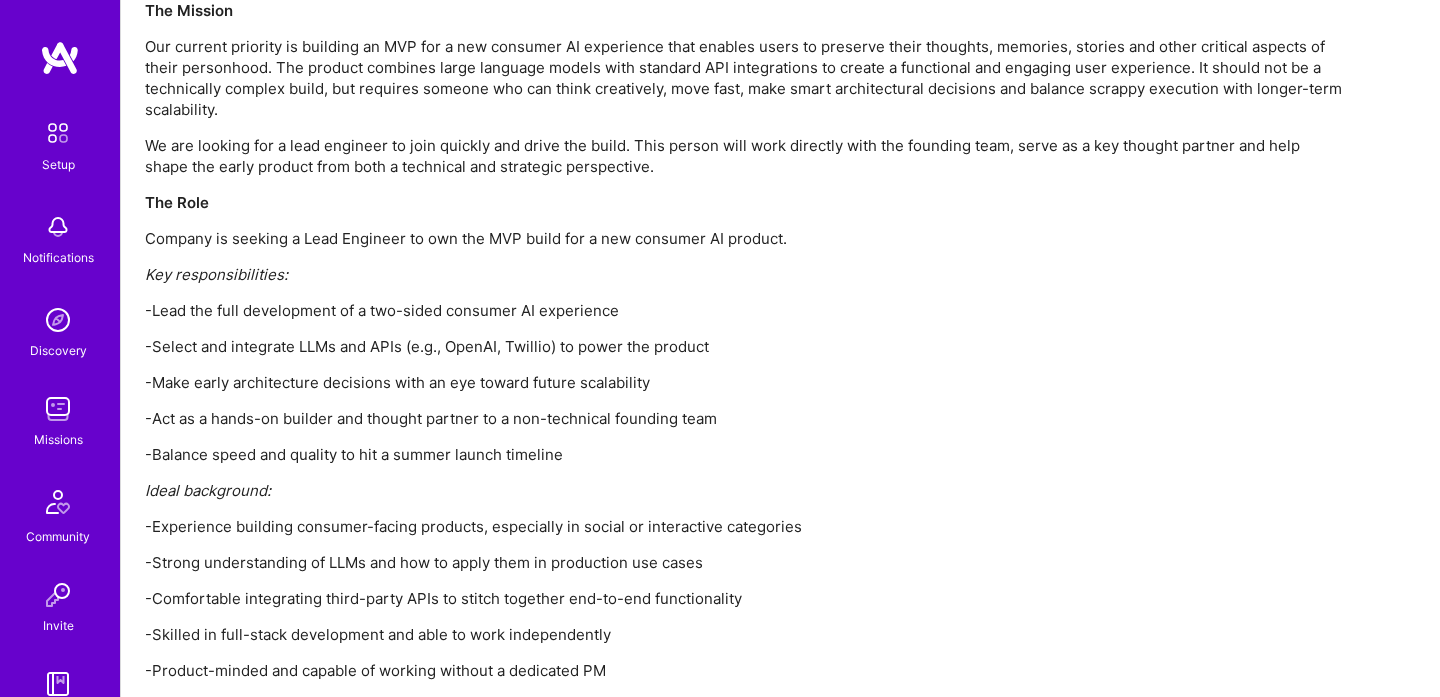 scroll, scrollTop: 2044, scrollLeft: 0, axis: vertical 